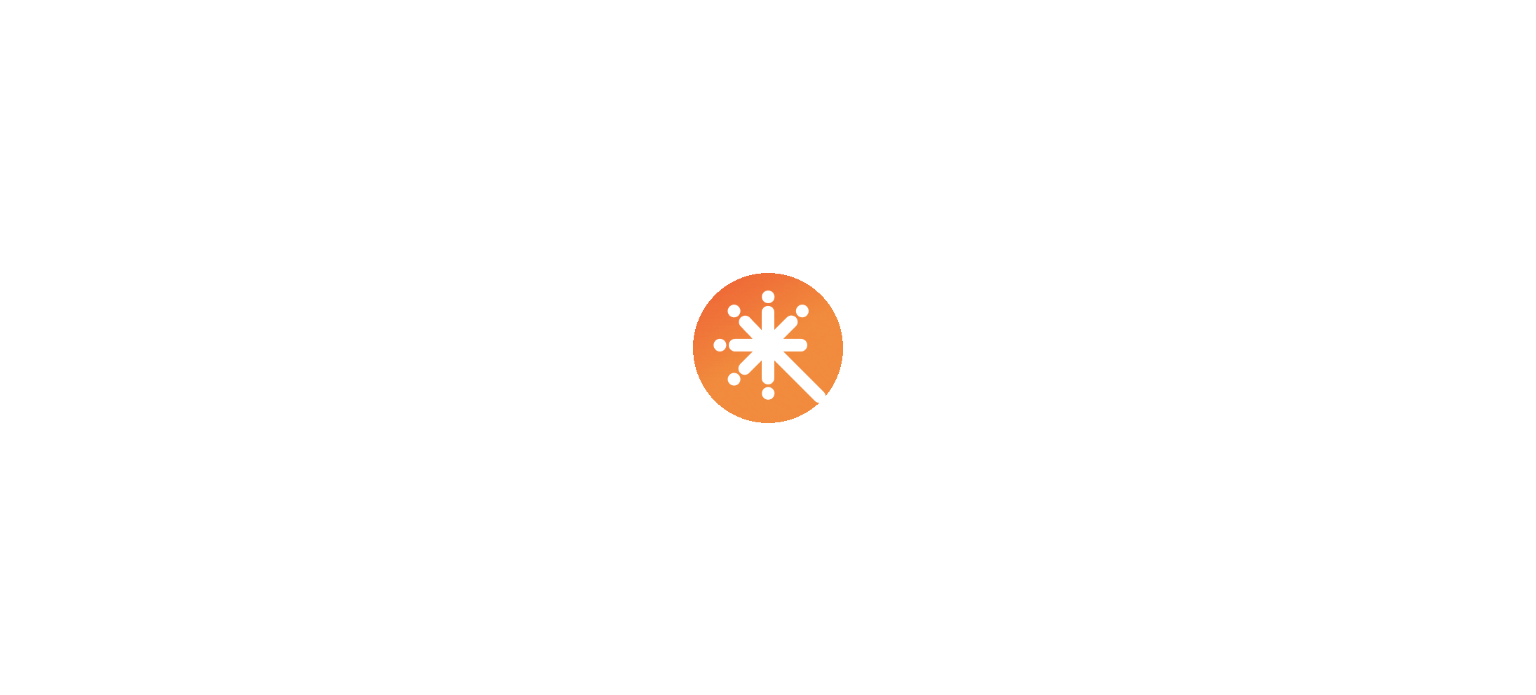 scroll, scrollTop: 0, scrollLeft: 0, axis: both 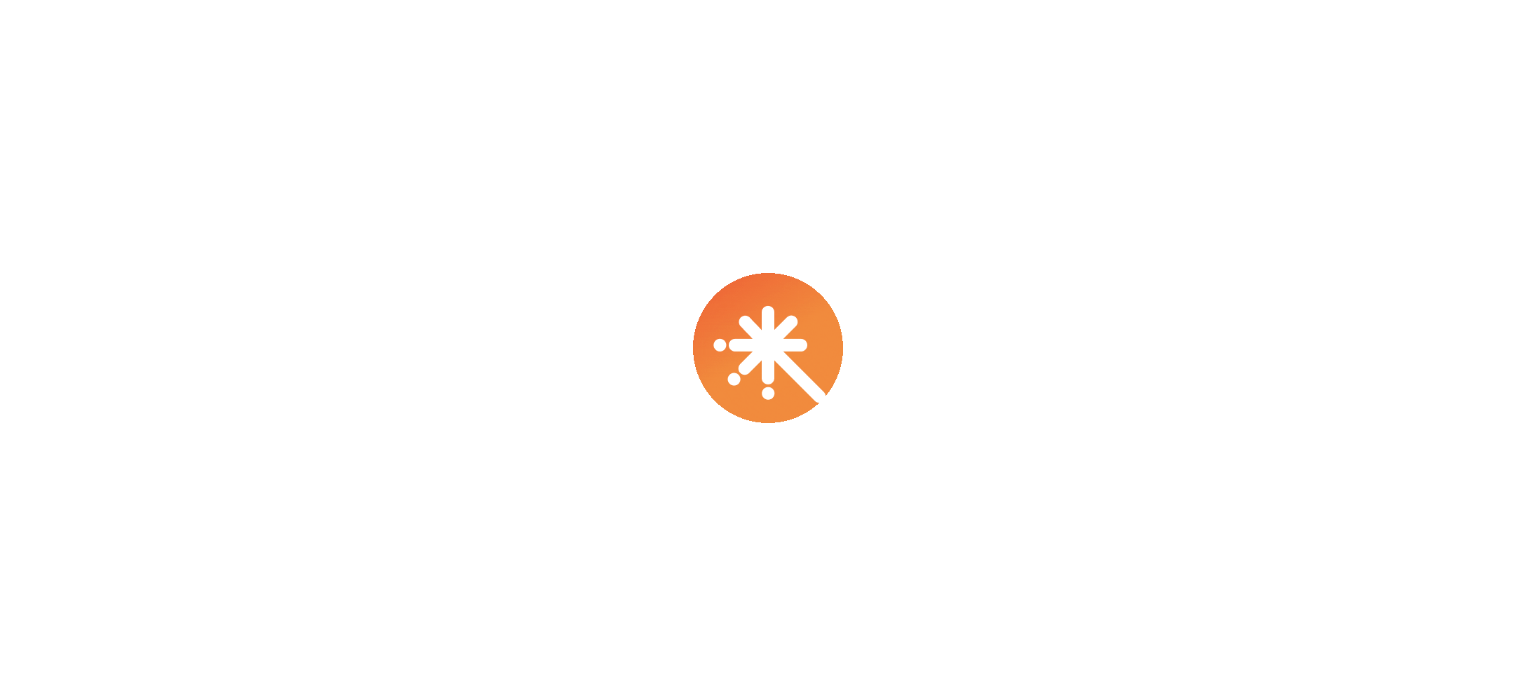 select on "****" 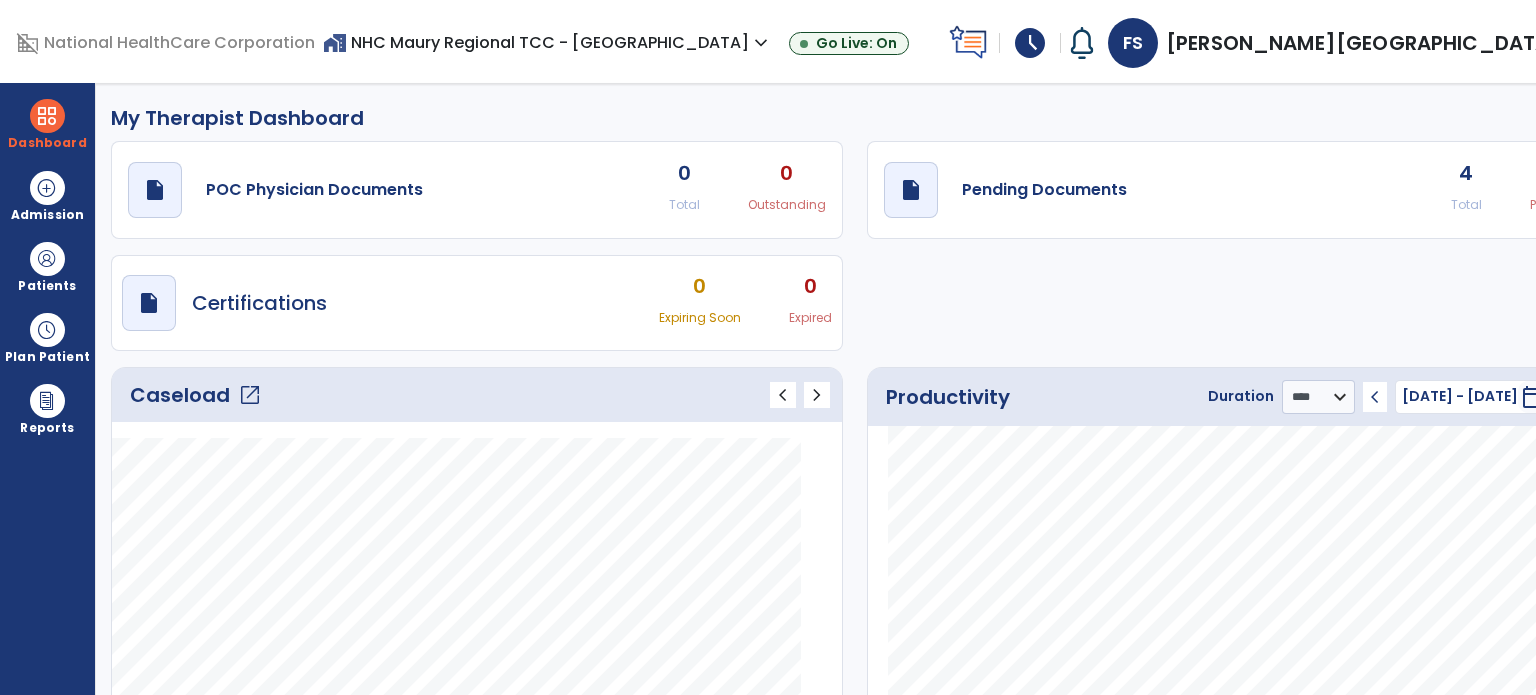 click on "schedule" at bounding box center (1030, 43) 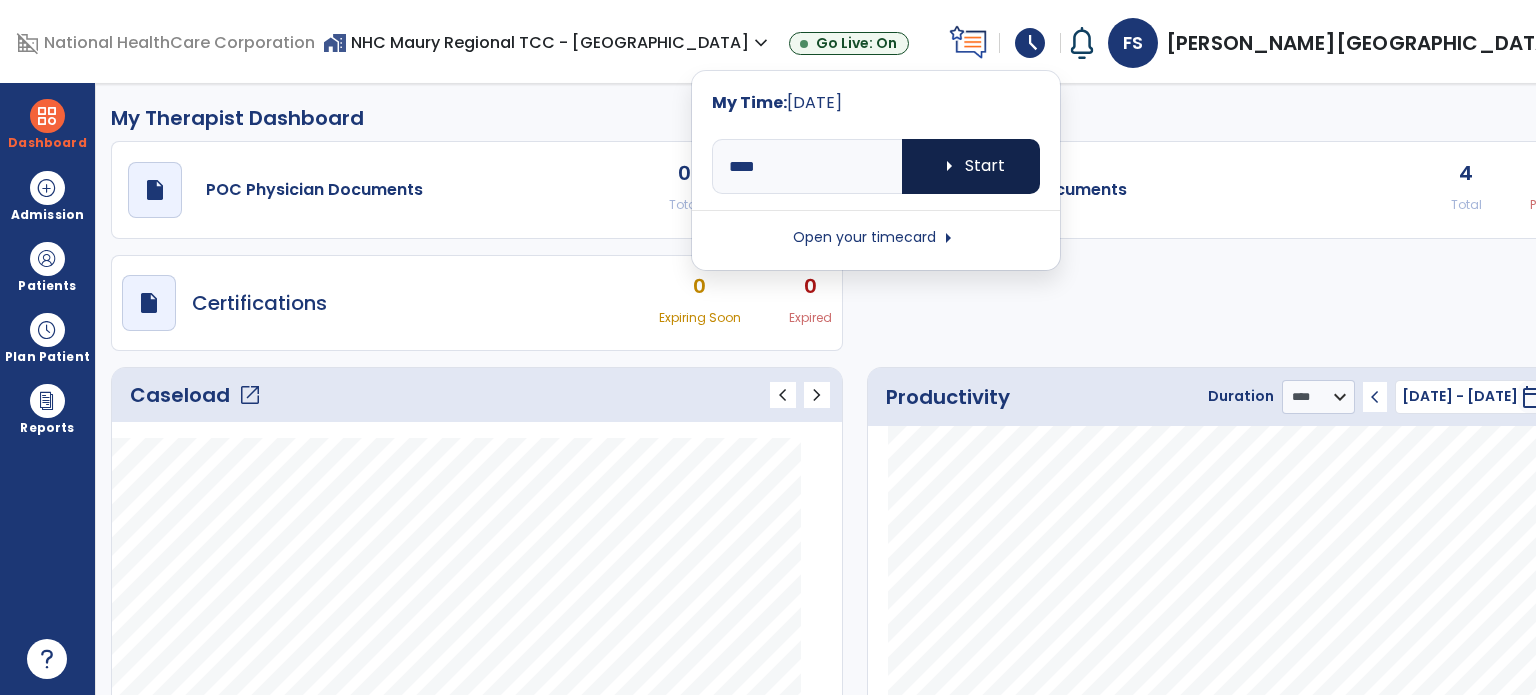 click on "arrow_right  Start" at bounding box center (971, 166) 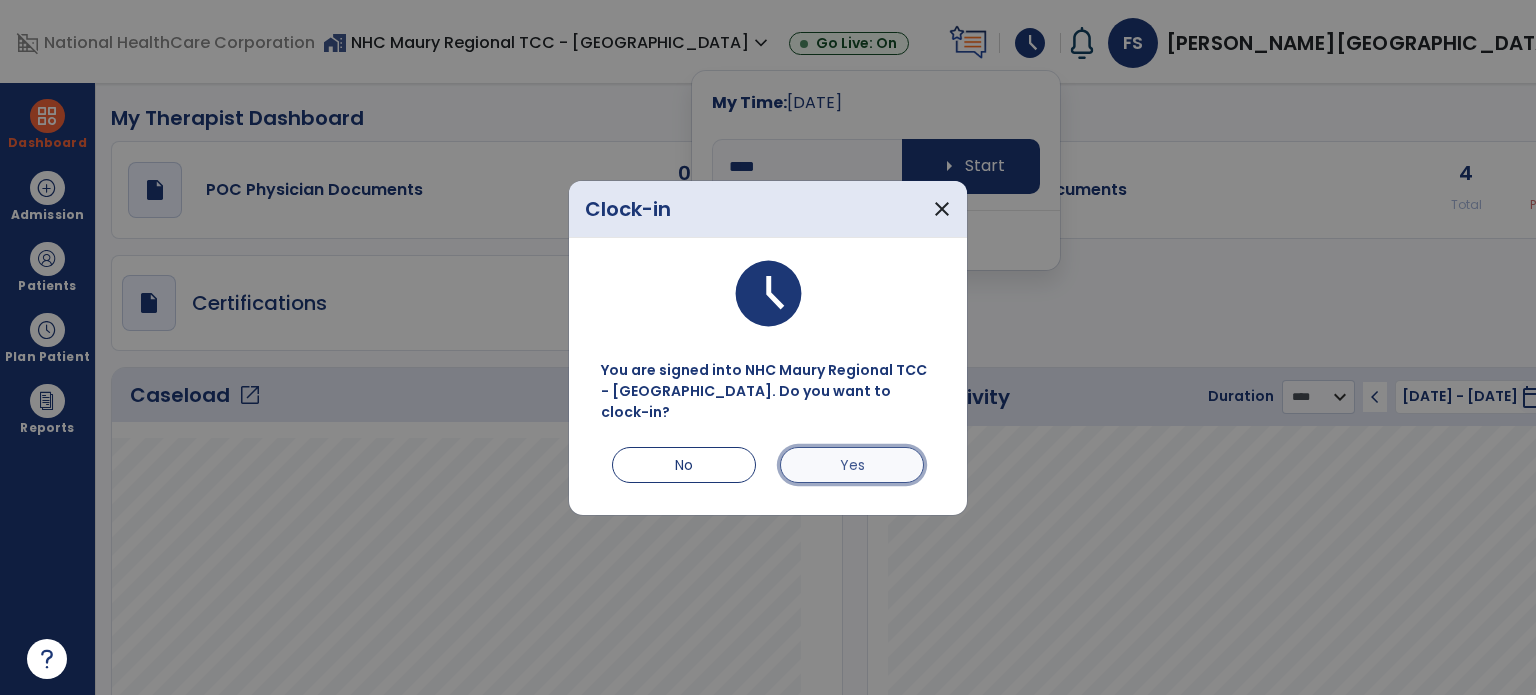 click on "Yes" at bounding box center (852, 465) 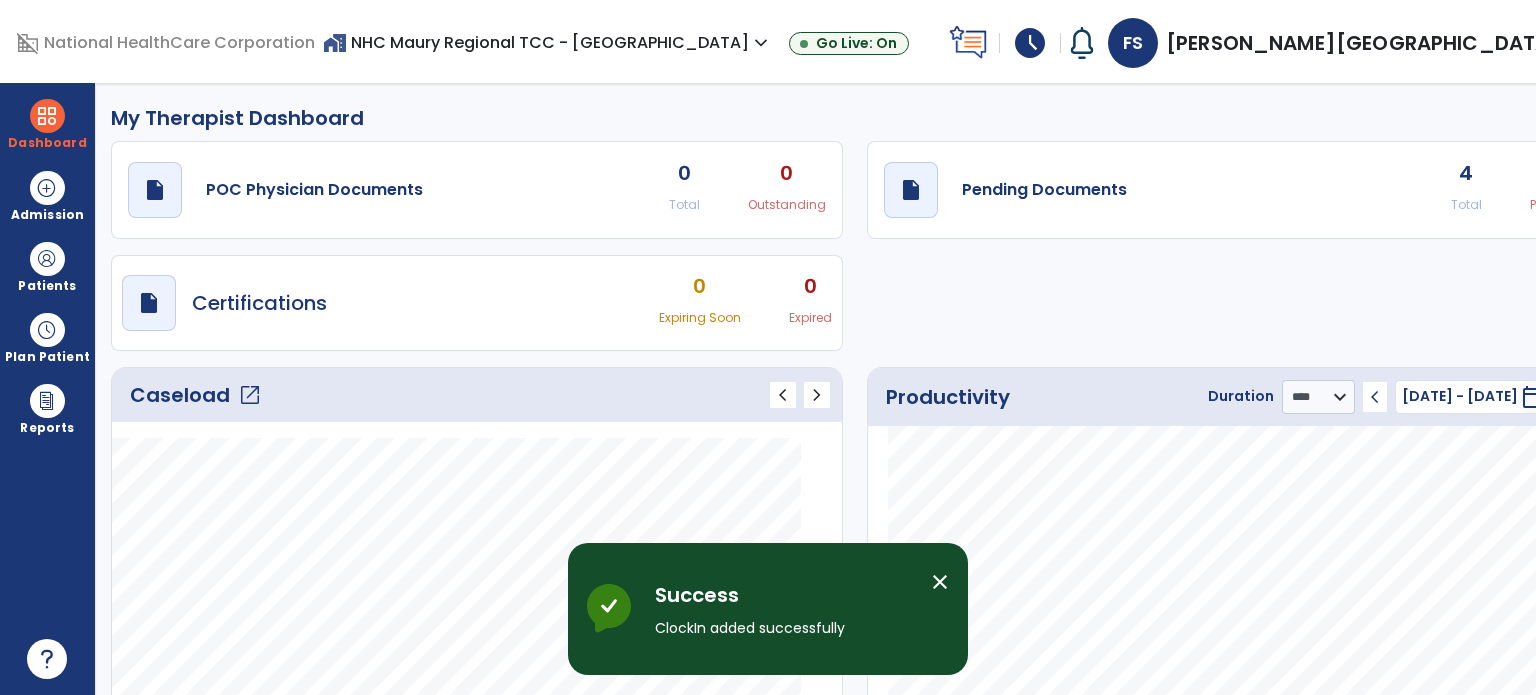 click on "open_in_new" 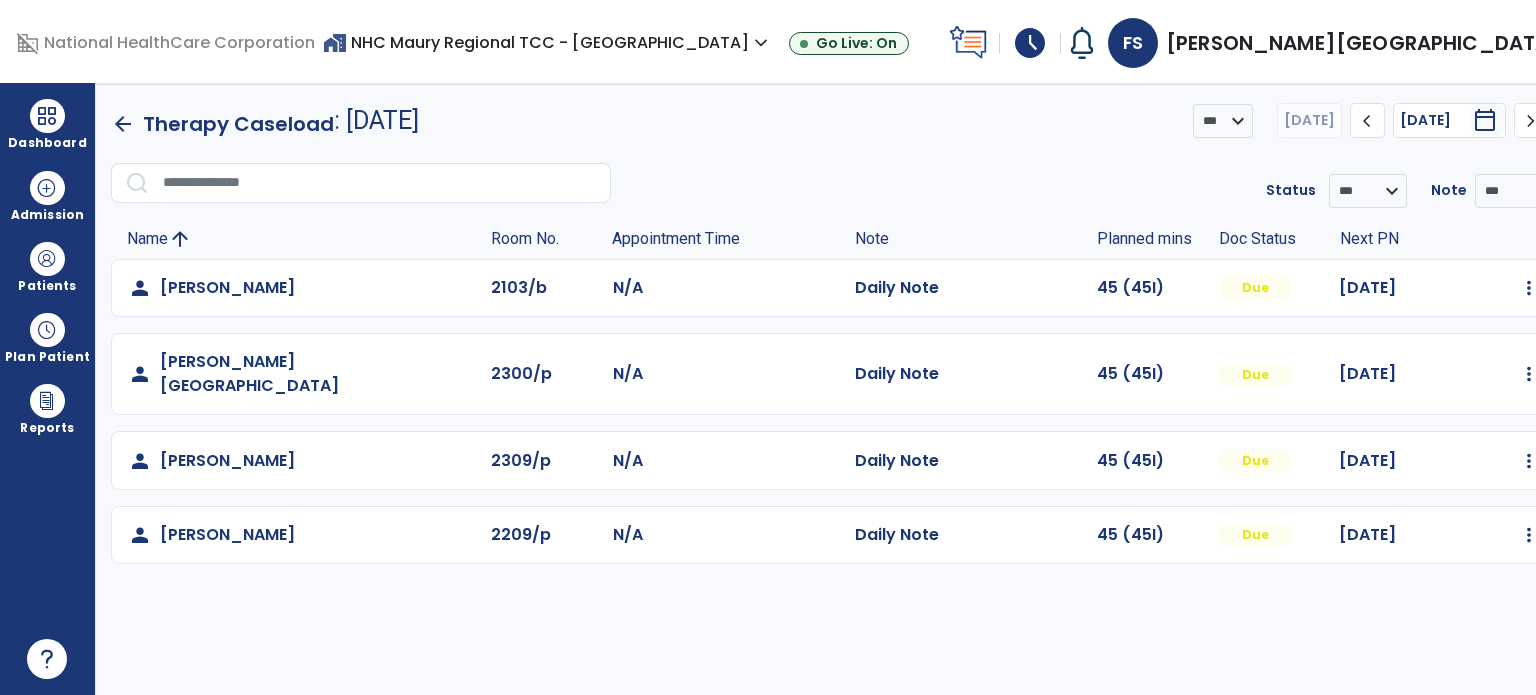 click on "menu" at bounding box center [1582, 121] 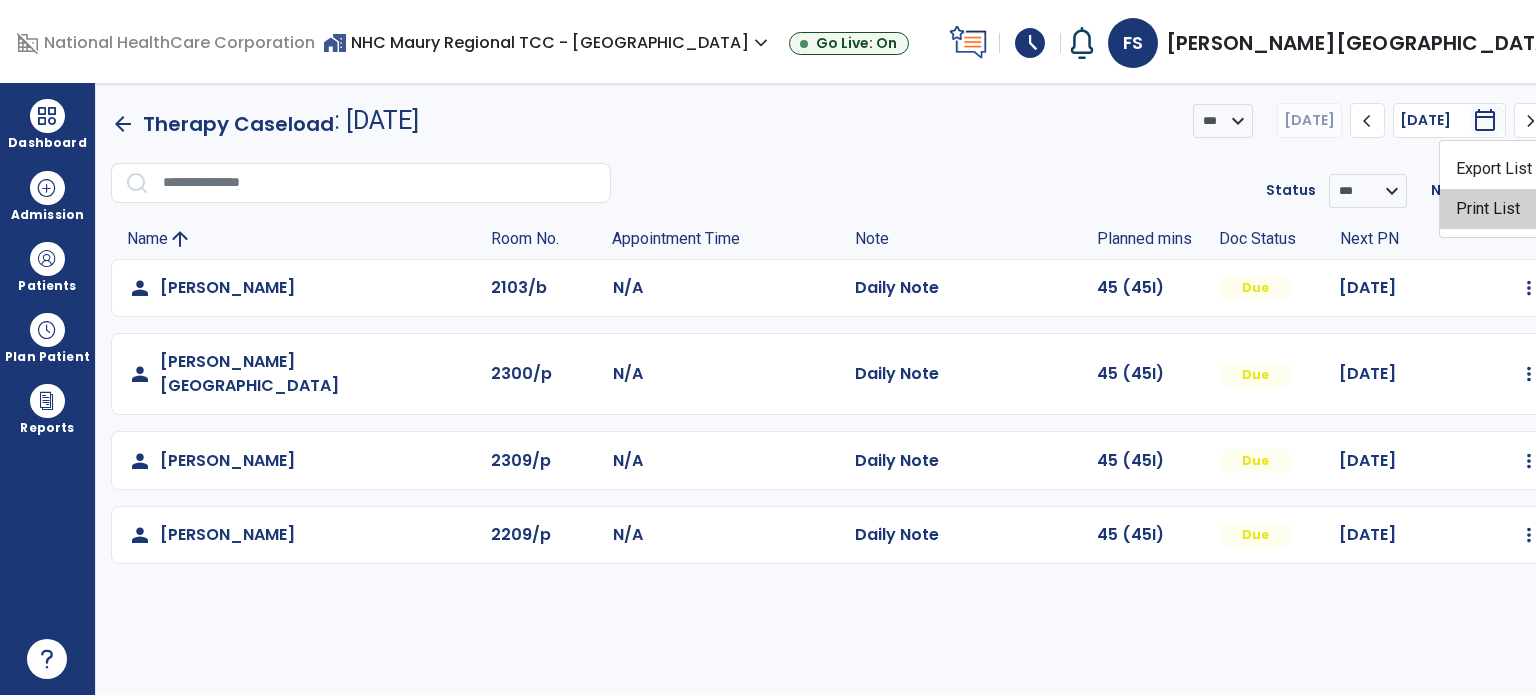 click on "Print List" 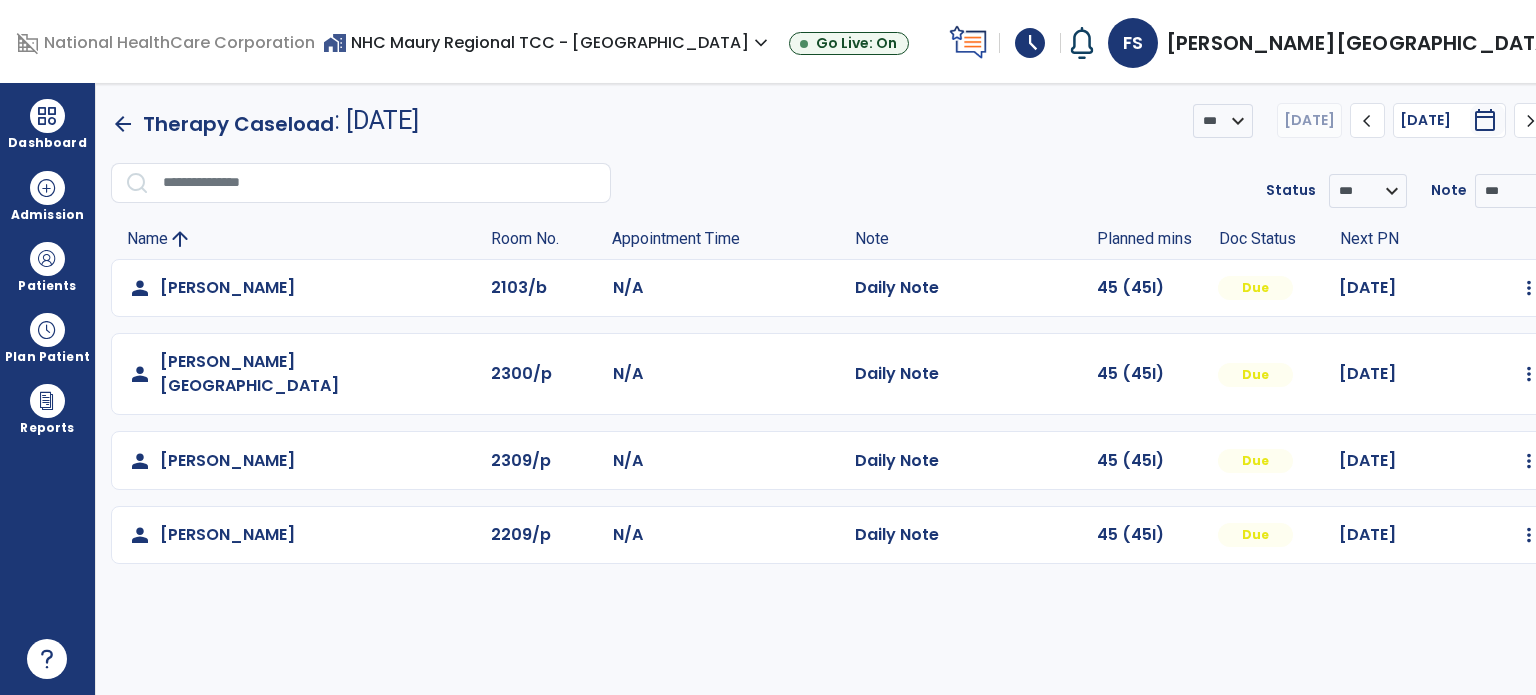 click on "Name arrow_upward Room No. Appointment Time Note Planned mins Doc Status Next PN  person   Franklin, Mickie  2103/b N/A  Daily Note   45 (45I)  Due 07/17/2025  Mark Visit As Complete   Reset Note   Open Document   G + C Mins   person   Henson, Shelia  2300/p N/A  Daily Note   45 (45I)  Due 07/17/2025  Mark Visit As Complete   Reset Note   Open Document   G + C Mins   person   Johnson, Alma  2309/p N/A  Daily Note   45 (45I)  Due 07/22/2025  Mark Visit As Complete   Reset Note   Open Document   G + C Mins   person   McCracken, Naomi  2209/p N/A  Daily Note   45 (45I)  Due 07/21/2025  Mark Visit As Complete   Reset Note   Open Document   G + C Mins" 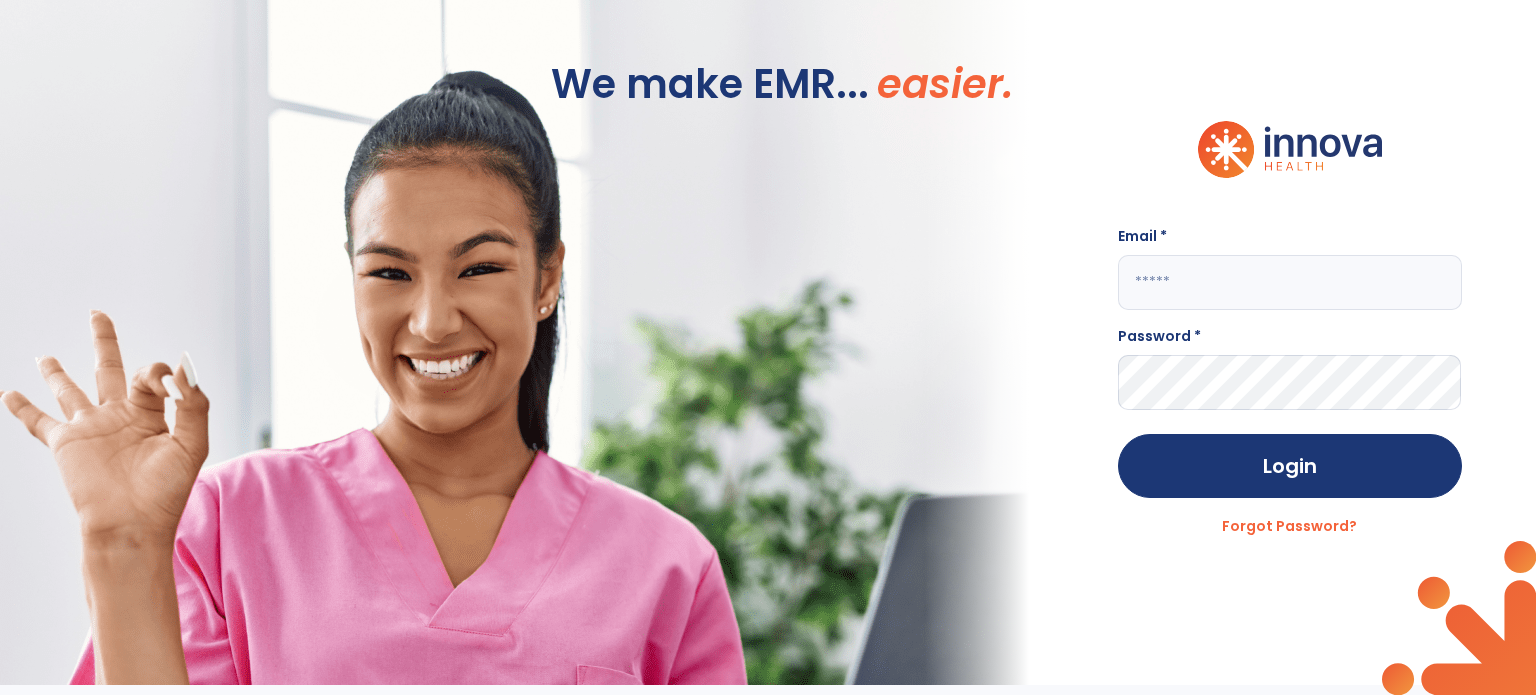 click on "We make EMR... easier. Email * Password * Login Forgot Password?" 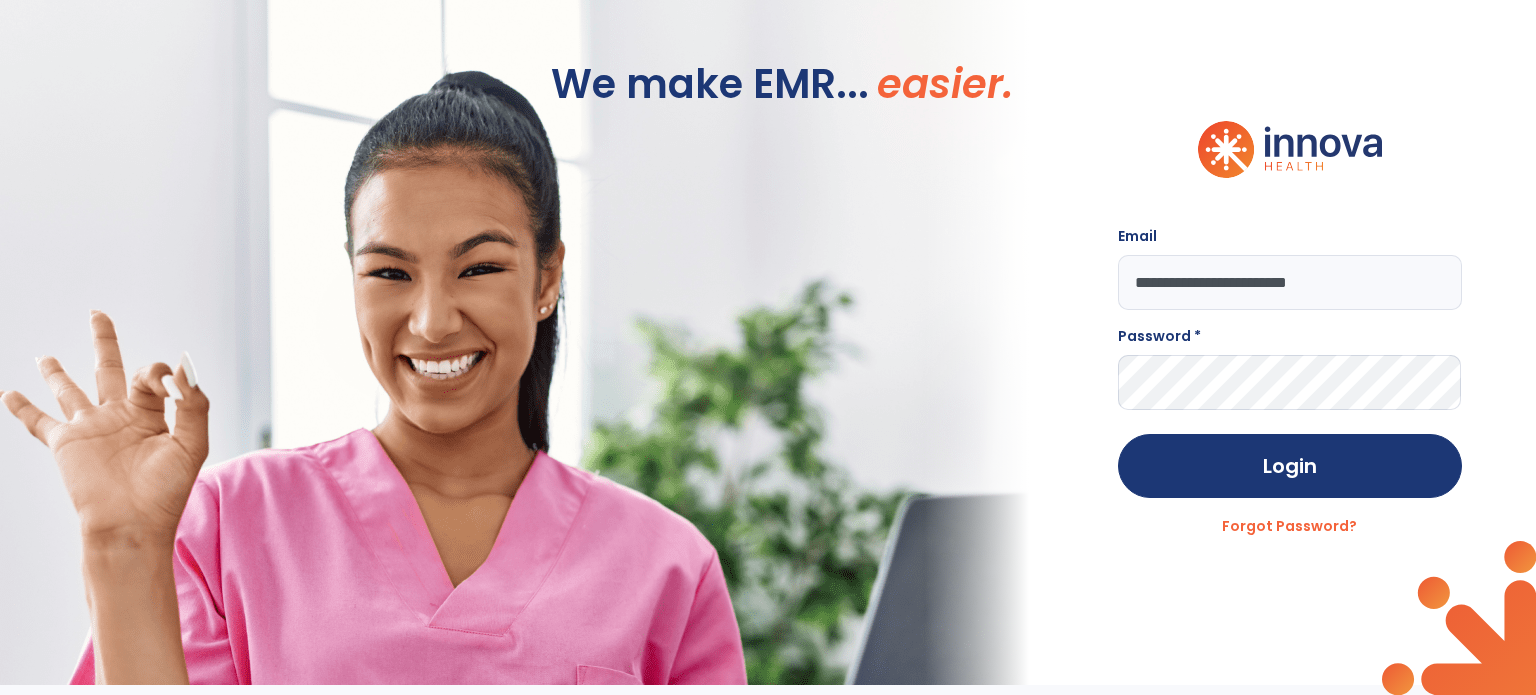 type on "**********" 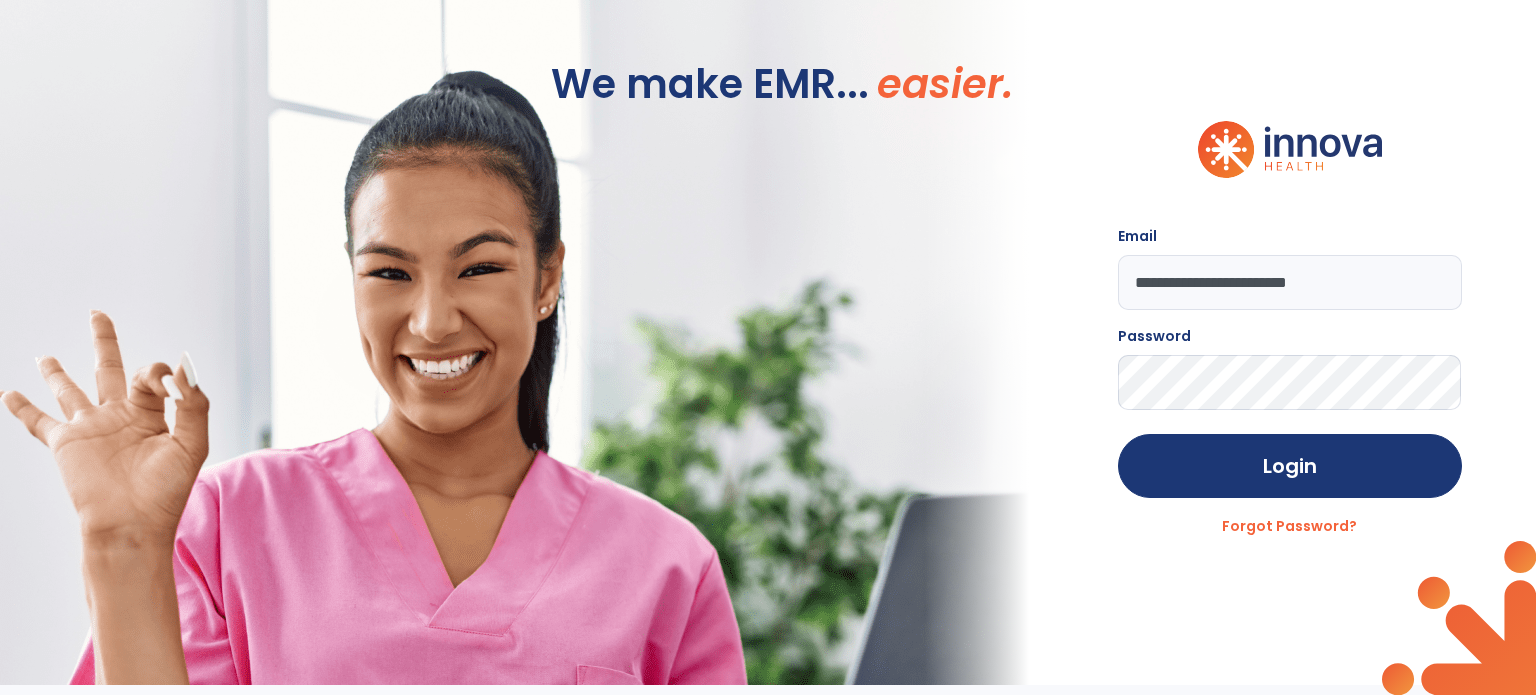 click on "Login" 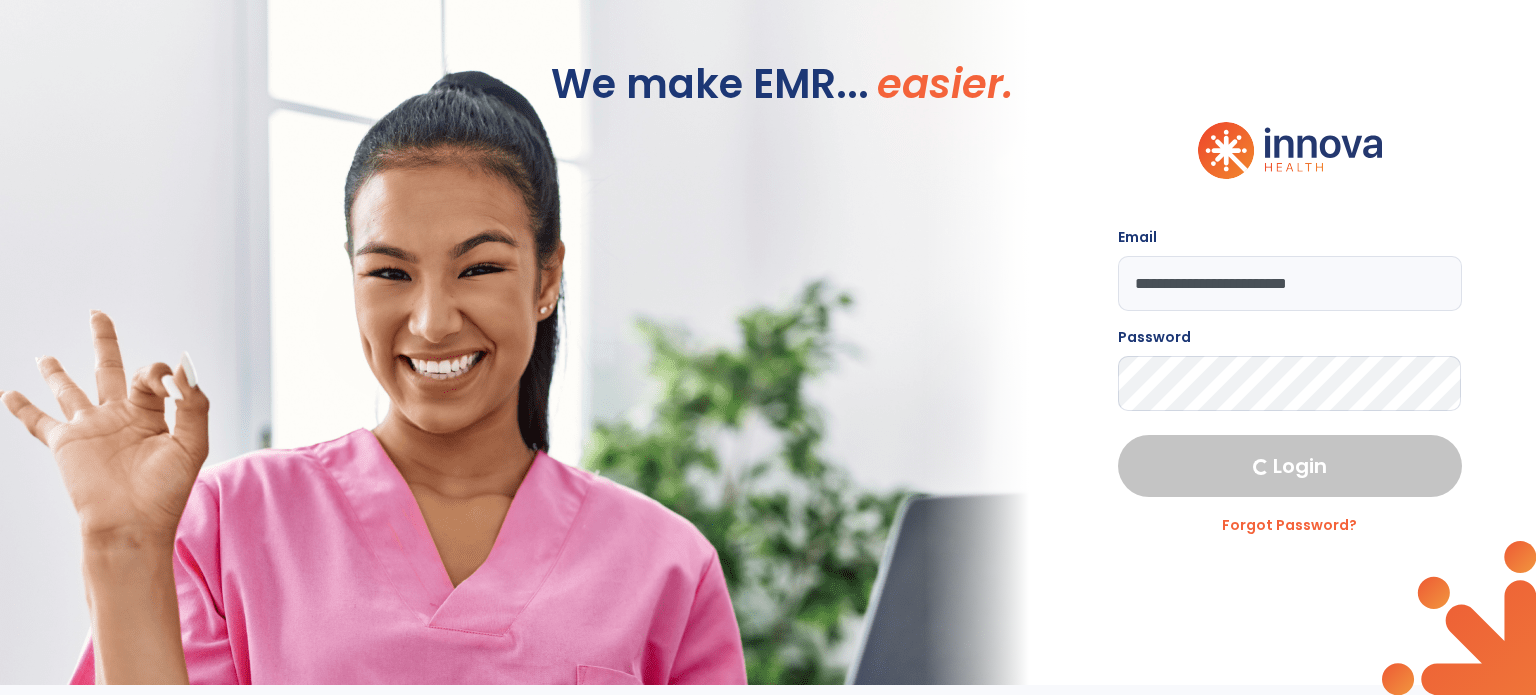 select on "****" 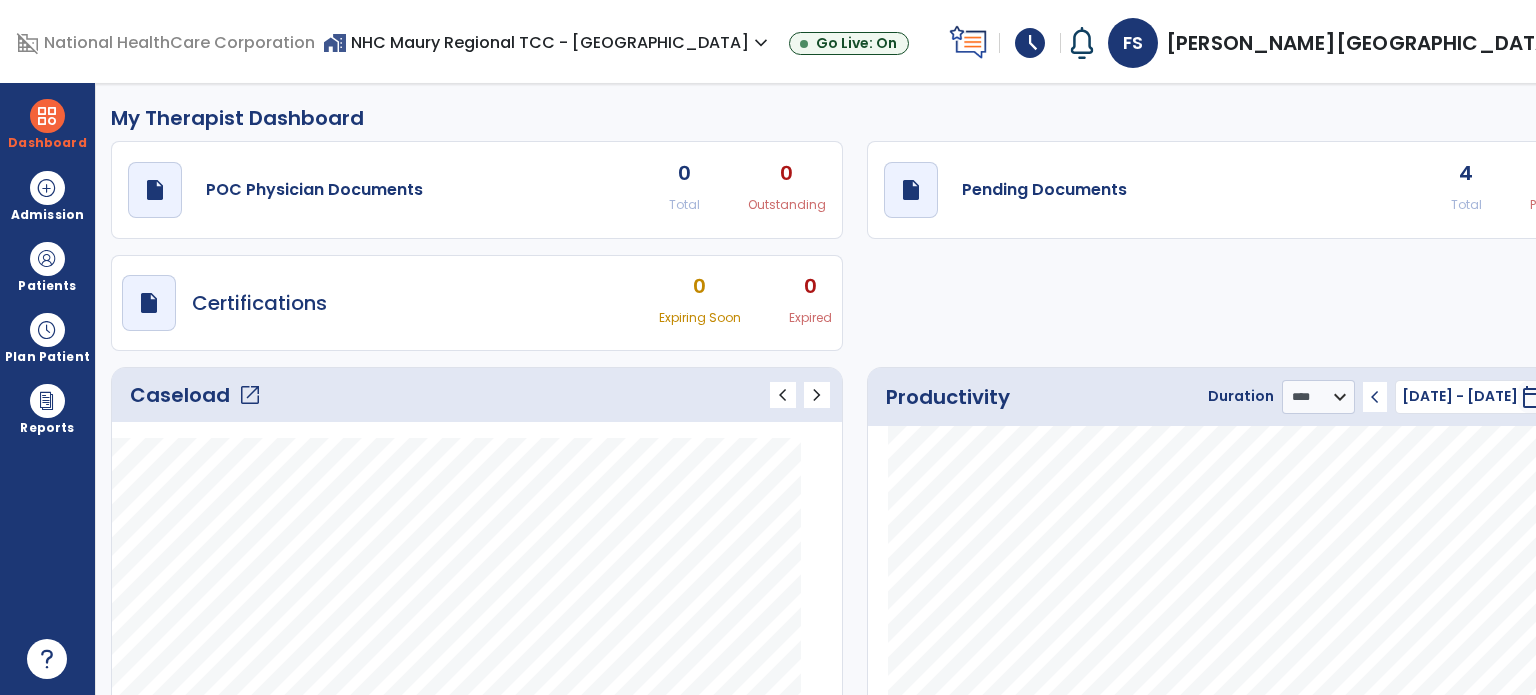 click on "draft   open_in_new  POC Physician Documents 0 Total 0 Outstanding  draft   open_in_new  Pending Documents 4 Total 0 Past Due  draft   open_in_new  Certifications 0 Expiring Soon 0 Expired" 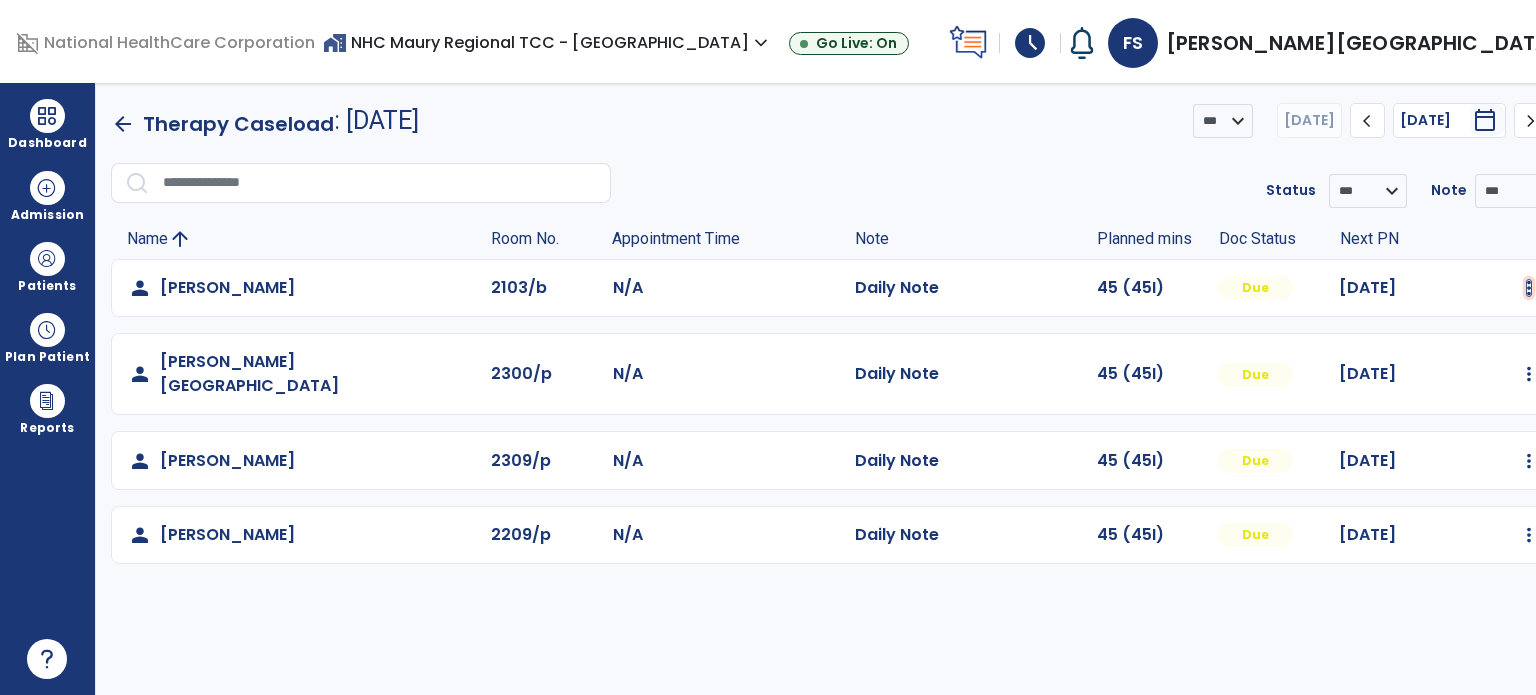 click at bounding box center [1529, 288] 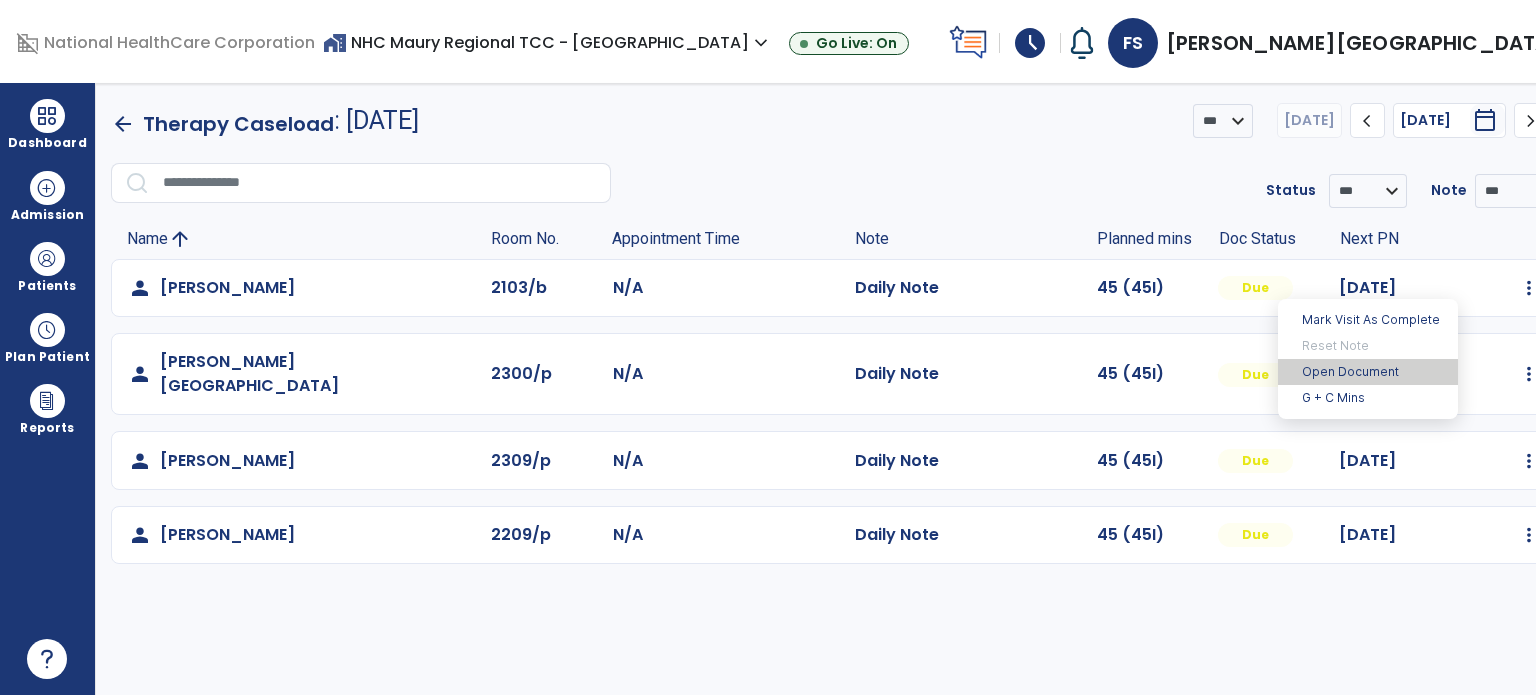click on "Open Document" at bounding box center (1368, 372) 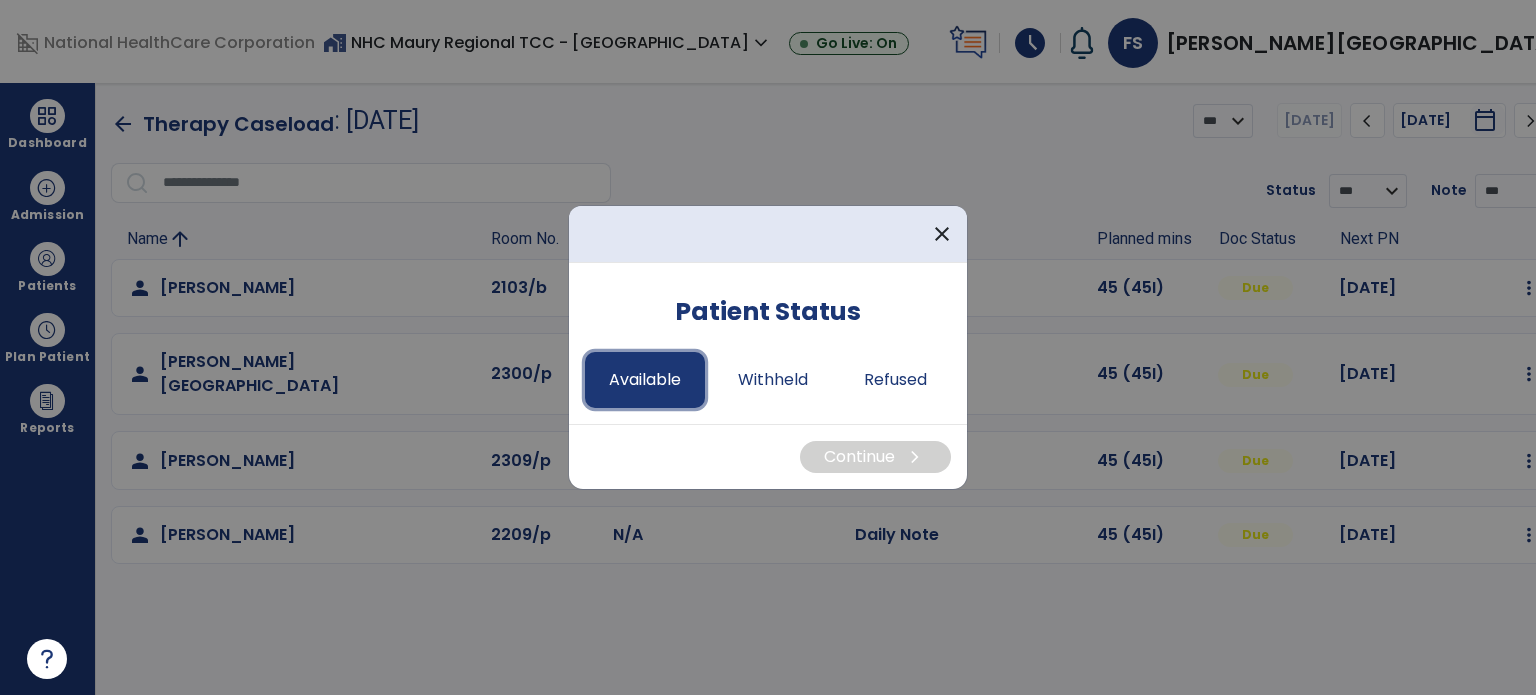 click on "Available" at bounding box center [645, 380] 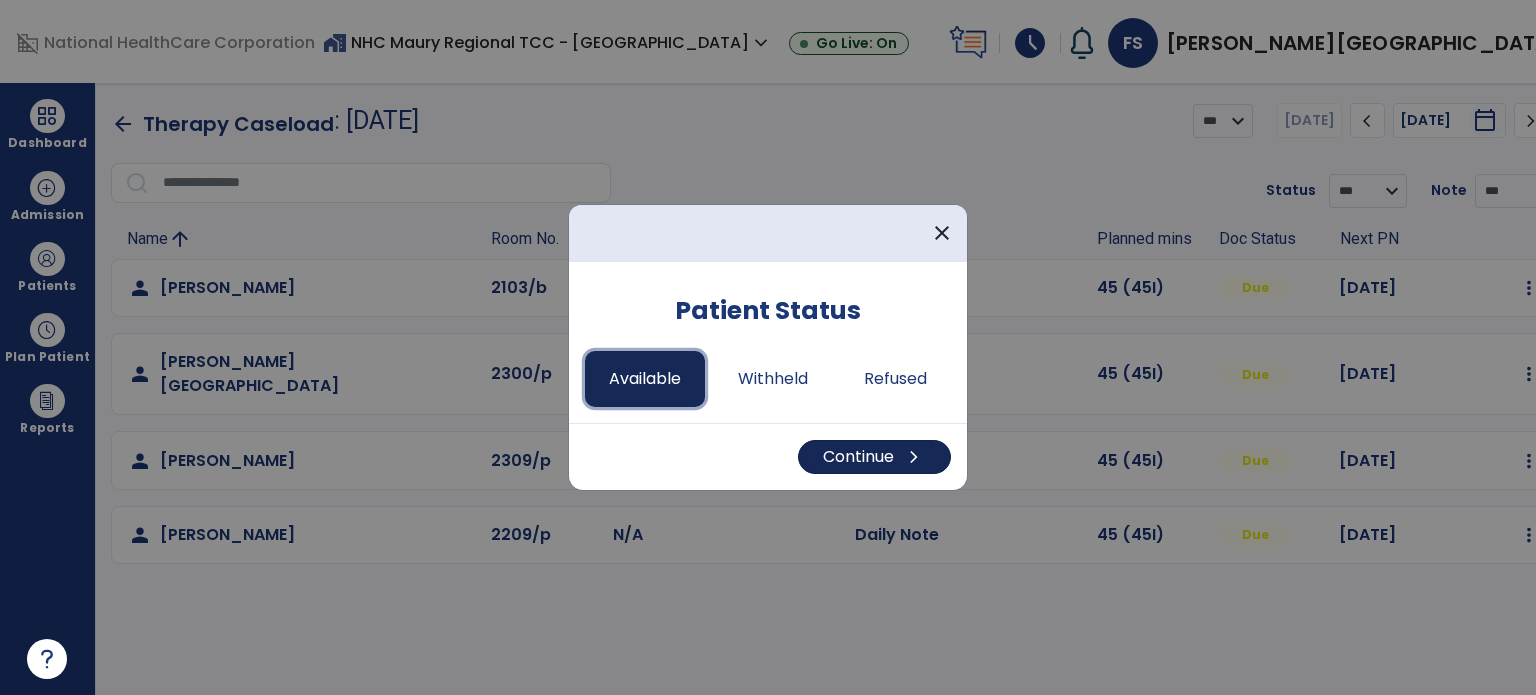click on "Continue   chevron_right" at bounding box center [874, 457] 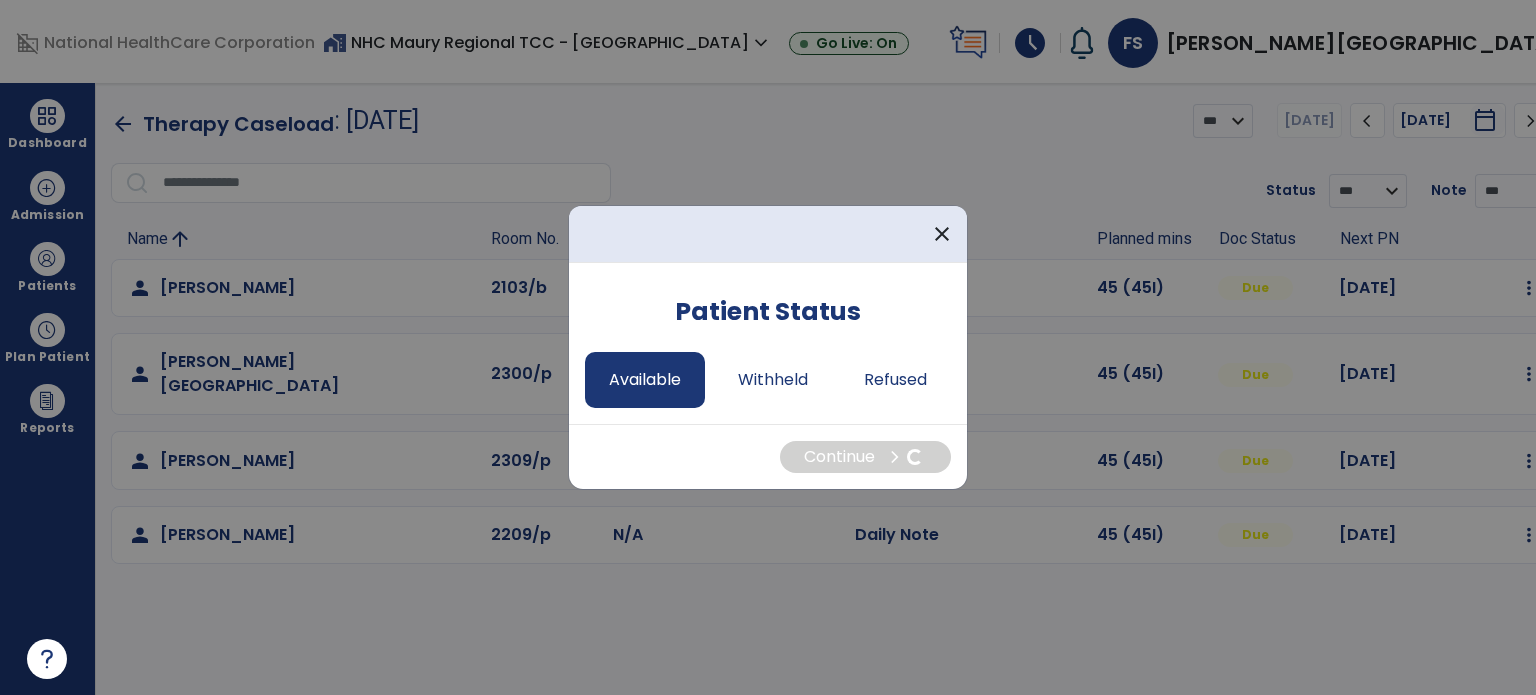 select on "*" 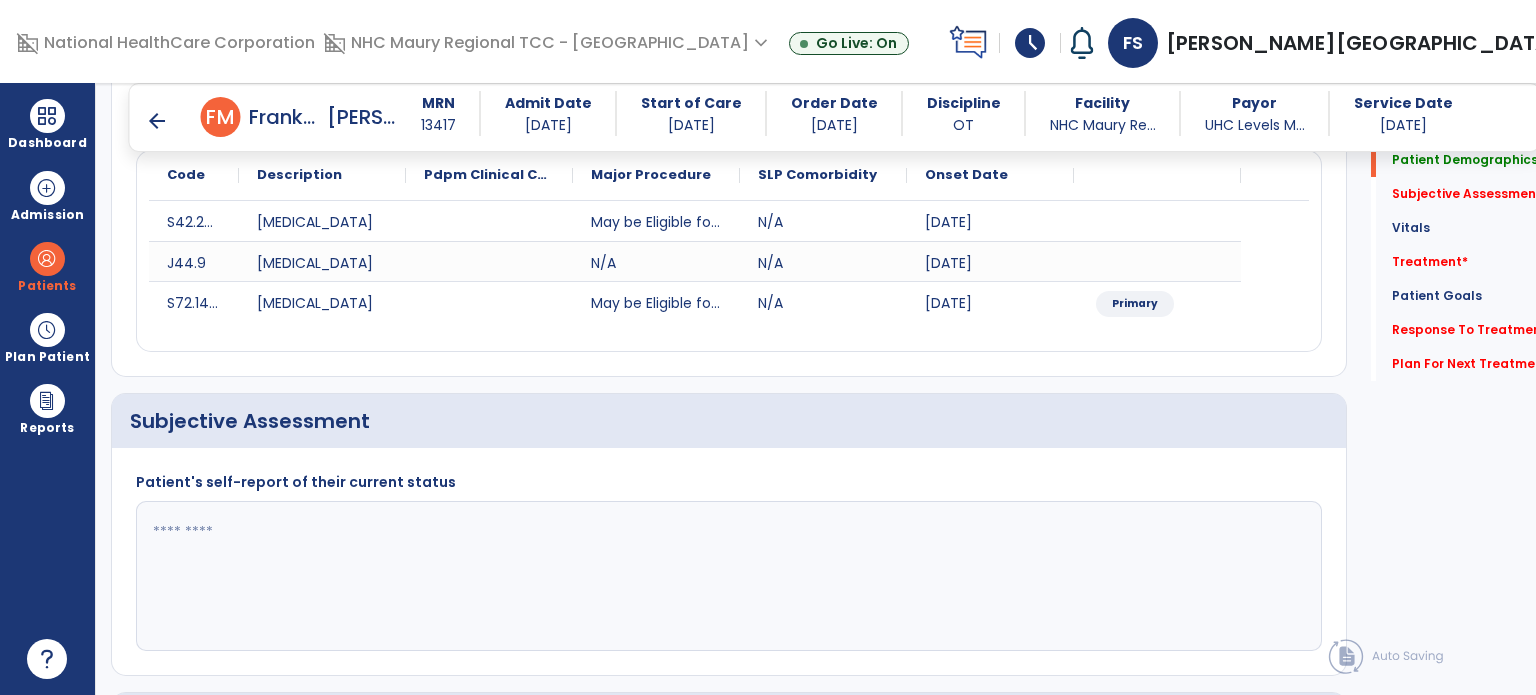 scroll, scrollTop: 243, scrollLeft: 0, axis: vertical 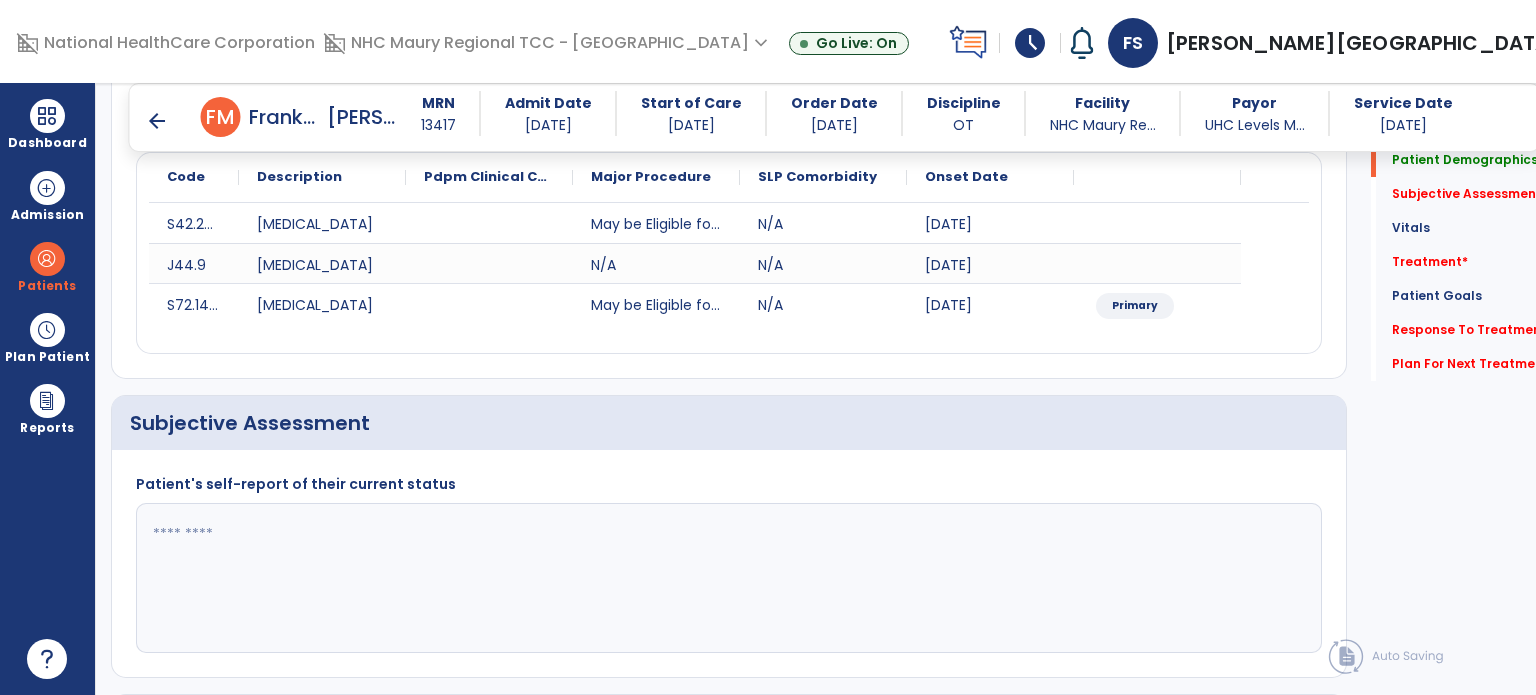 click 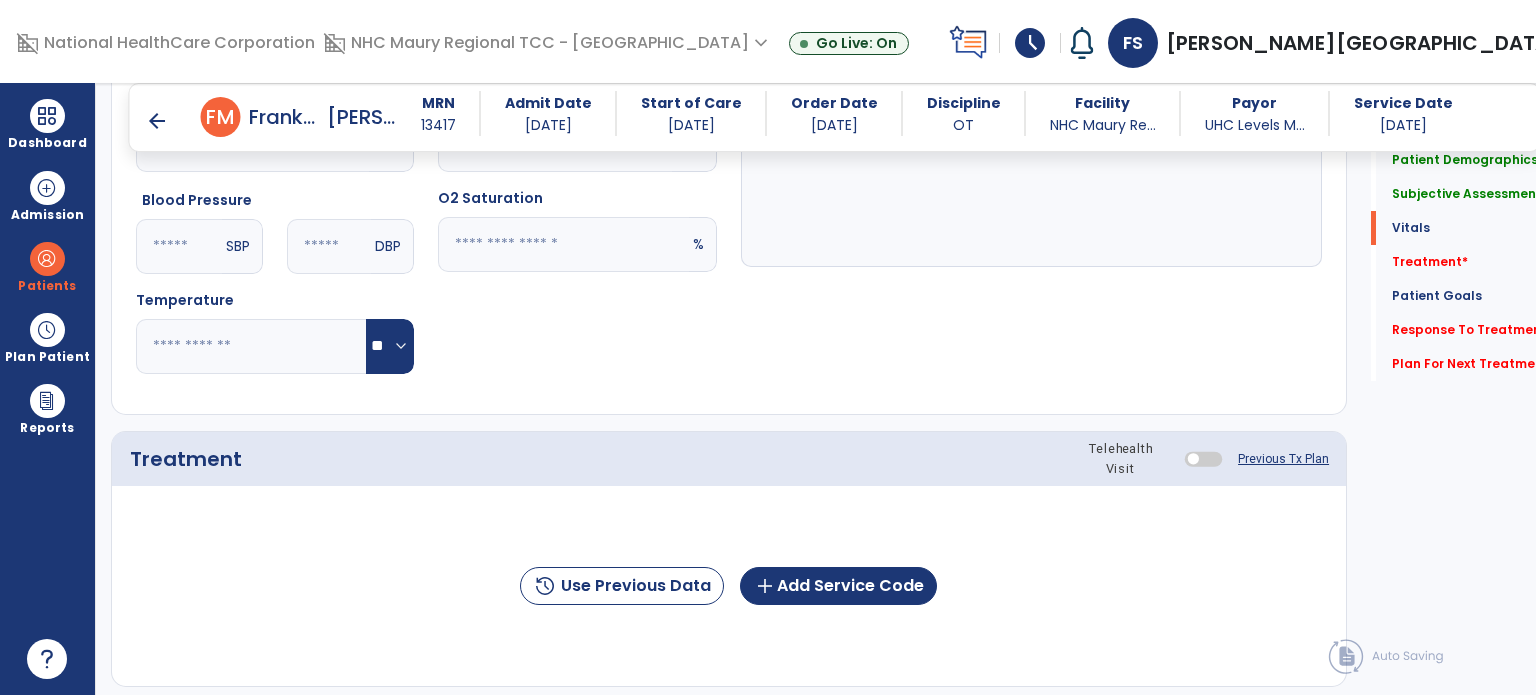scroll, scrollTop: 936, scrollLeft: 0, axis: vertical 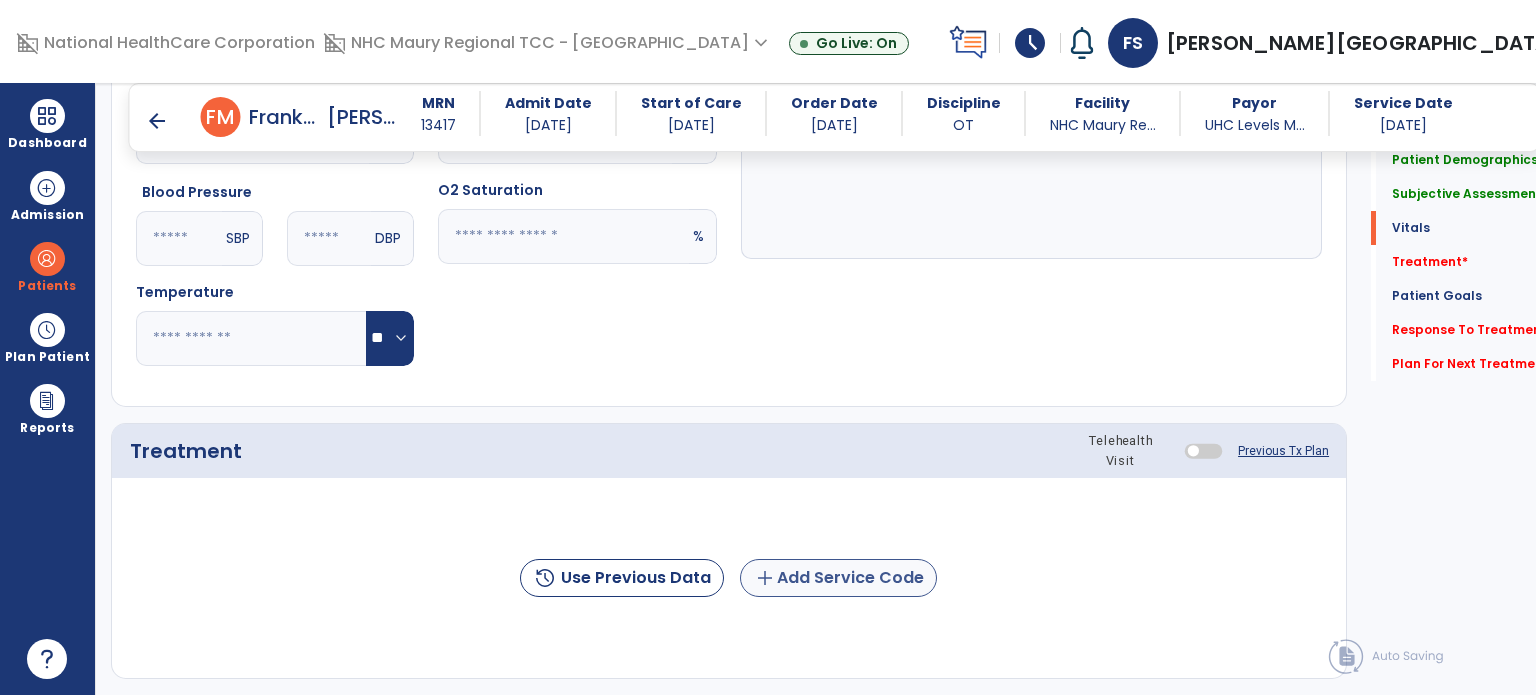 type on "**********" 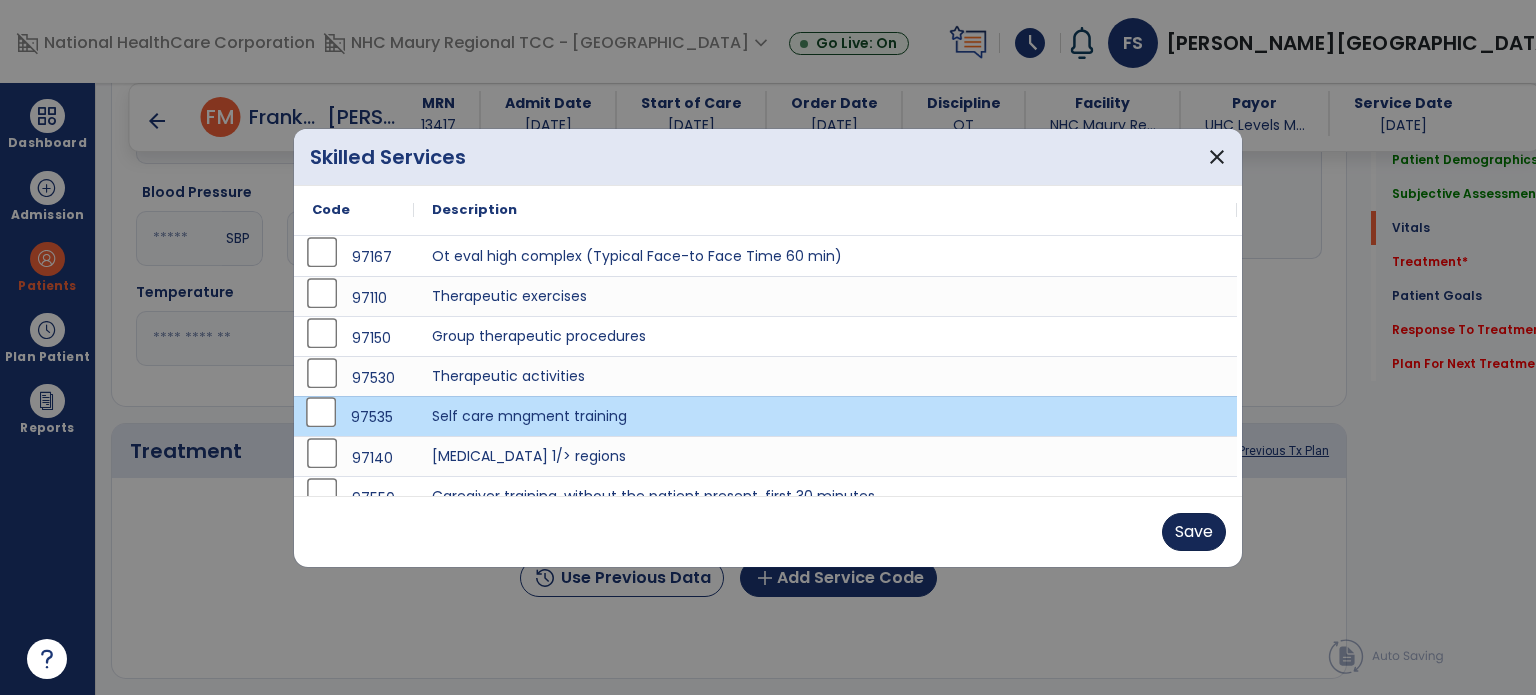 click on "Save" at bounding box center [1194, 532] 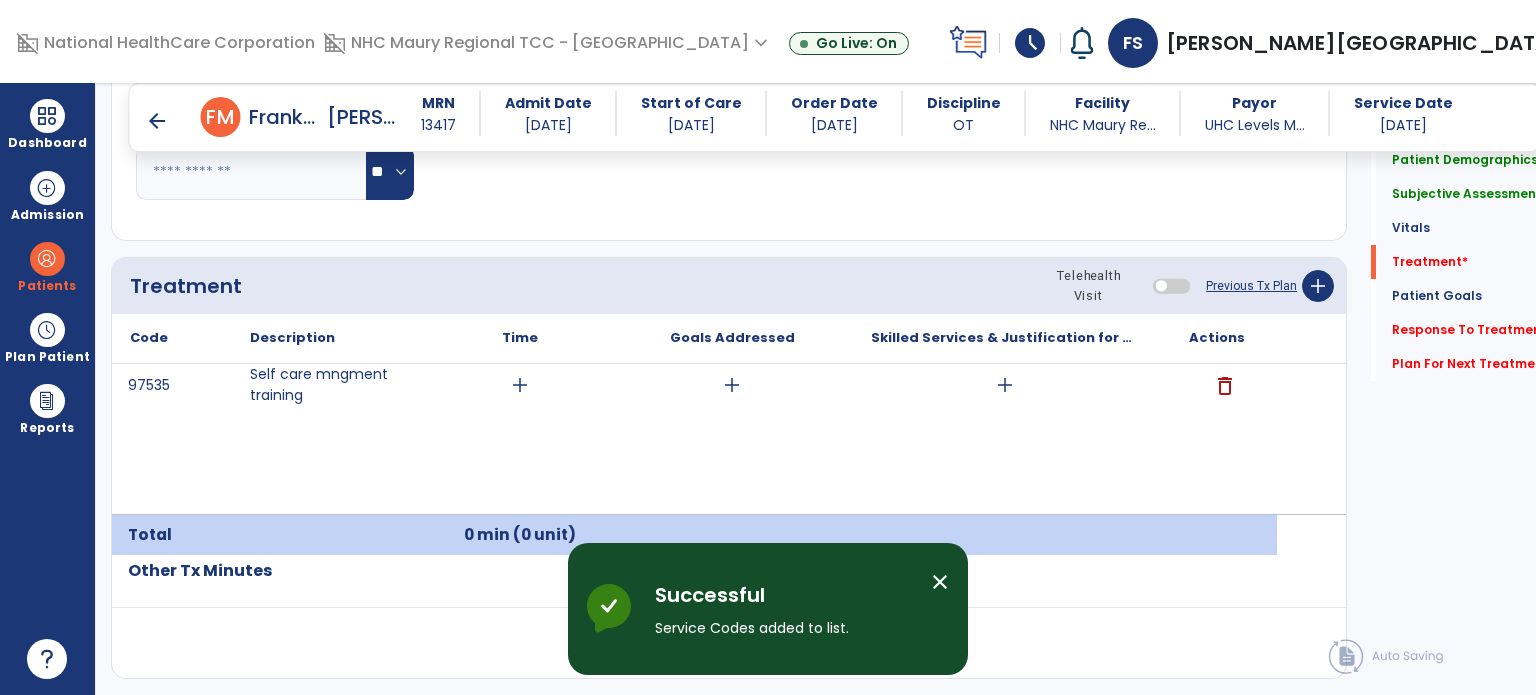 scroll, scrollTop: 1184, scrollLeft: 0, axis: vertical 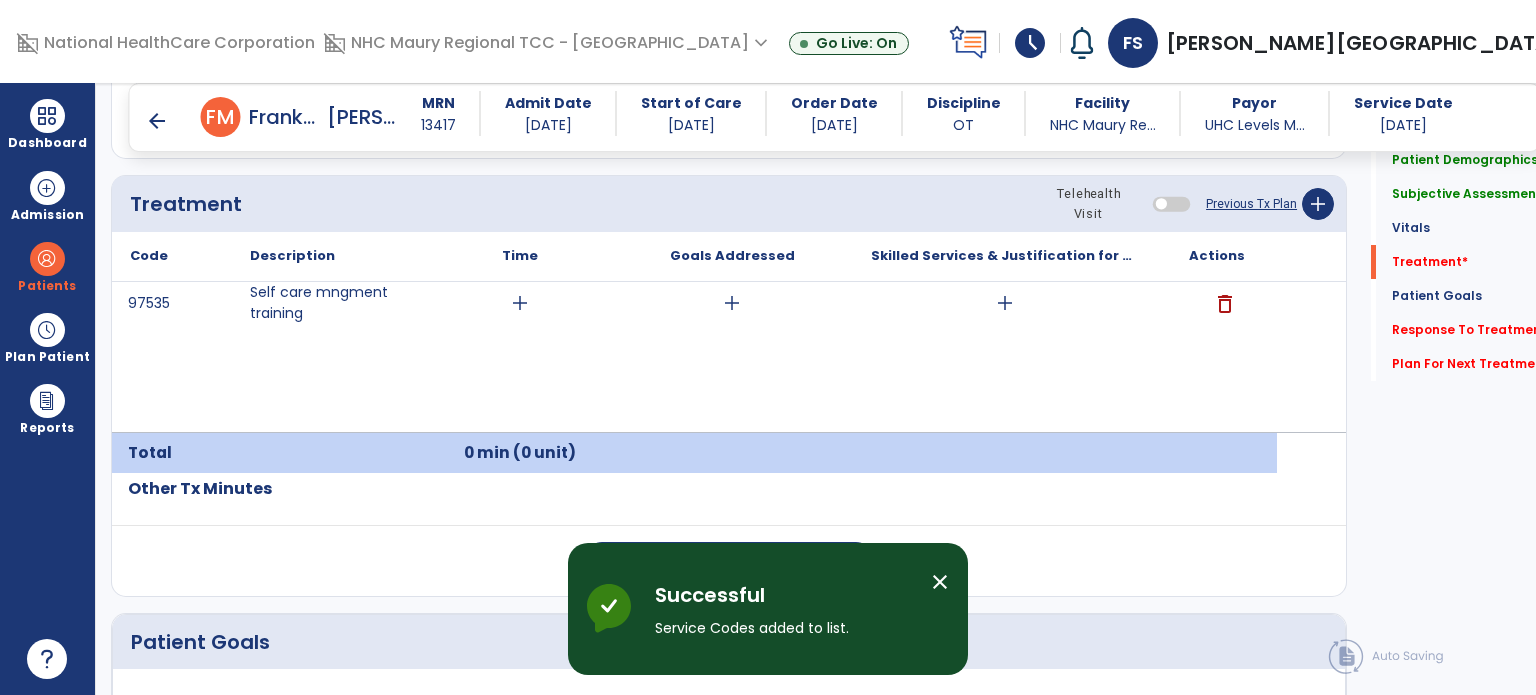click on "add" at bounding box center [732, 303] 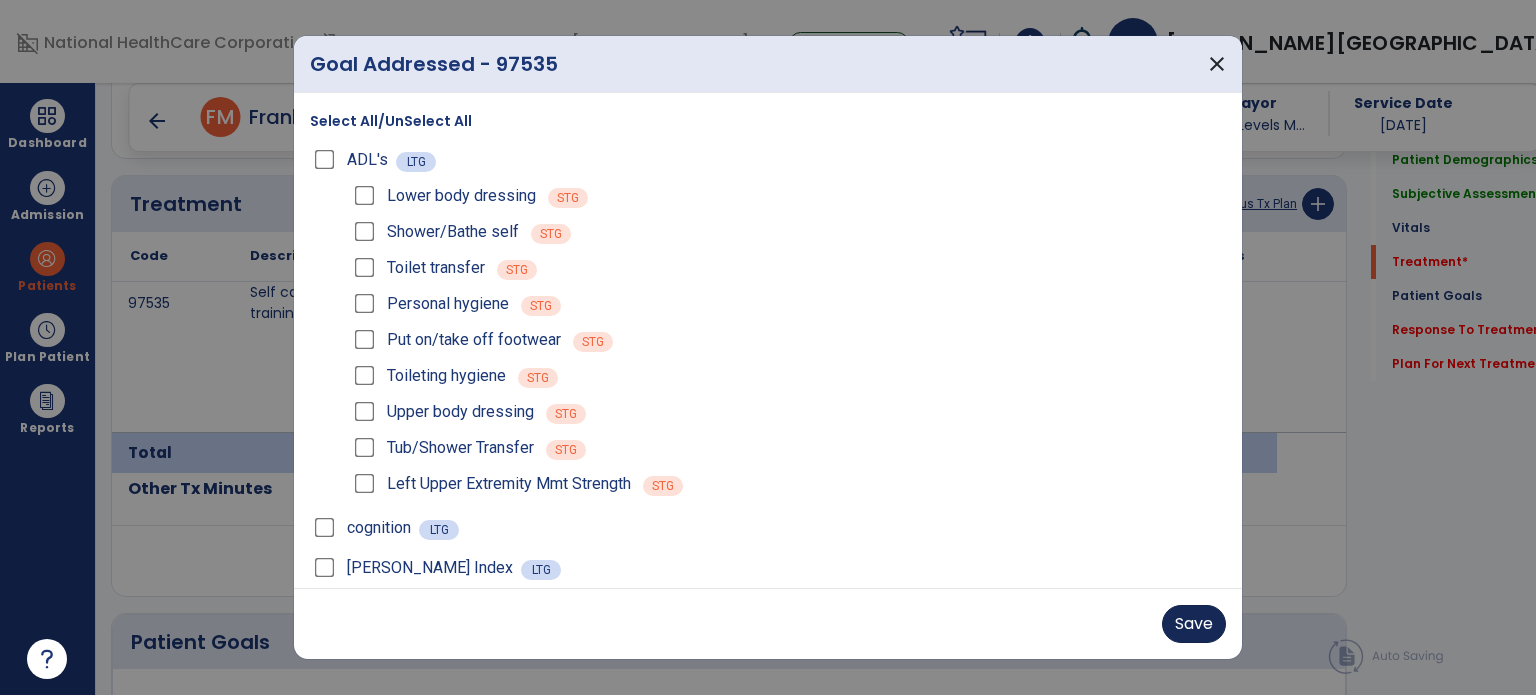 click on "Save" at bounding box center (1194, 624) 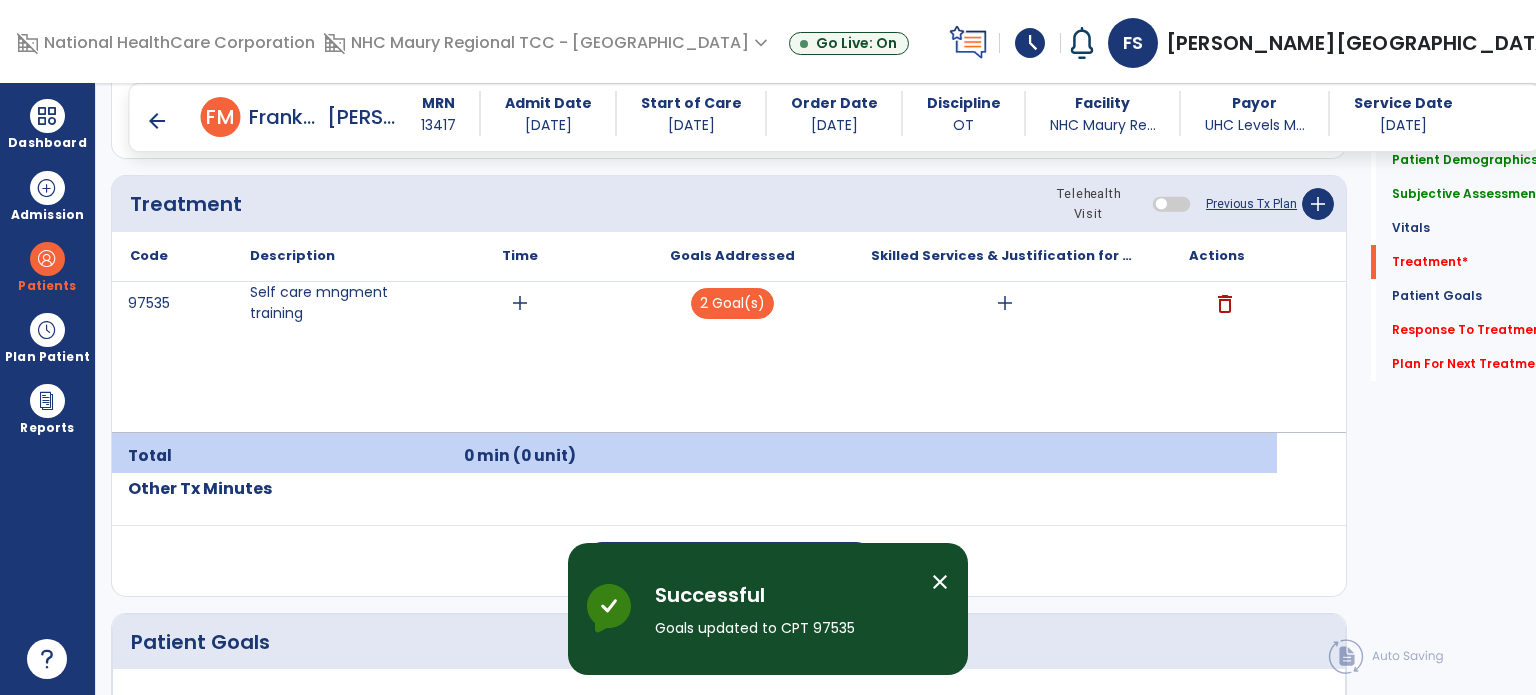 click on "add" at bounding box center (1005, 303) 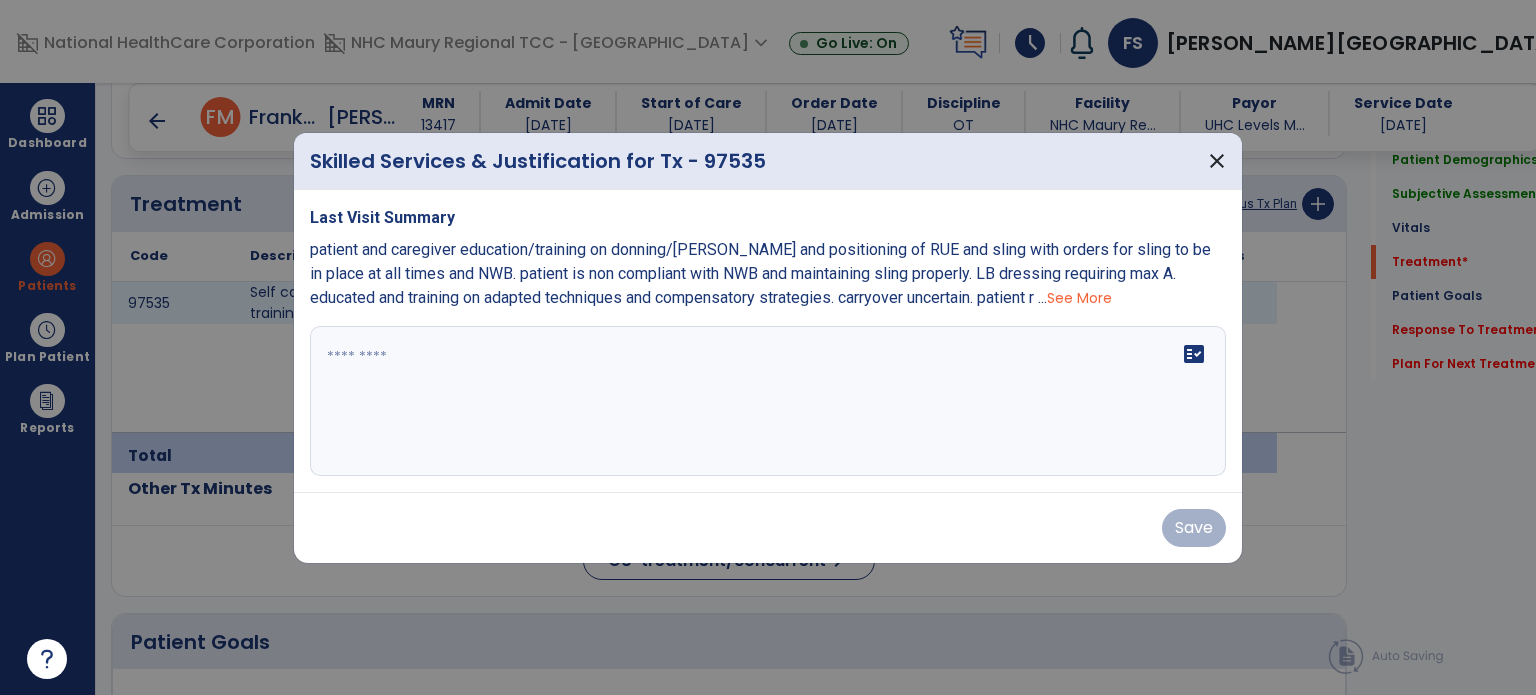 click at bounding box center (768, 401) 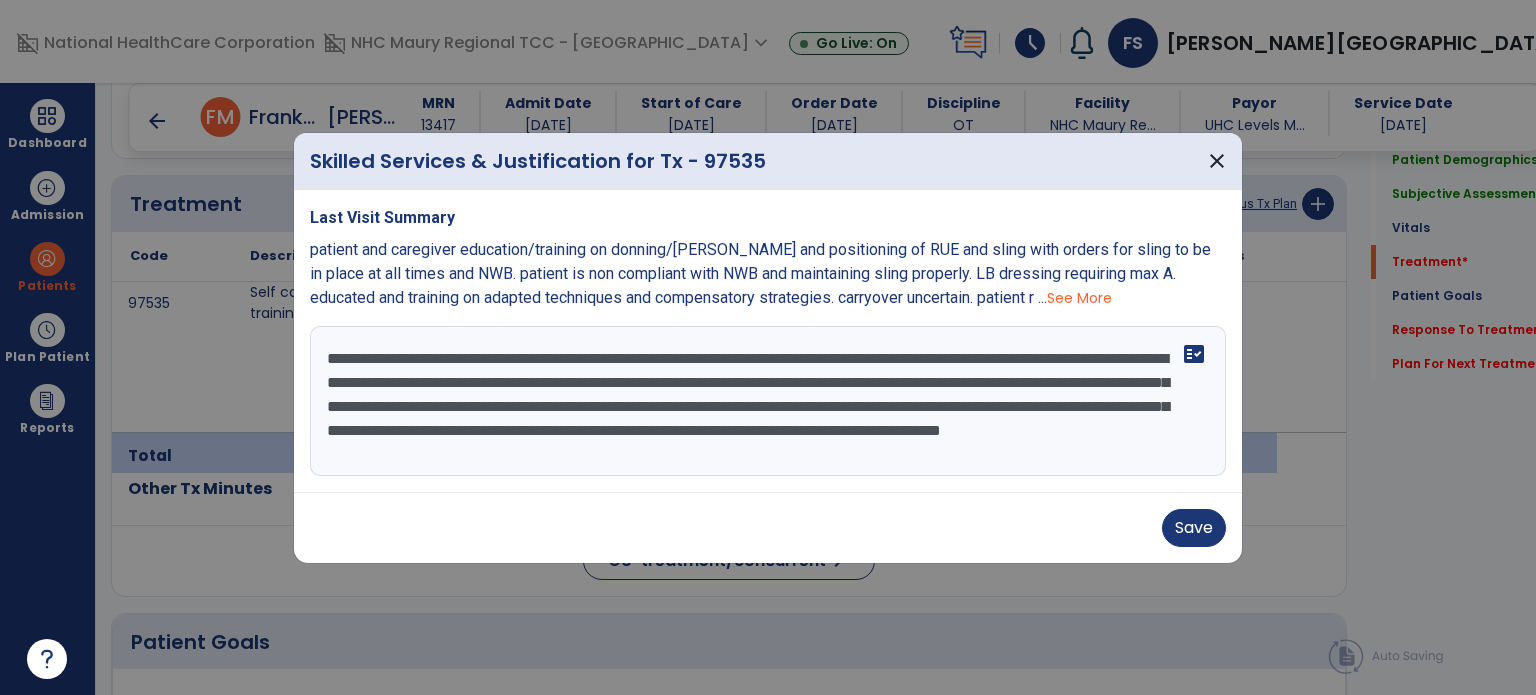 scroll, scrollTop: 15, scrollLeft: 0, axis: vertical 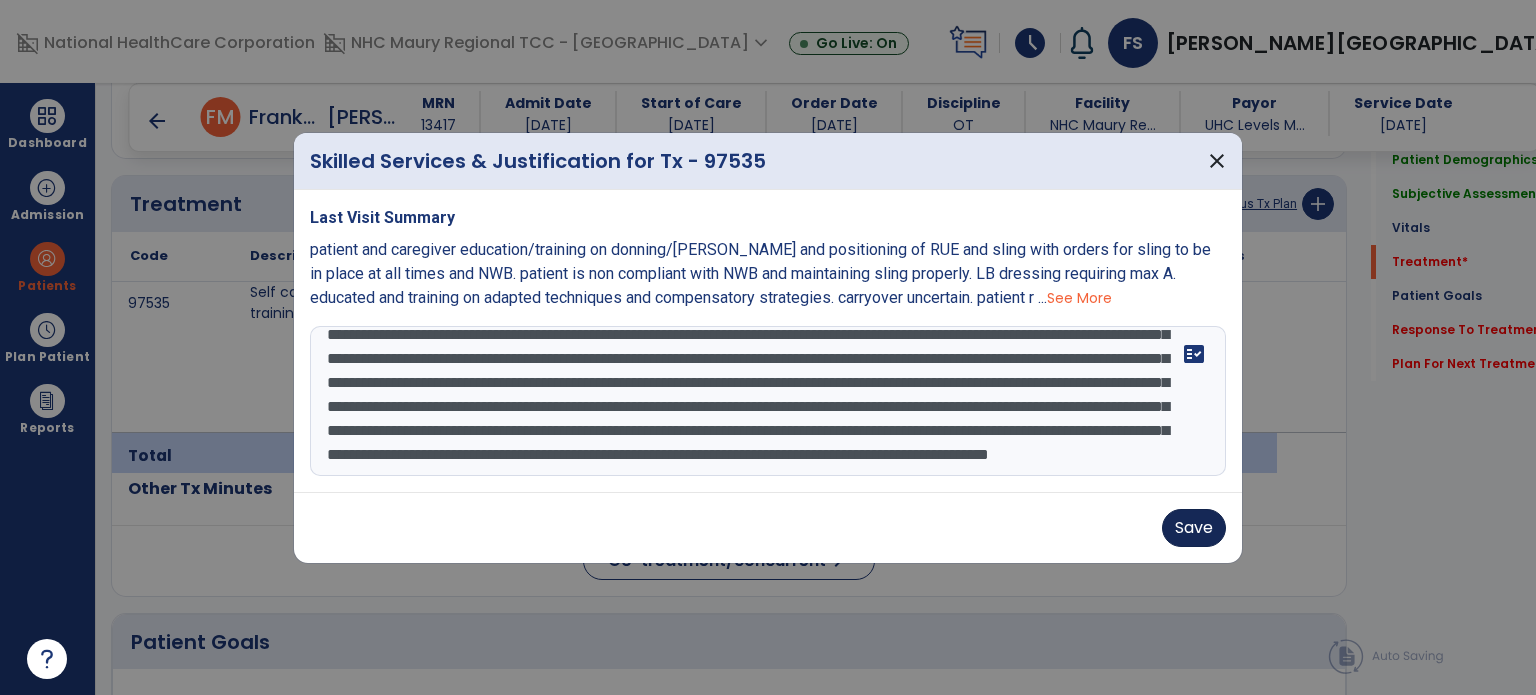 type on "**********" 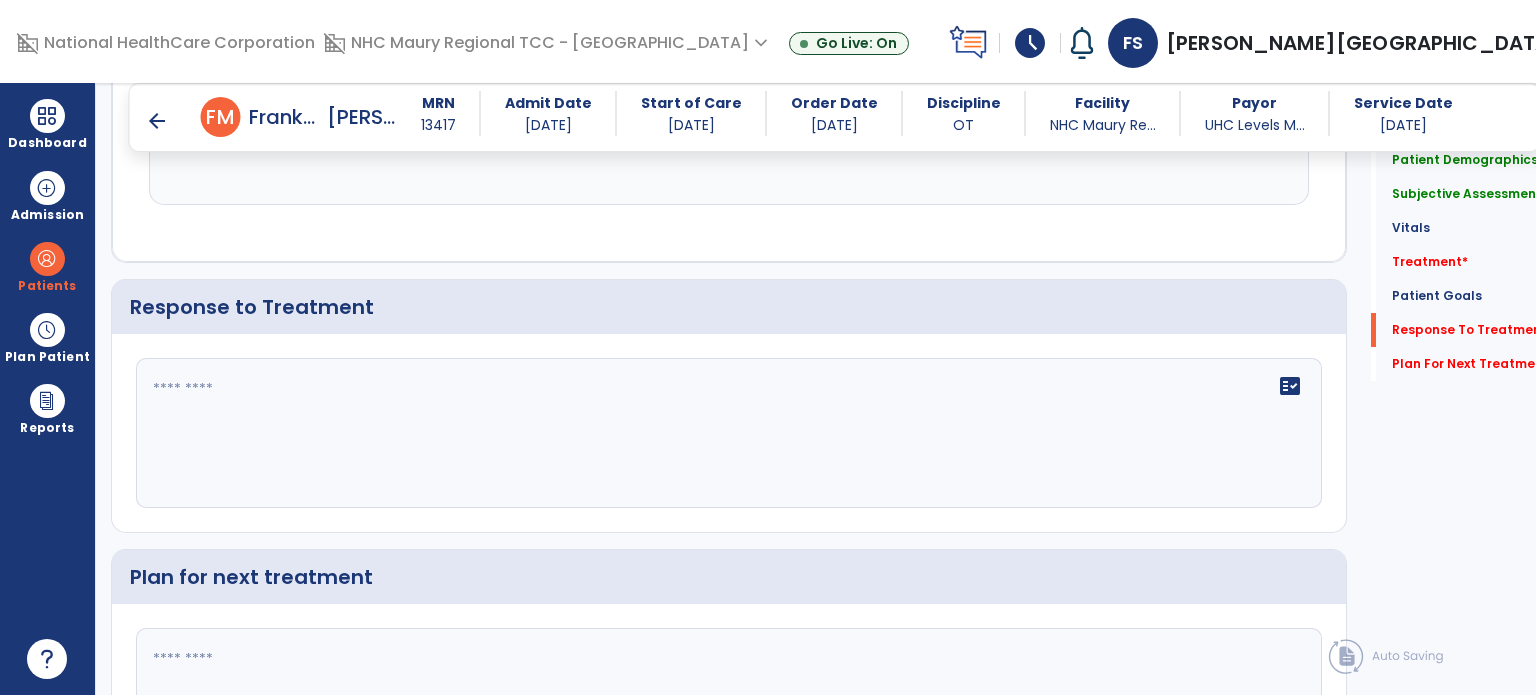 scroll, scrollTop: 3422, scrollLeft: 0, axis: vertical 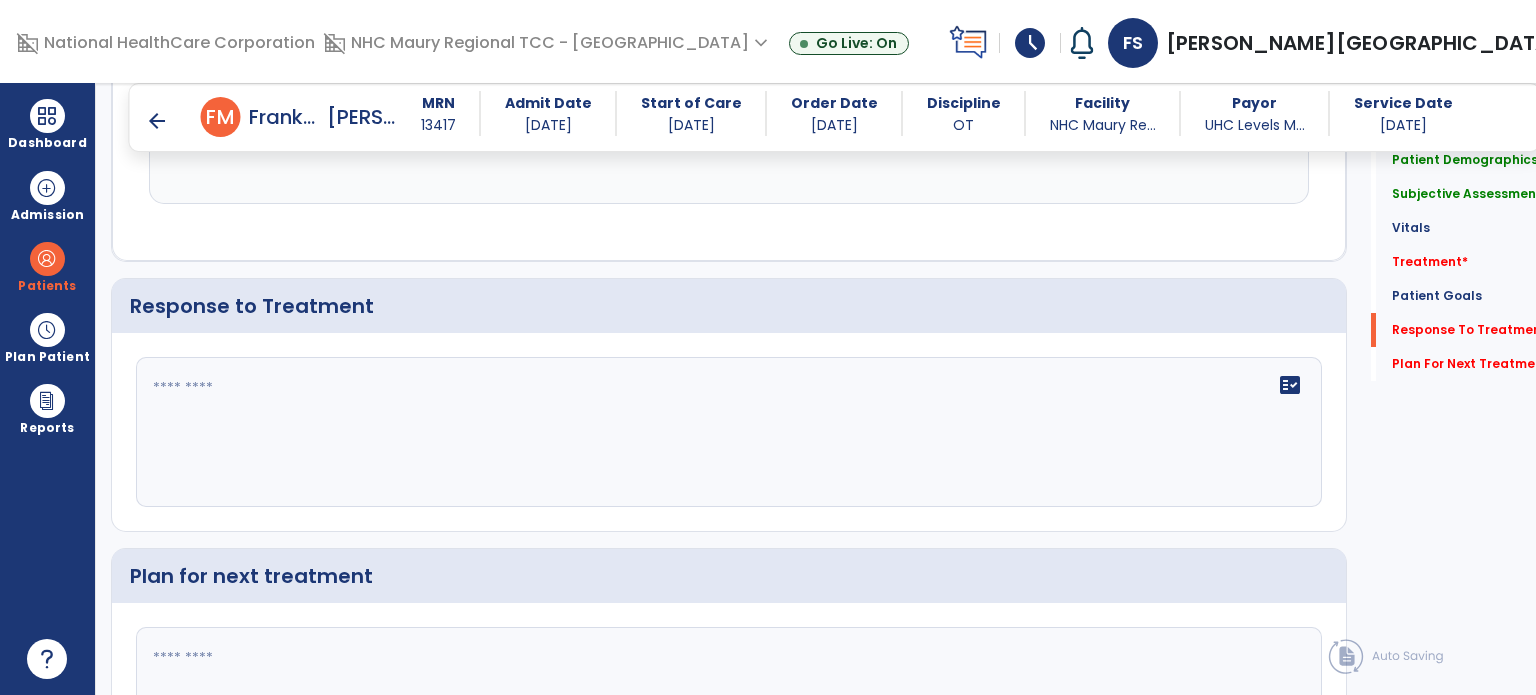 click on "fact_check" 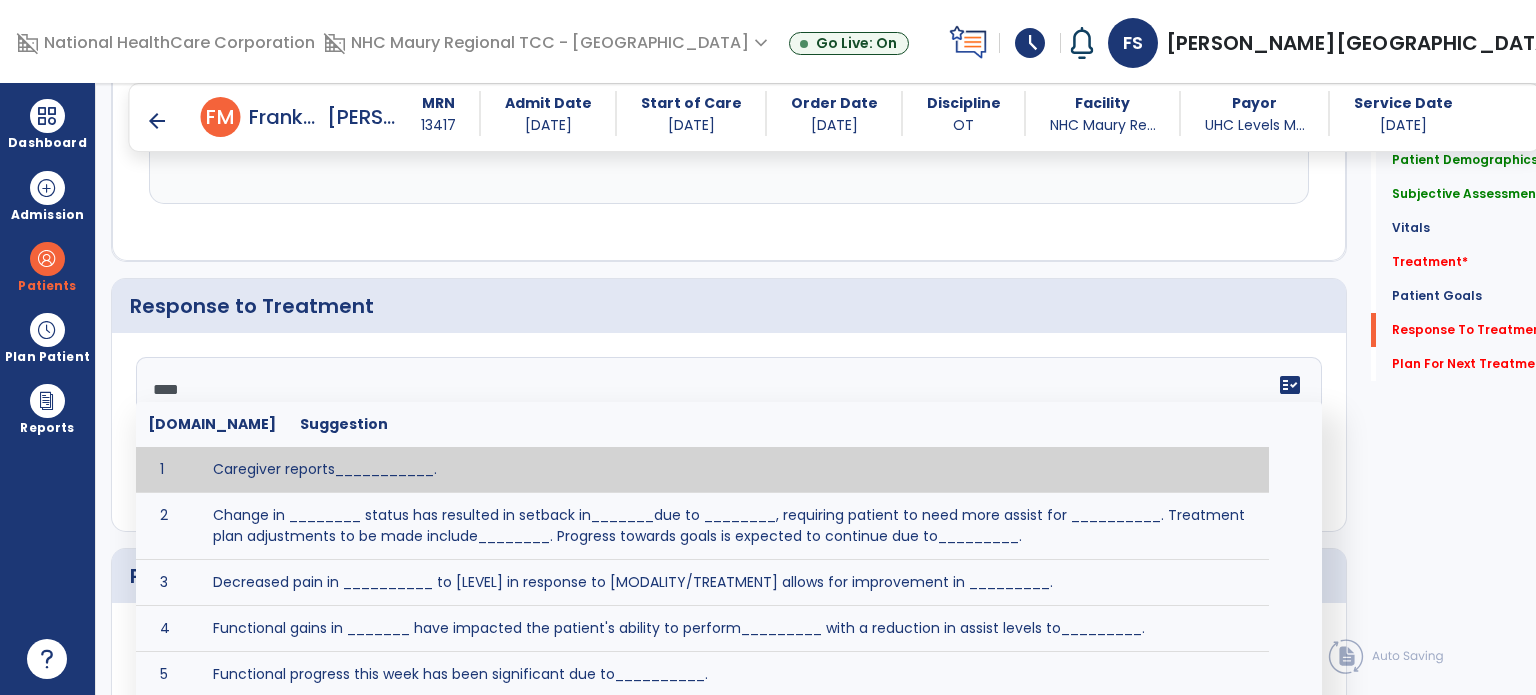 click on "pati ****  fact_check  Sr.No Suggestion 1 Caregiver reports___________. 2 Change in ________ status has resulted in setback in_______due to ________, requiring patient to need more assist for __________.   Treatment plan adjustments to be made include________.  Progress towards goals is expected to continue due to_________. 3 Decreased pain in __________ to [LEVEL] in response to [MODALITY/TREATMENT] allows for improvement in _________. 4 Functional gains in _______ have impacted the patient's ability to perform_________ with a reduction in assist levels to_________. 5 Functional progress this week has been significant due to__________. 6 Gains in ________ have improved the patient's ability to perform ______with decreased levels of assist to___________. 7 Improvement in ________allows patient to tolerate higher levels of challenges in_________. 8 Pain in [AREA] has decreased to [LEVEL] in response to [TREATMENT/MODALITY], allowing fore ease in completing__________. 9 10 11 12 13 14 15 16 17 18 19 20 21" 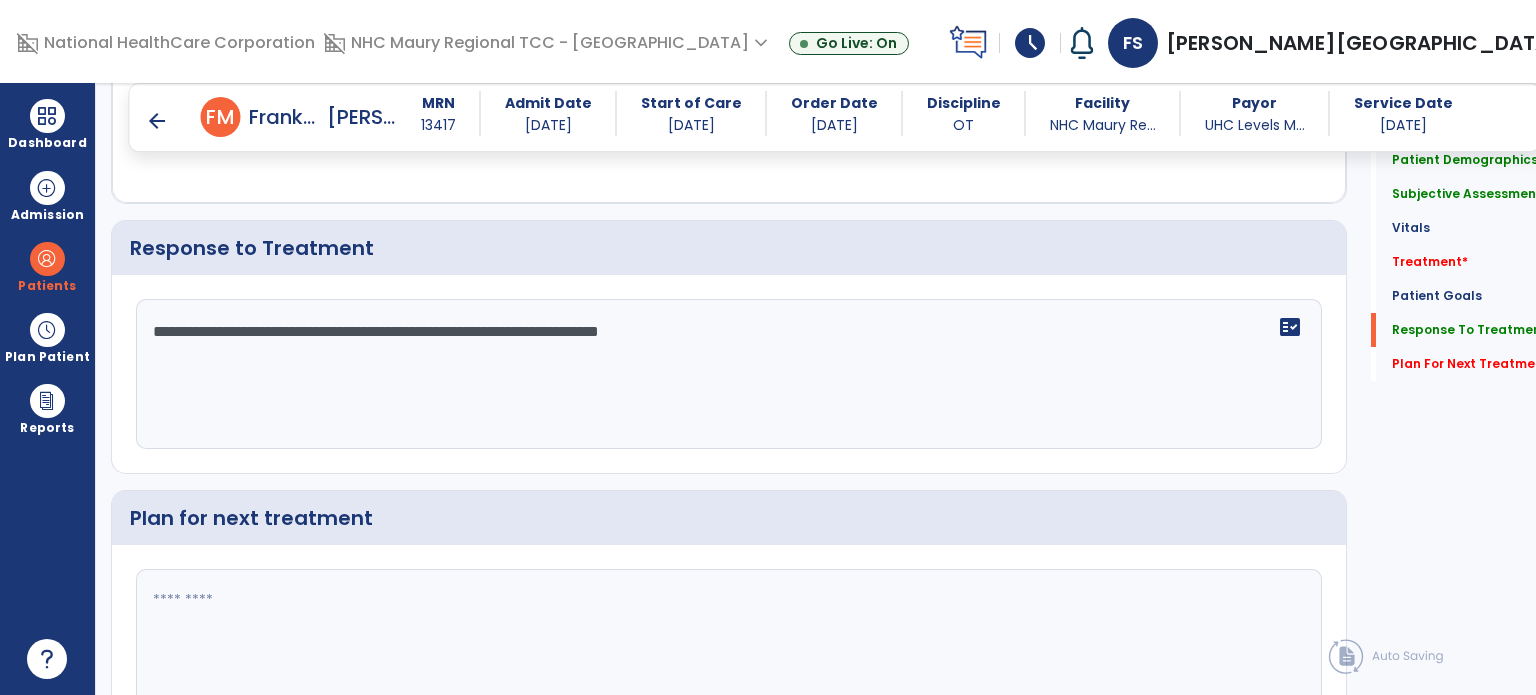 scroll, scrollTop: 3491, scrollLeft: 0, axis: vertical 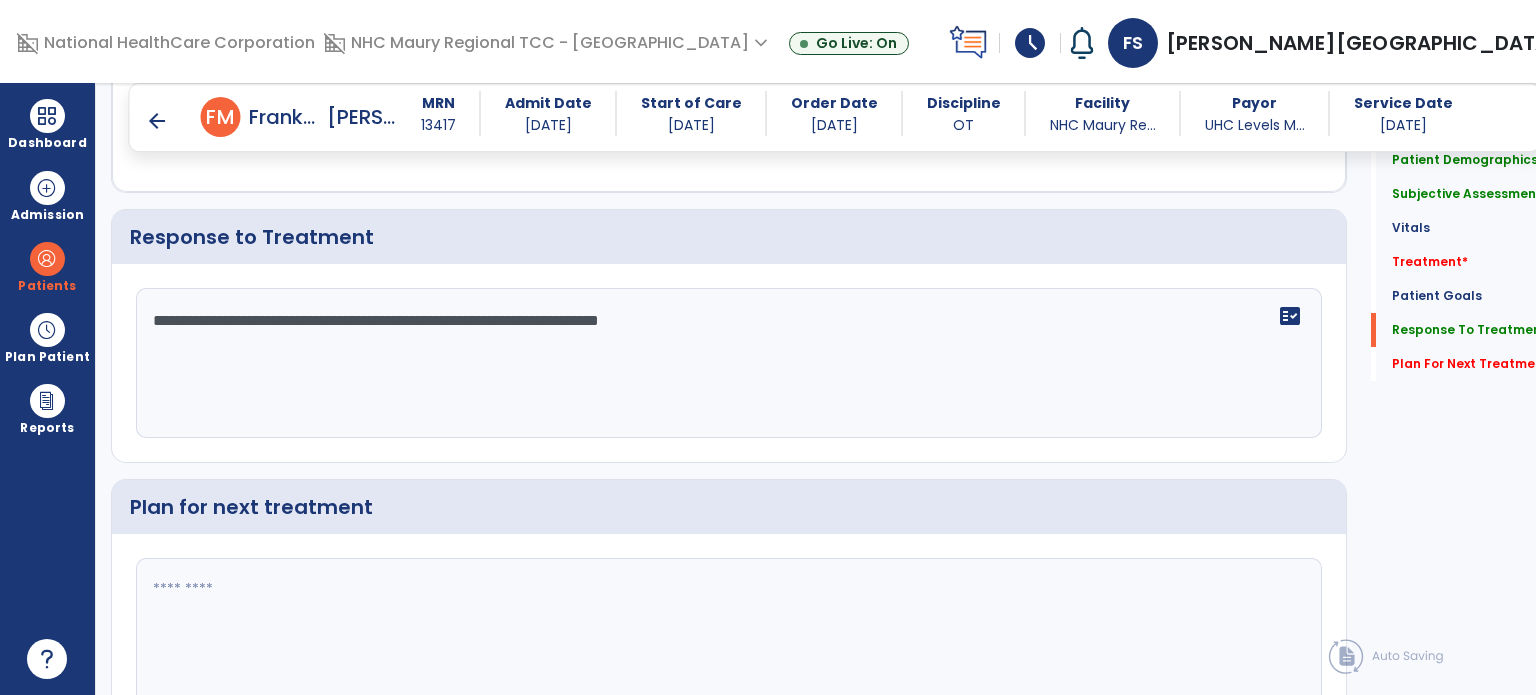 click on "Quick Links  Patient Demographics   Patient Demographics   Subjective Assessment   Subjective Assessment   Vitals   Vitals   Treatment   *  Treatment   *  Patient Goals   Patient Goals   Response To Treatment   Response To Treatment   Plan For Next Treatment   *  Plan For Next Treatment   *" 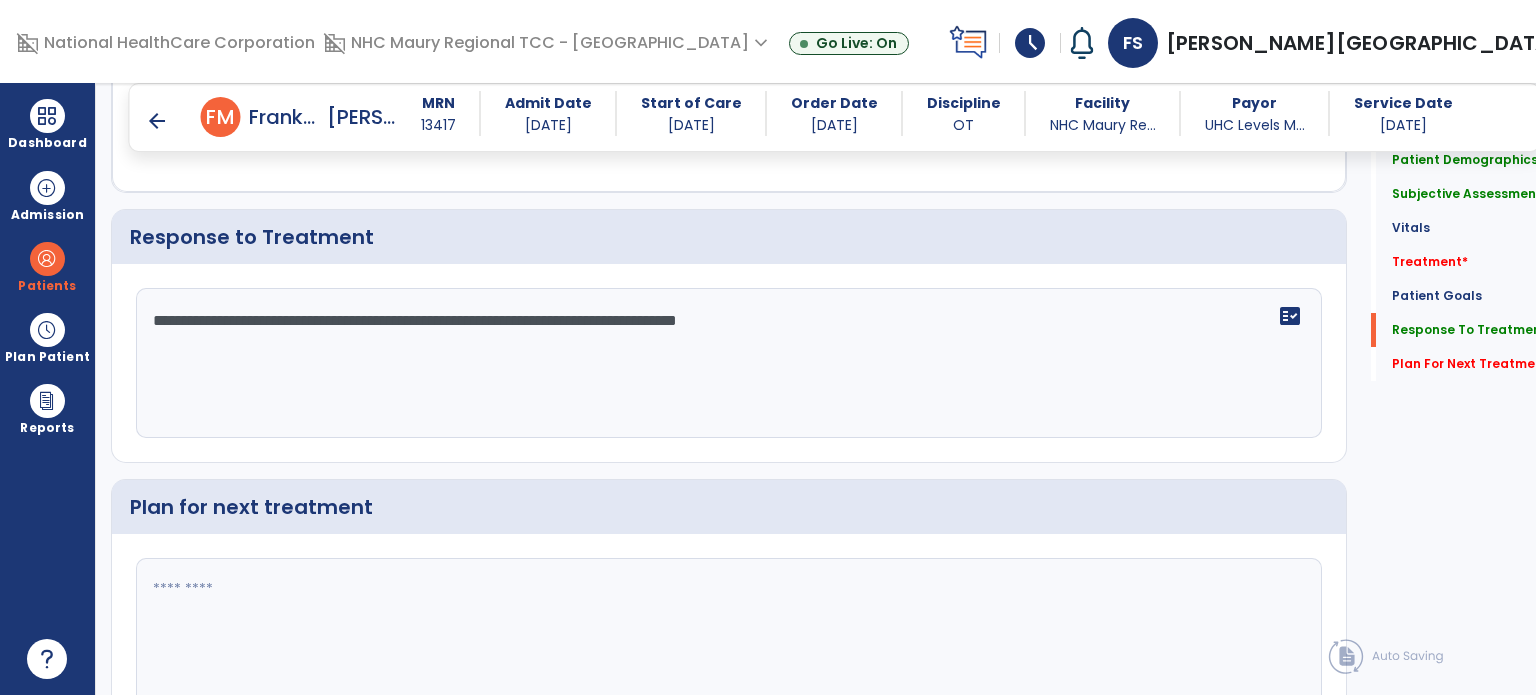 scroll, scrollTop: 3587, scrollLeft: 0, axis: vertical 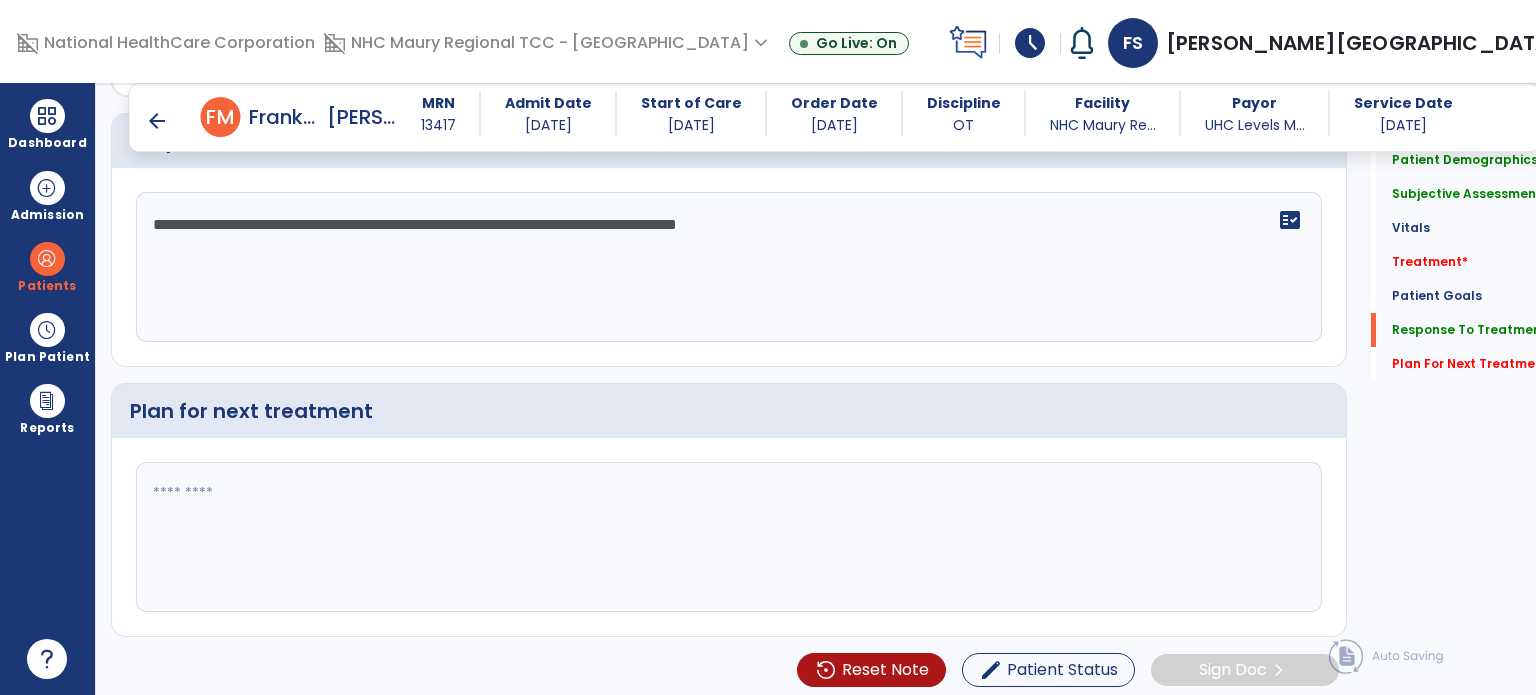 type on "**********" 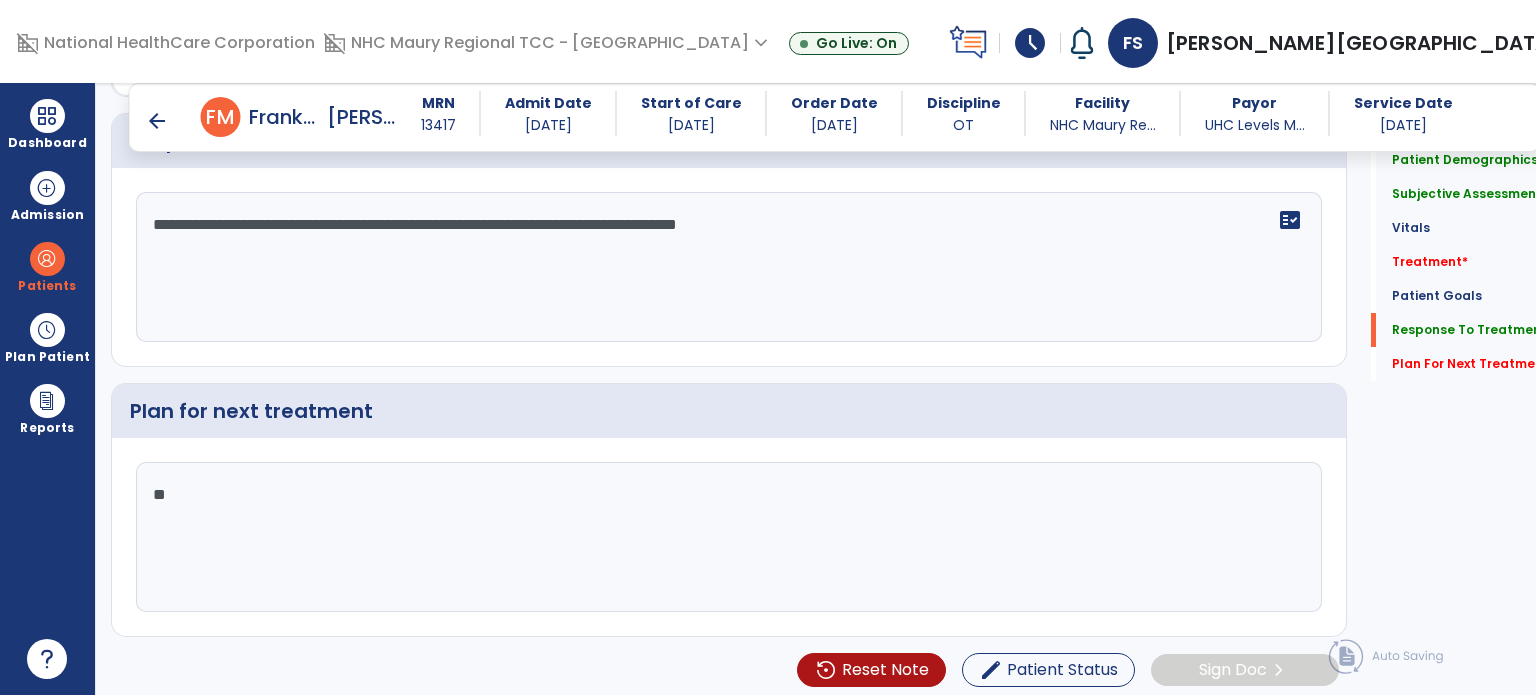 type on "*" 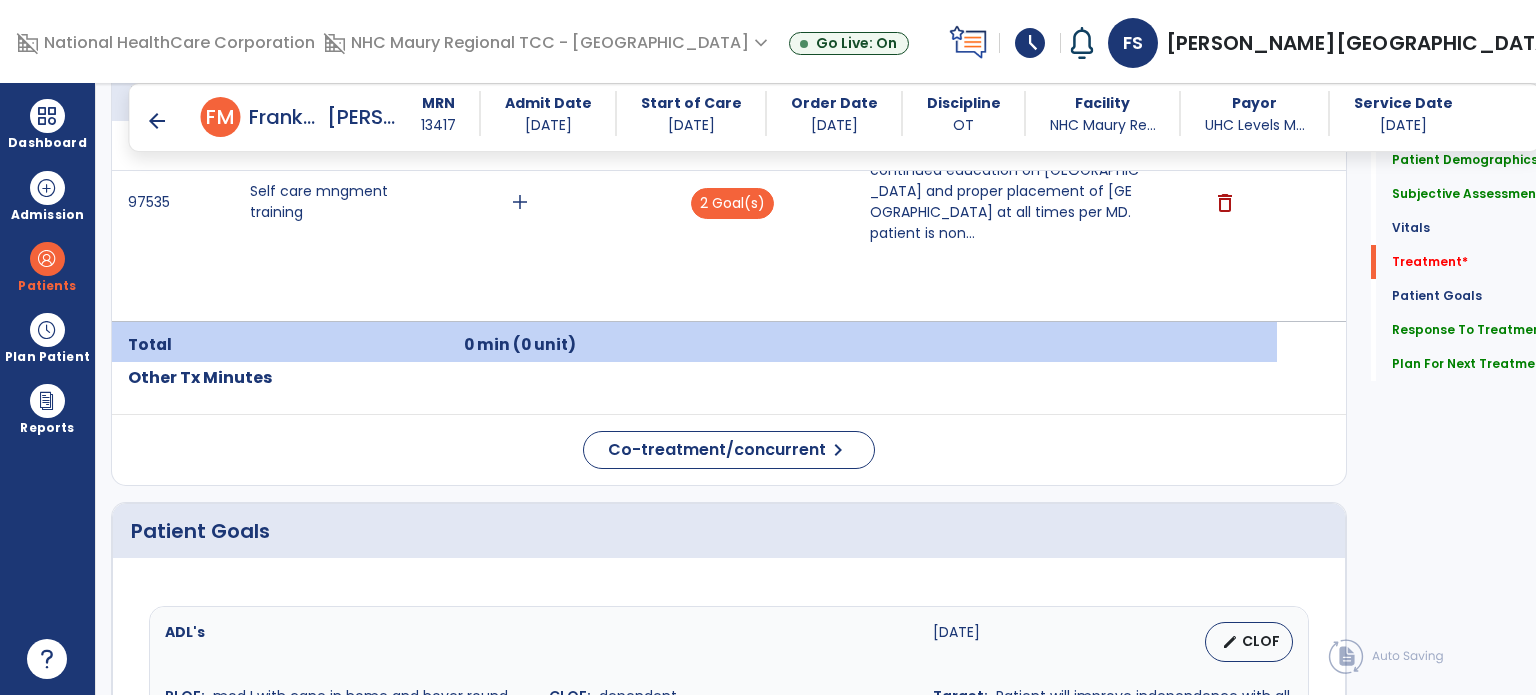 scroll, scrollTop: 1259, scrollLeft: 0, axis: vertical 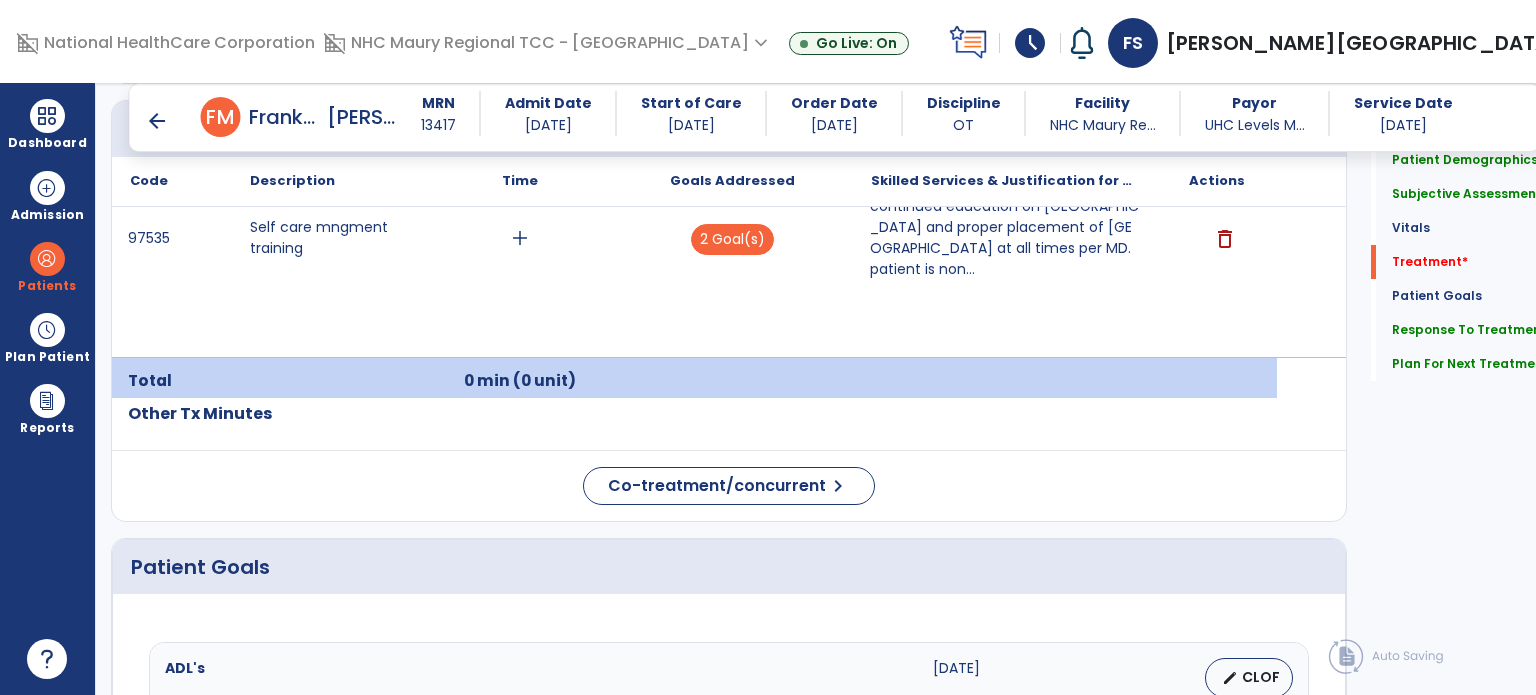 type on "*****" 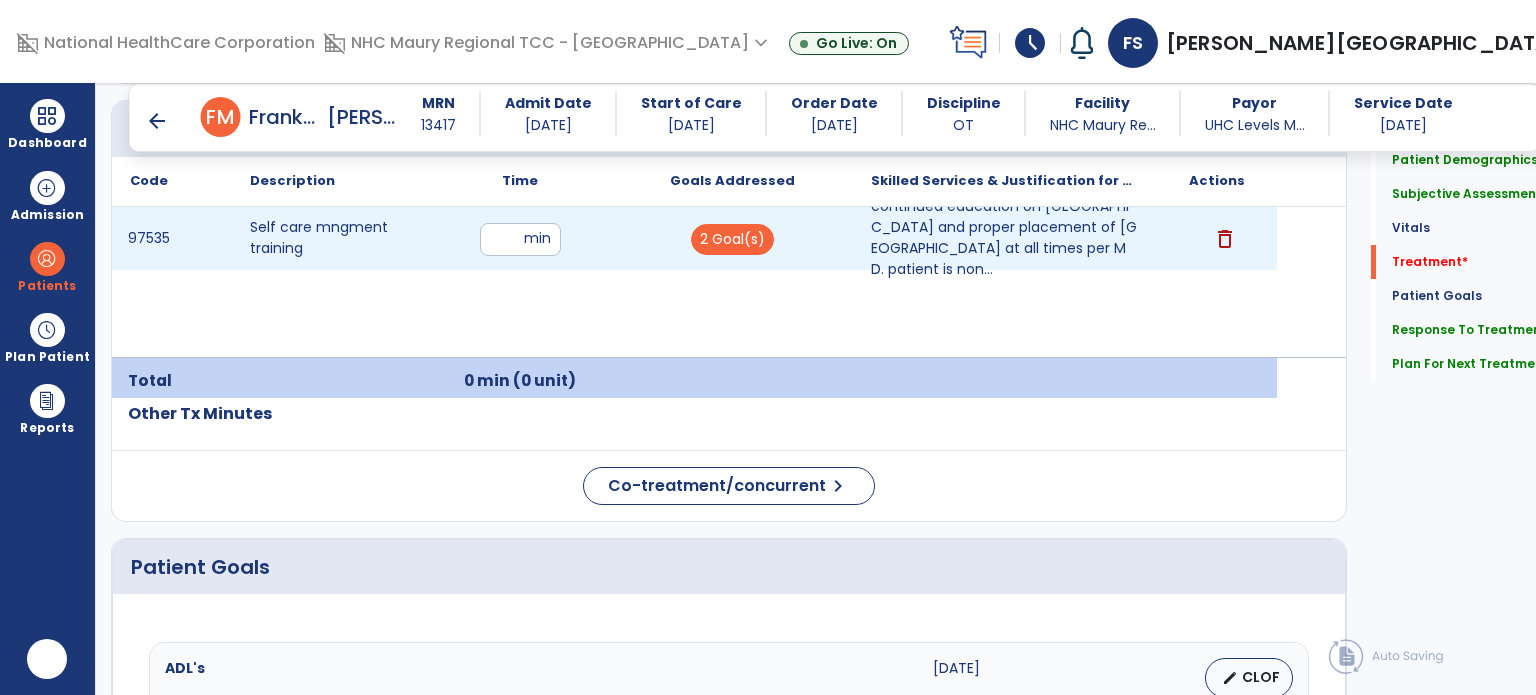 scroll, scrollTop: 0, scrollLeft: 0, axis: both 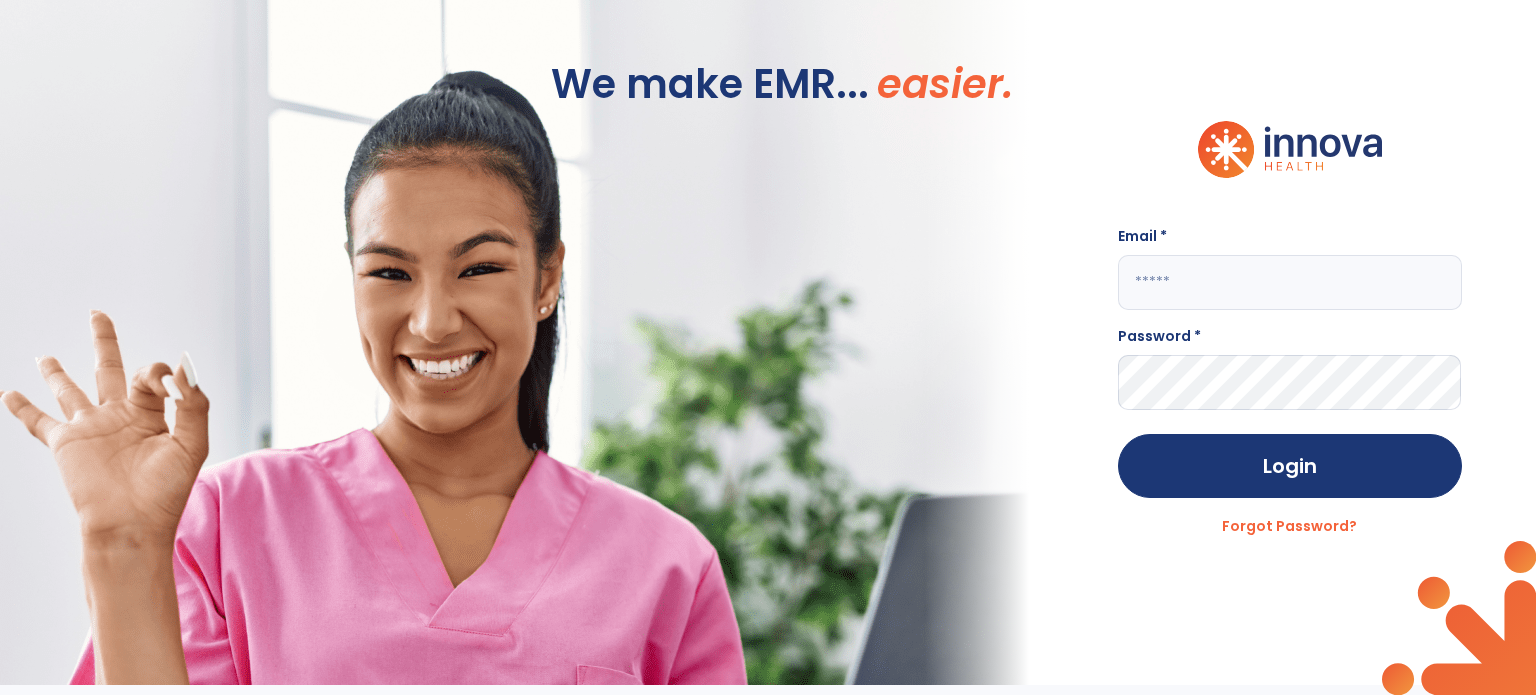 click on "We make EMR... easier." 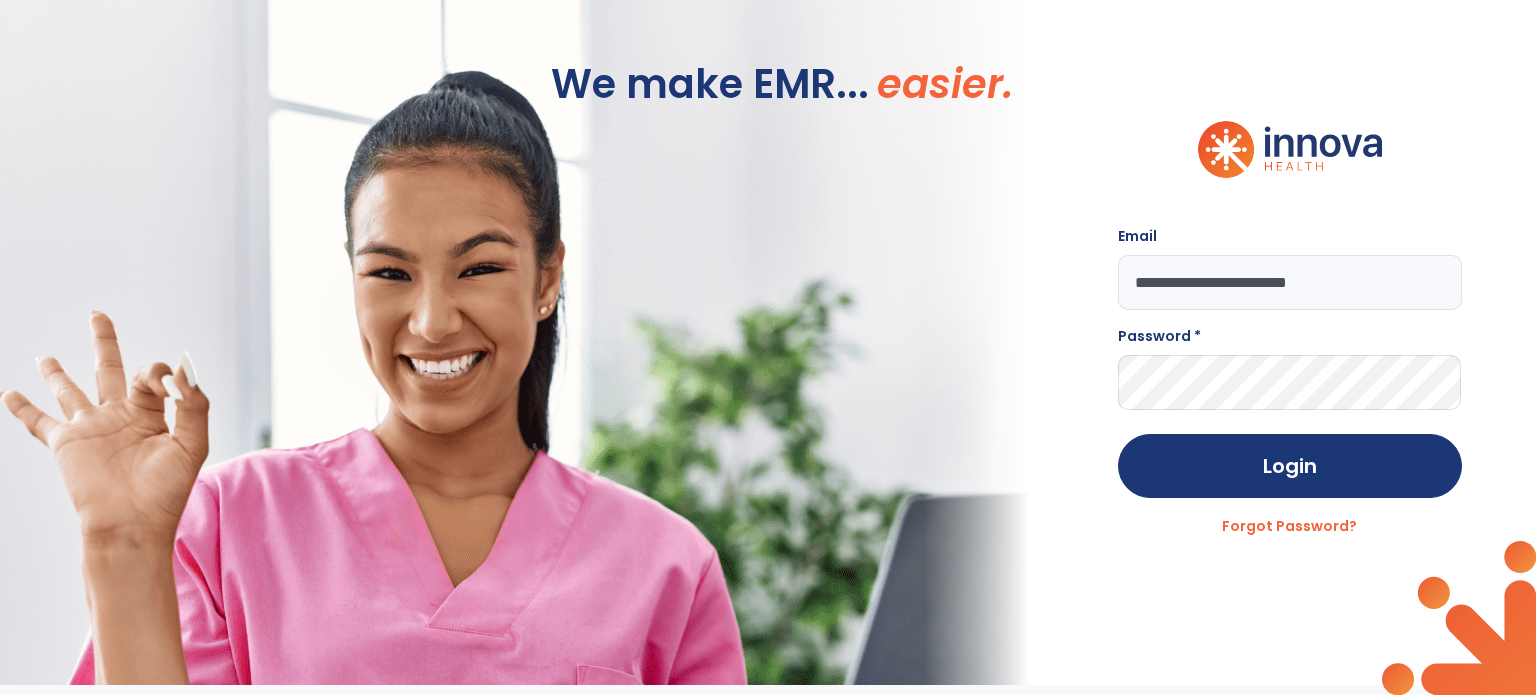 type on "**********" 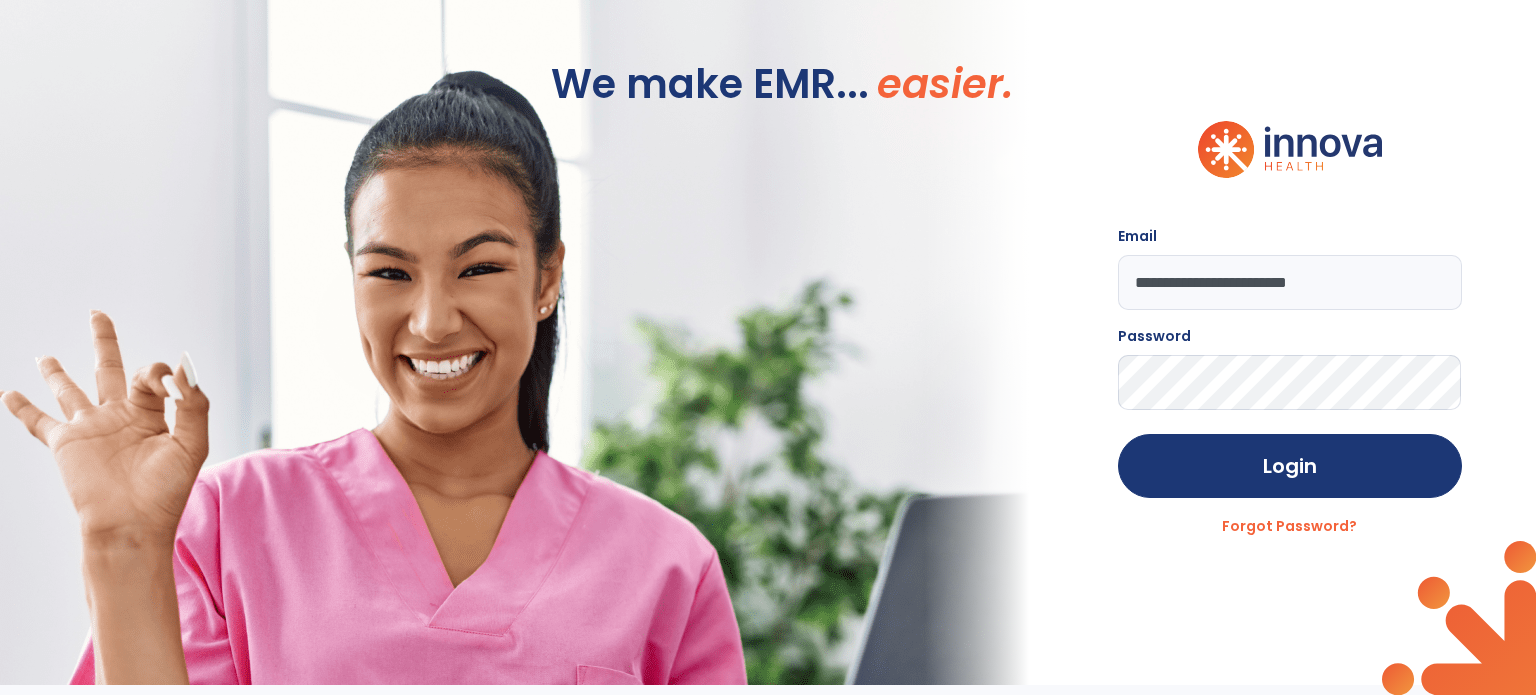 click on "Login" 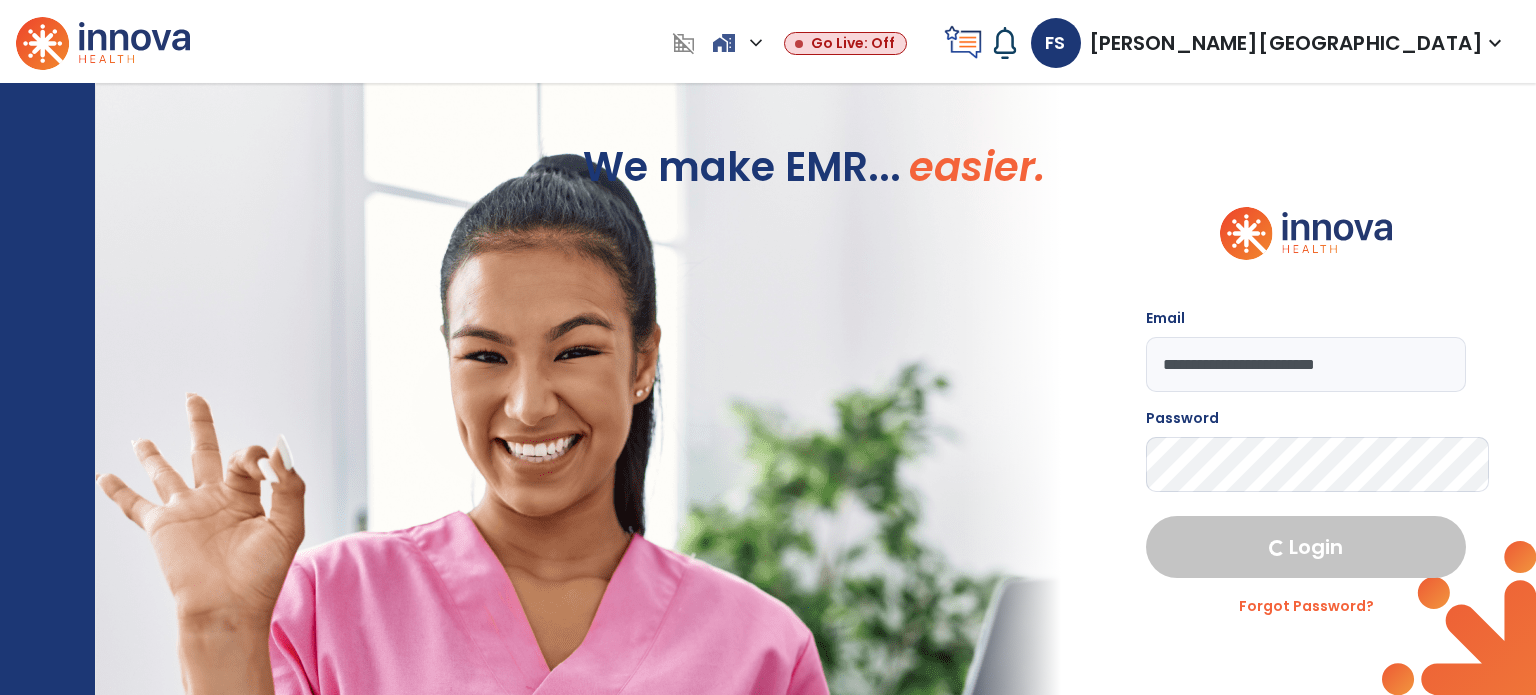 select on "****" 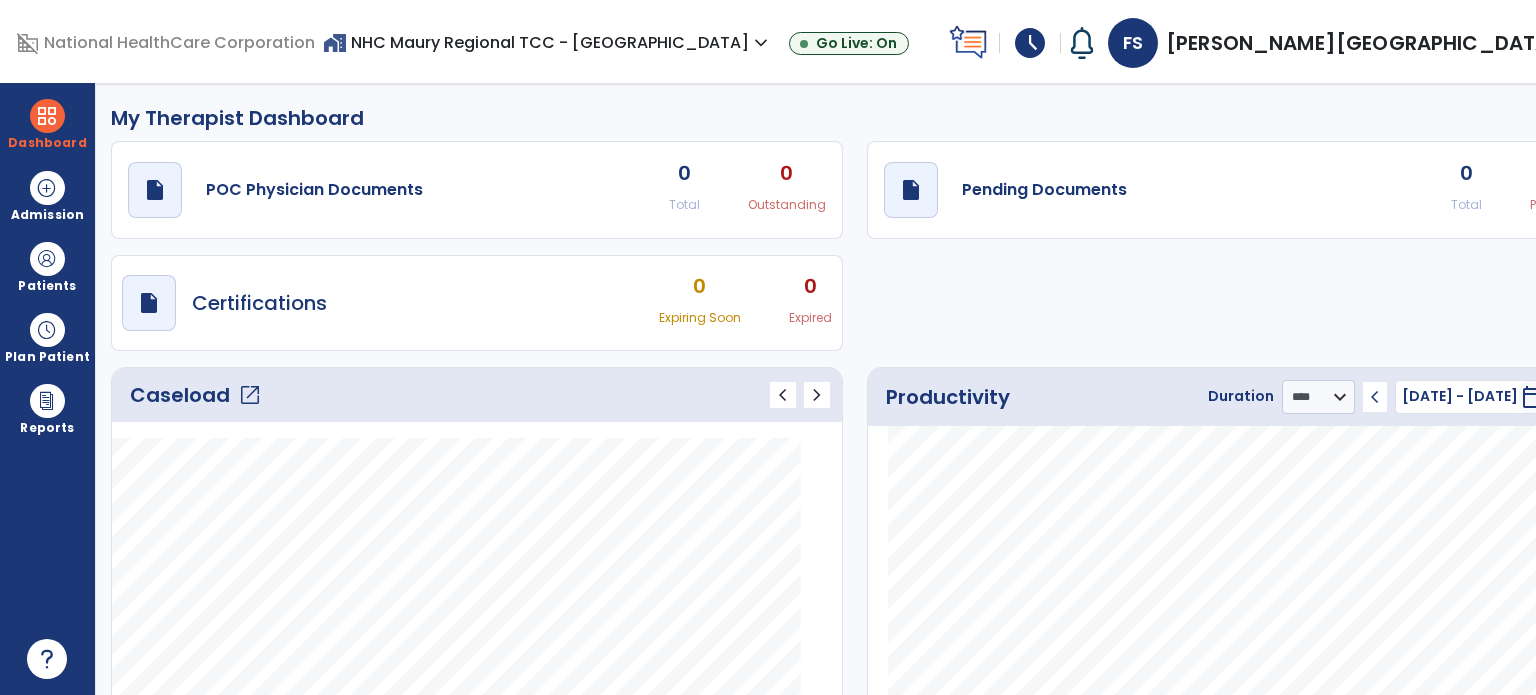 click on "open_in_new" 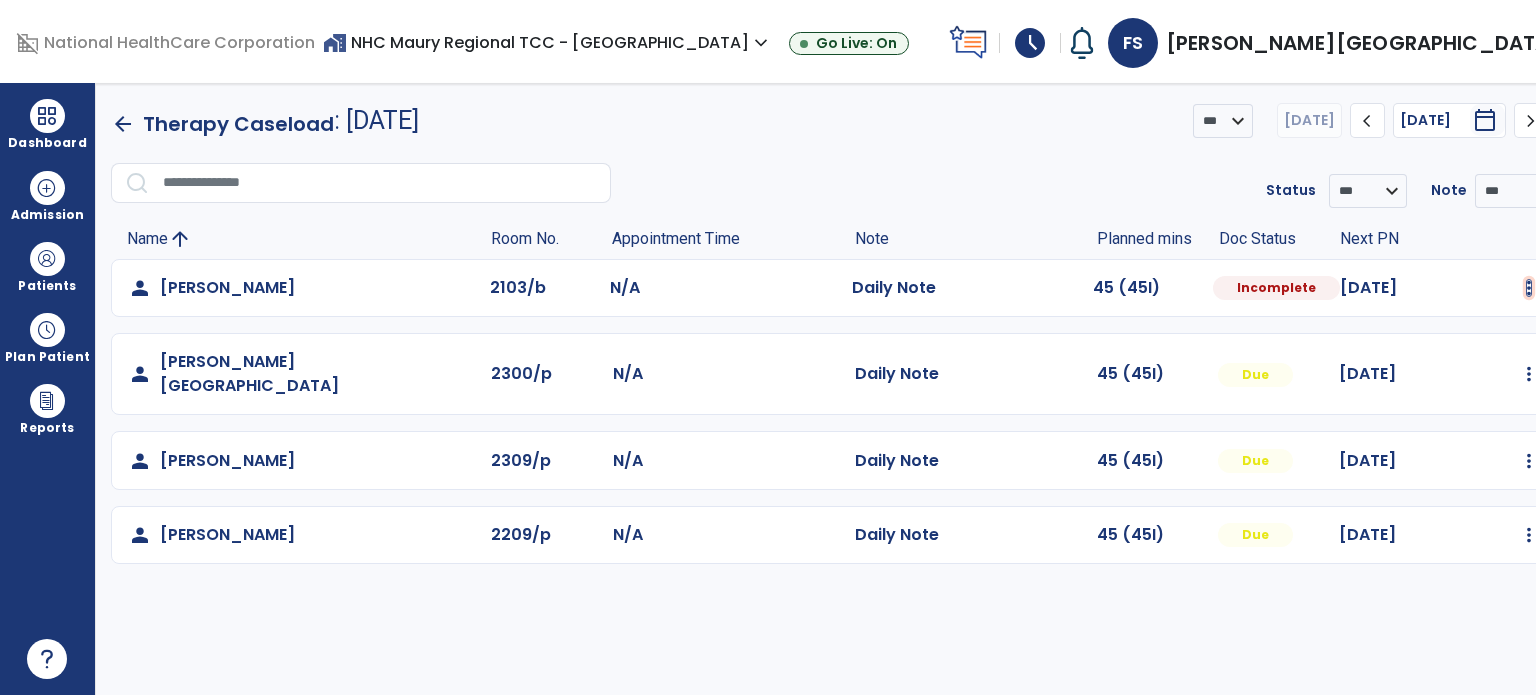 click at bounding box center [1529, 288] 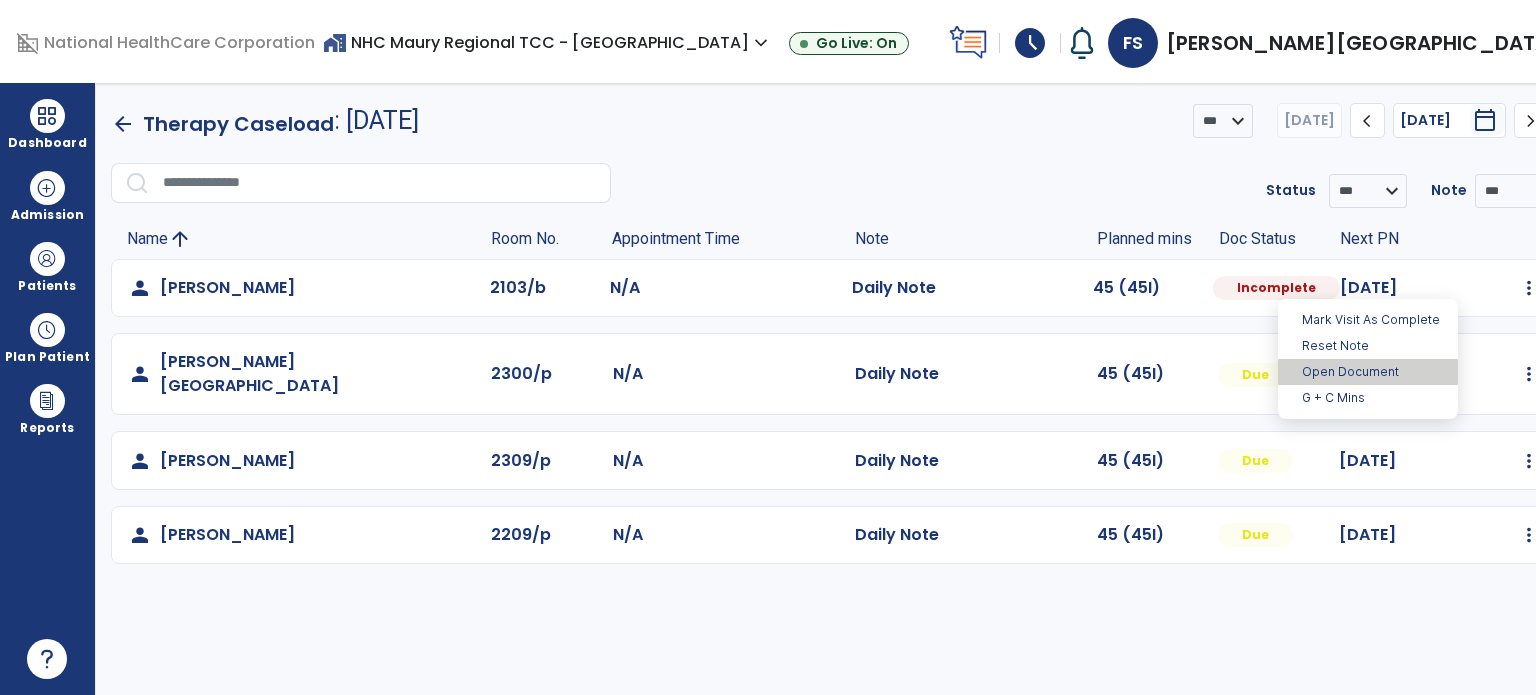 click on "Open Document" at bounding box center (1368, 372) 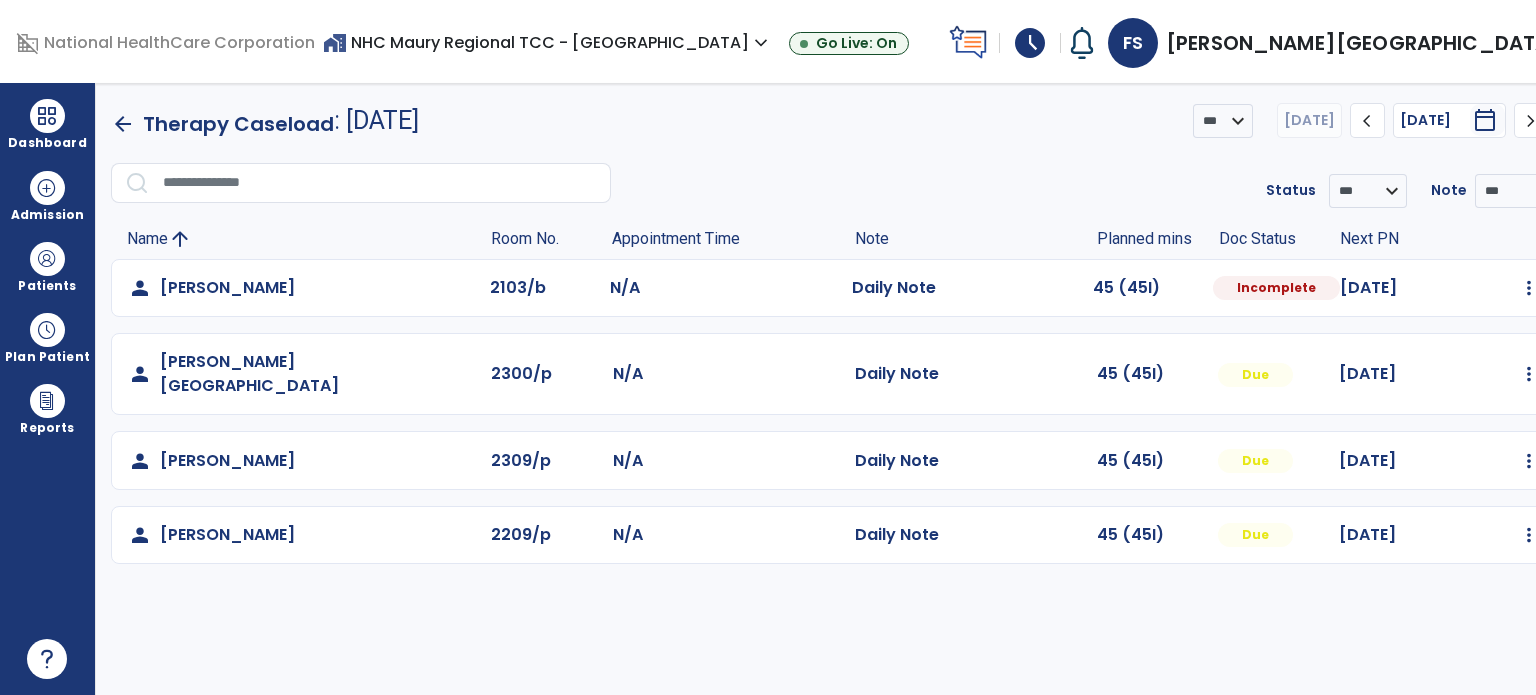 select on "*" 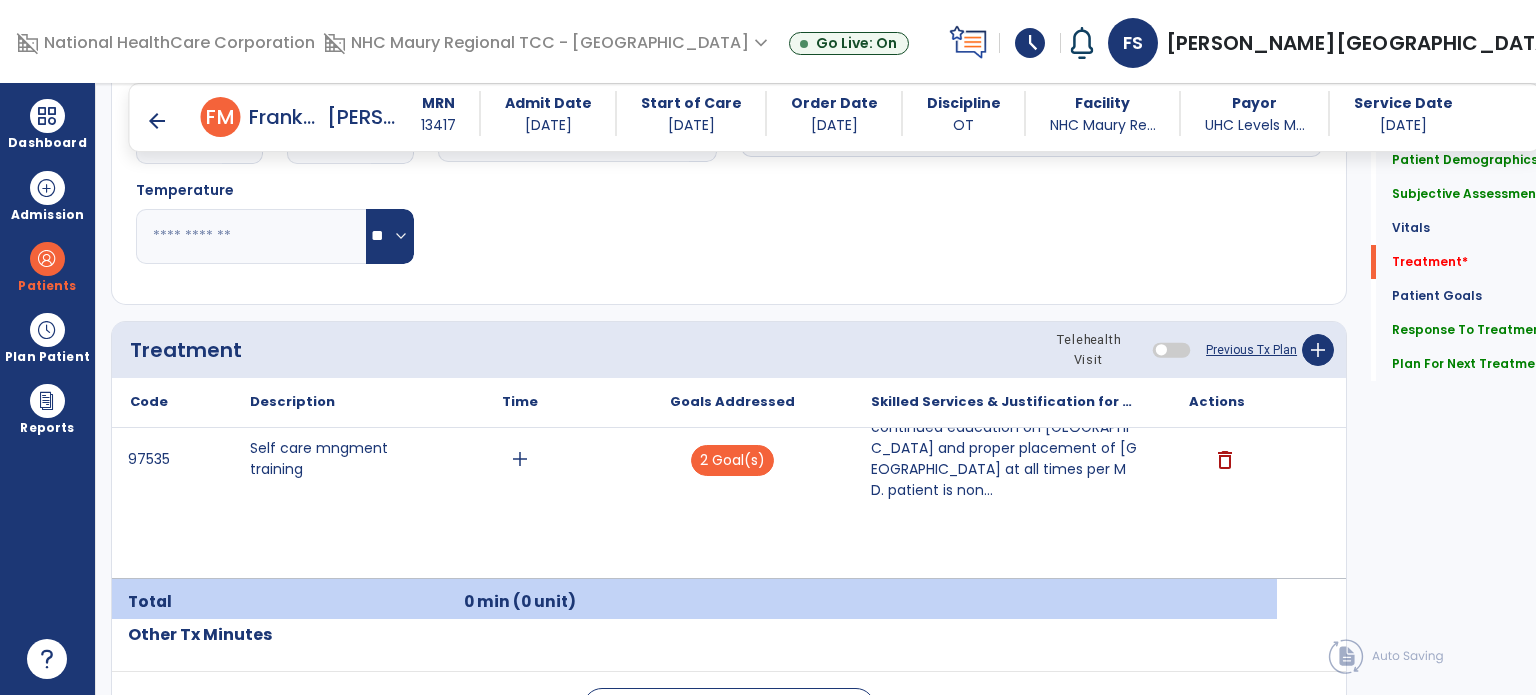 scroll, scrollTop: 1133, scrollLeft: 0, axis: vertical 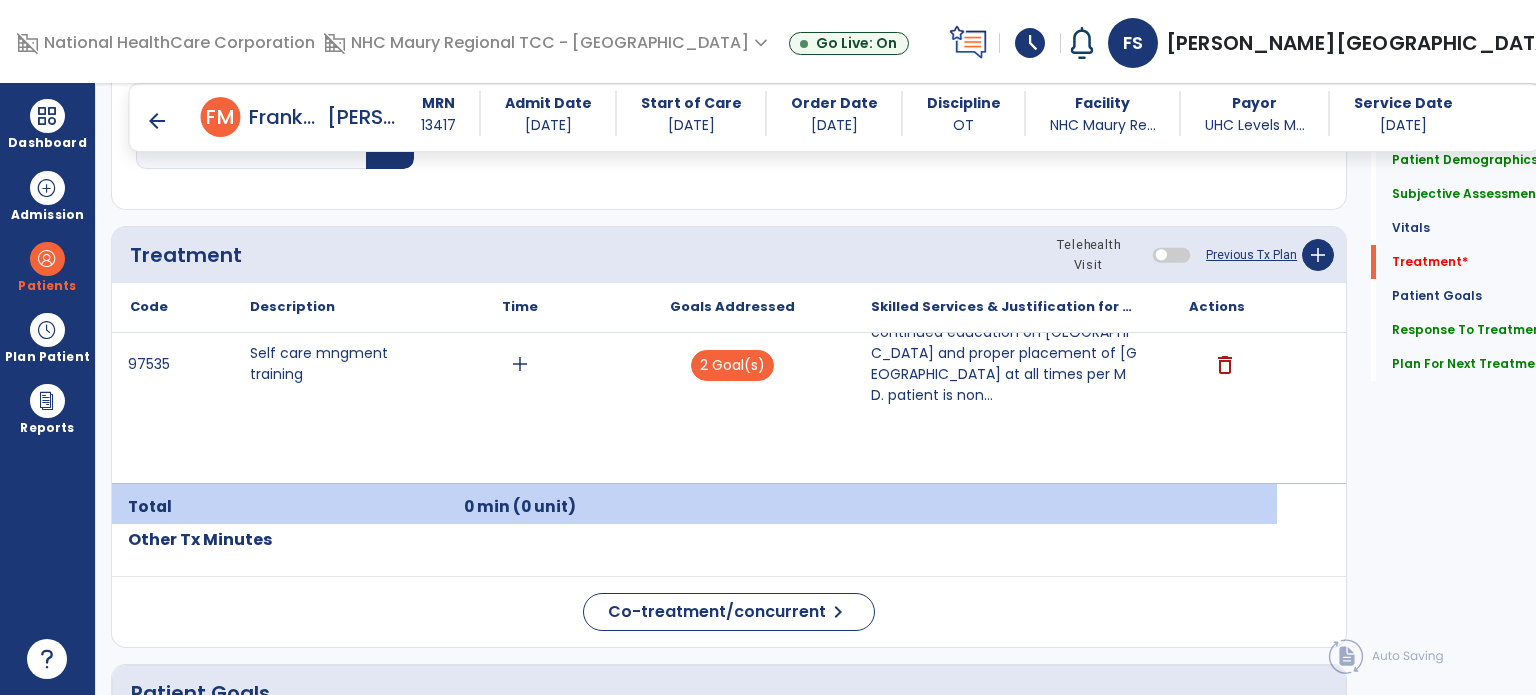 click on "add" at bounding box center (520, 364) 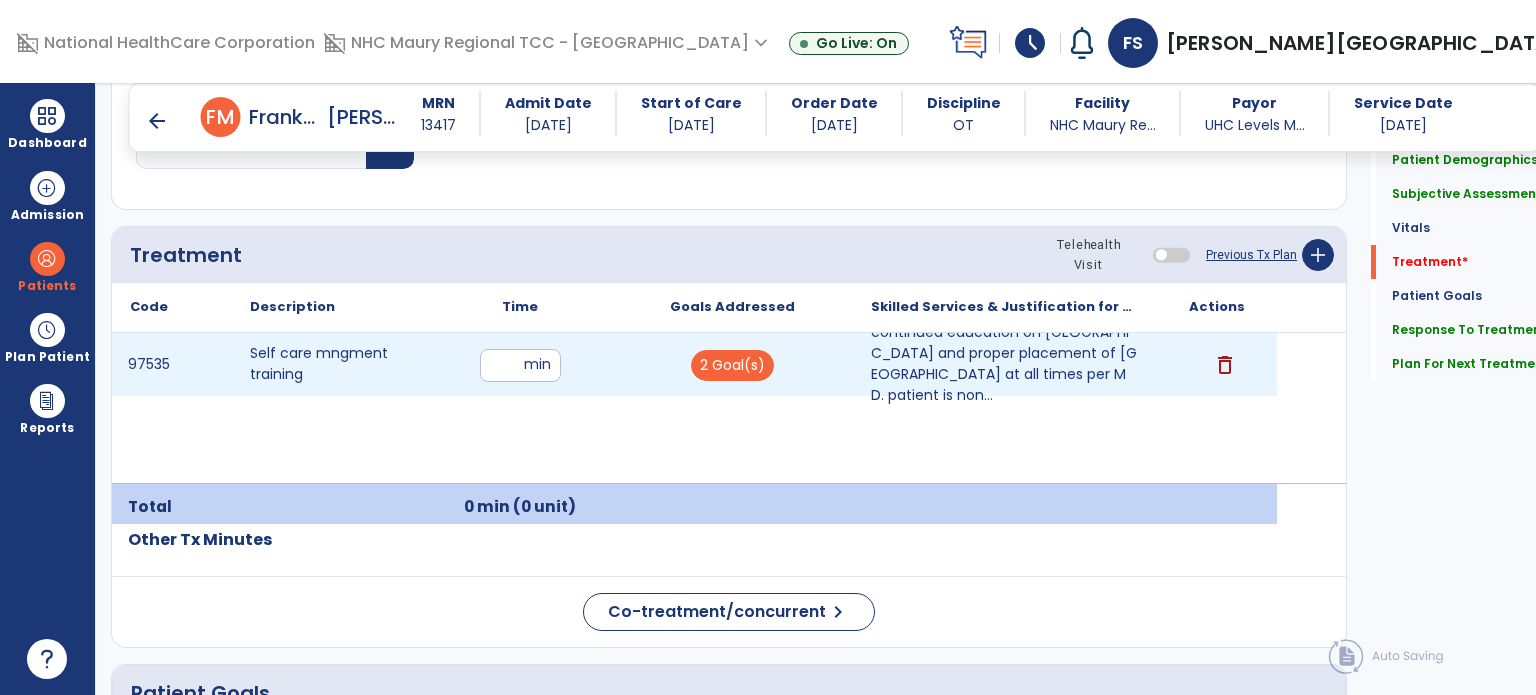 type on "*" 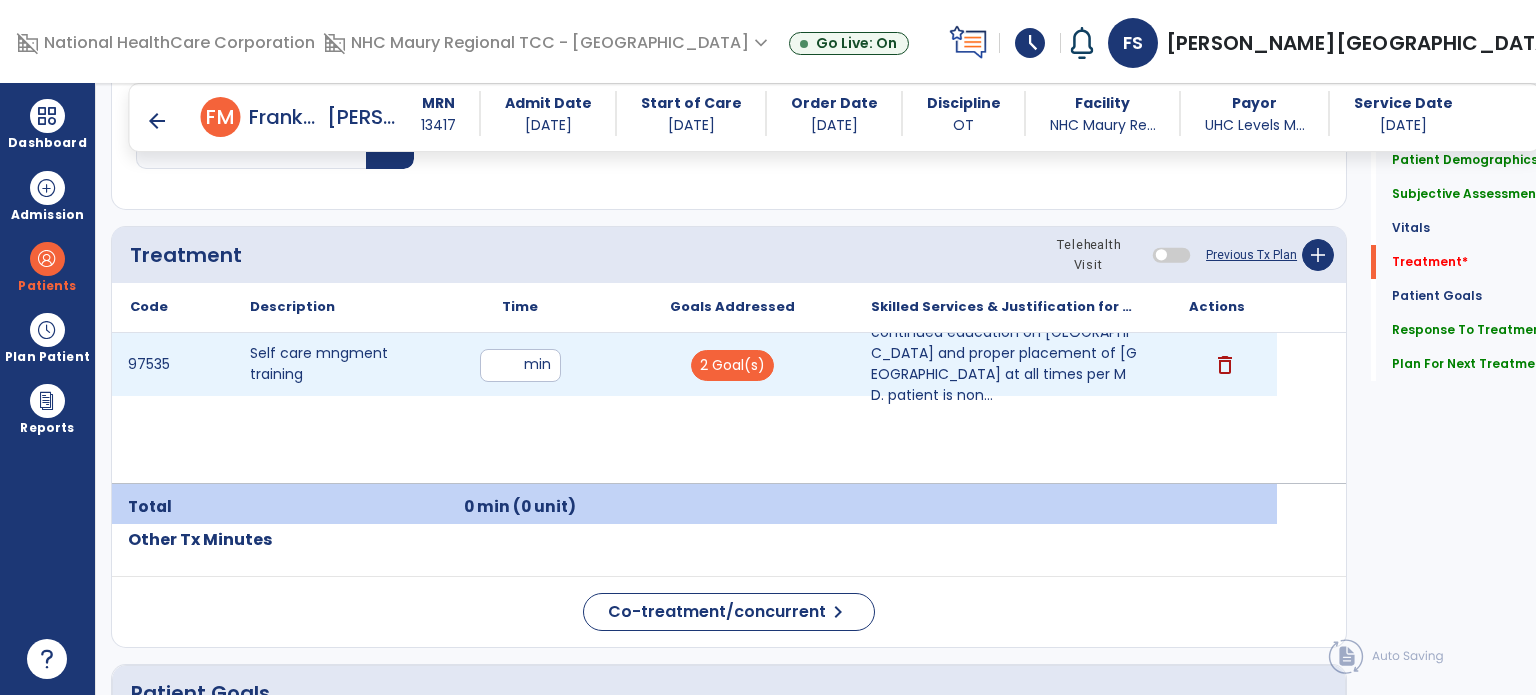 type on "**" 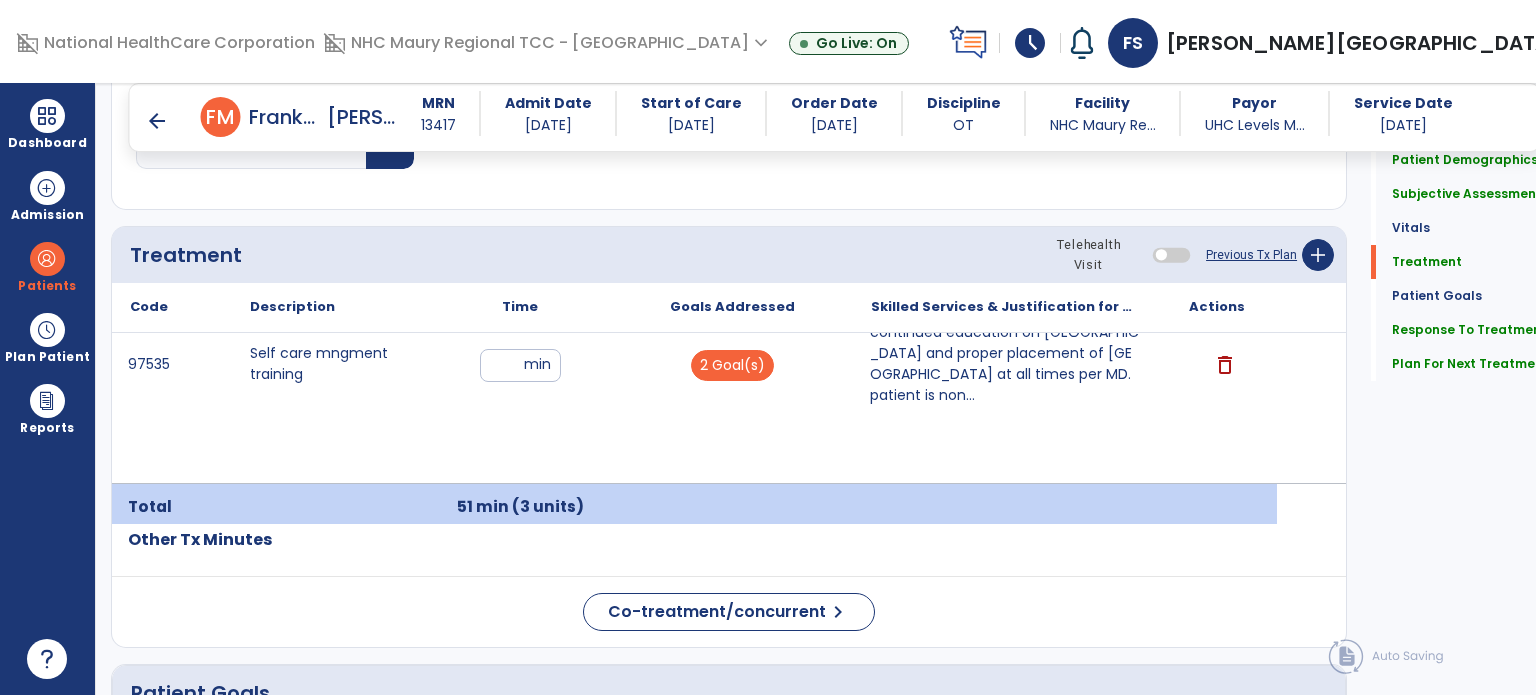 click on "continued education on NWB RUE and proper placement of RUE Sling at all times per MD. patient is non..." at bounding box center (1004, 364) 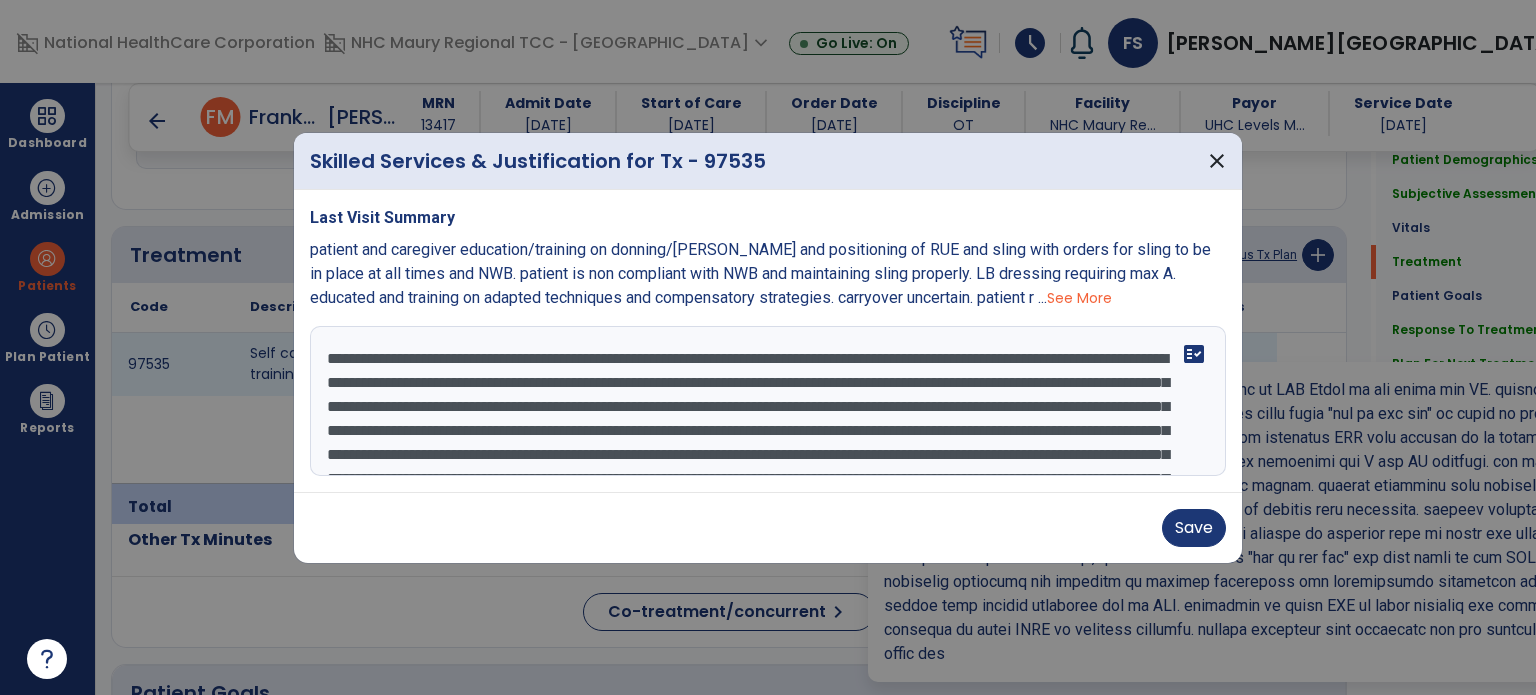 scroll, scrollTop: 144, scrollLeft: 0, axis: vertical 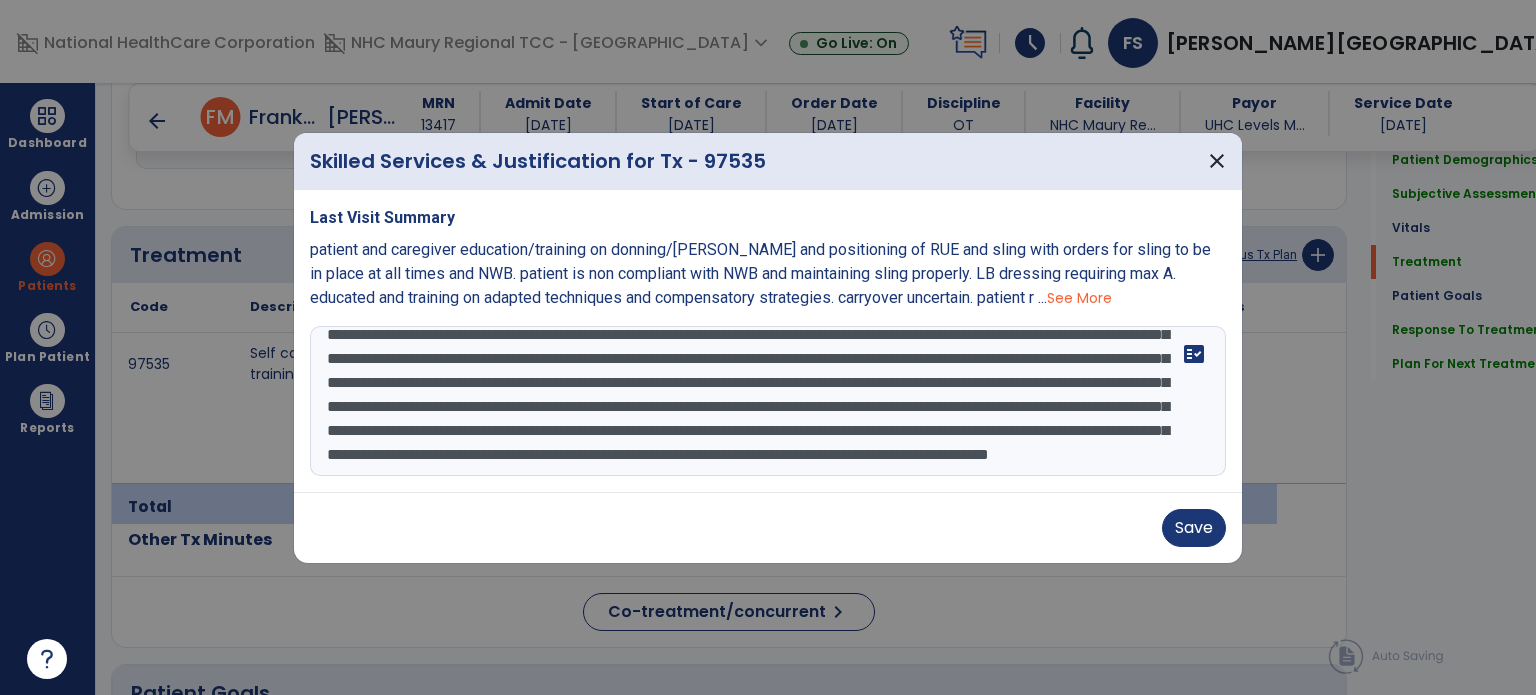 click at bounding box center (768, 401) 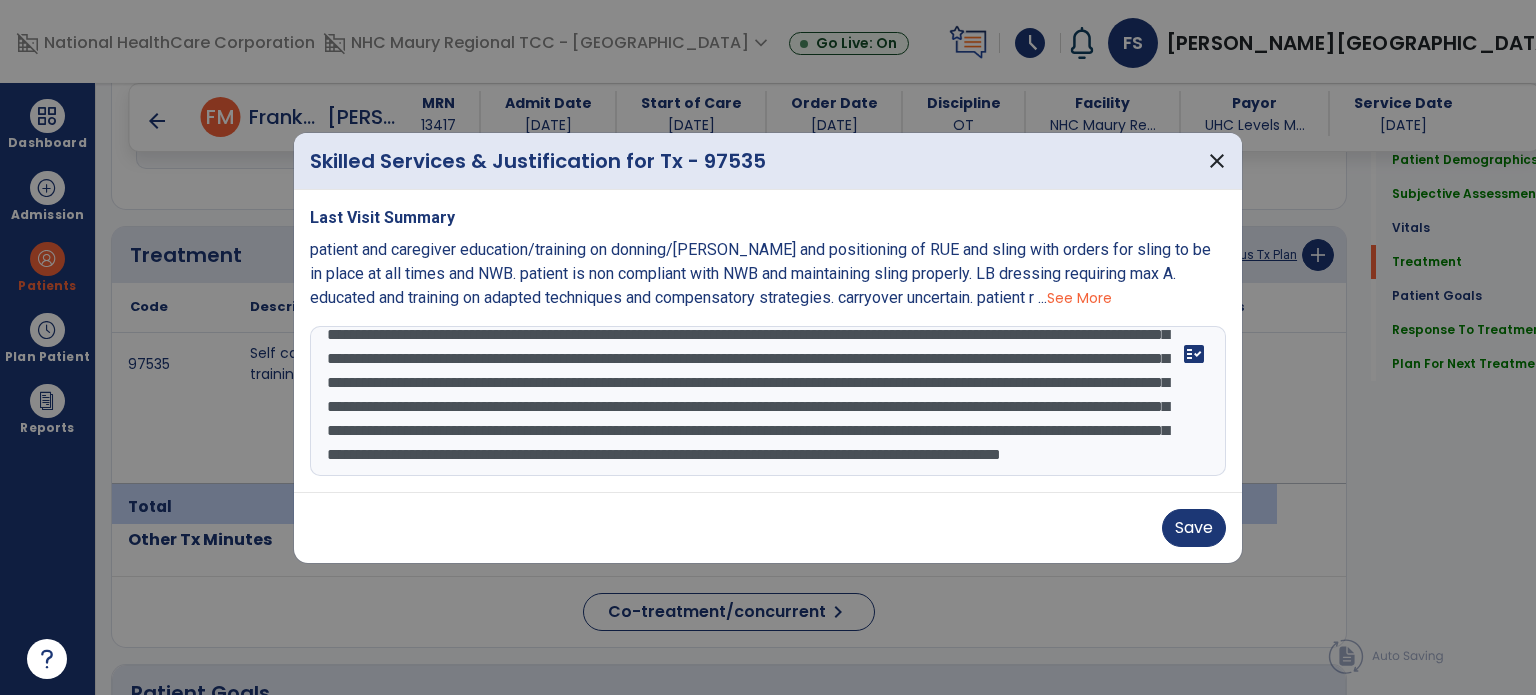 scroll, scrollTop: 159, scrollLeft: 0, axis: vertical 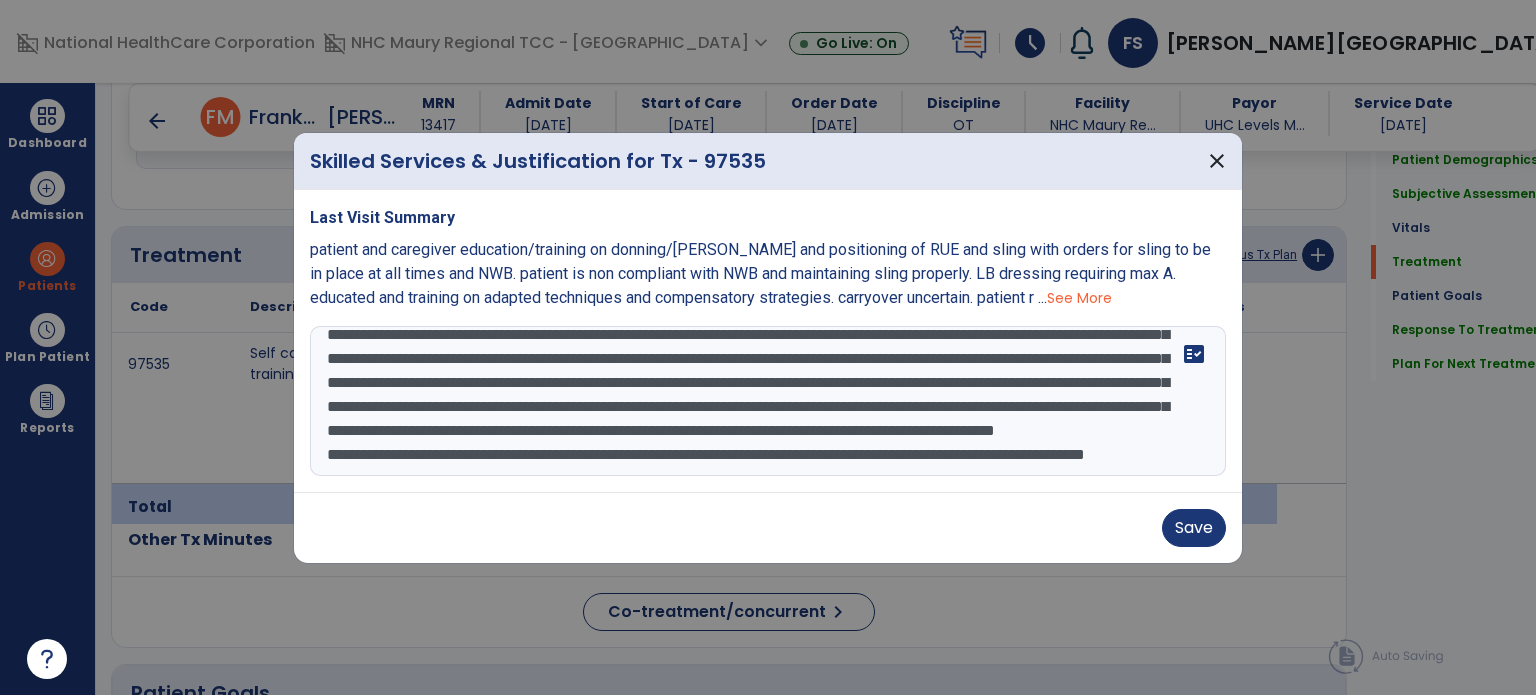 click at bounding box center (768, 401) 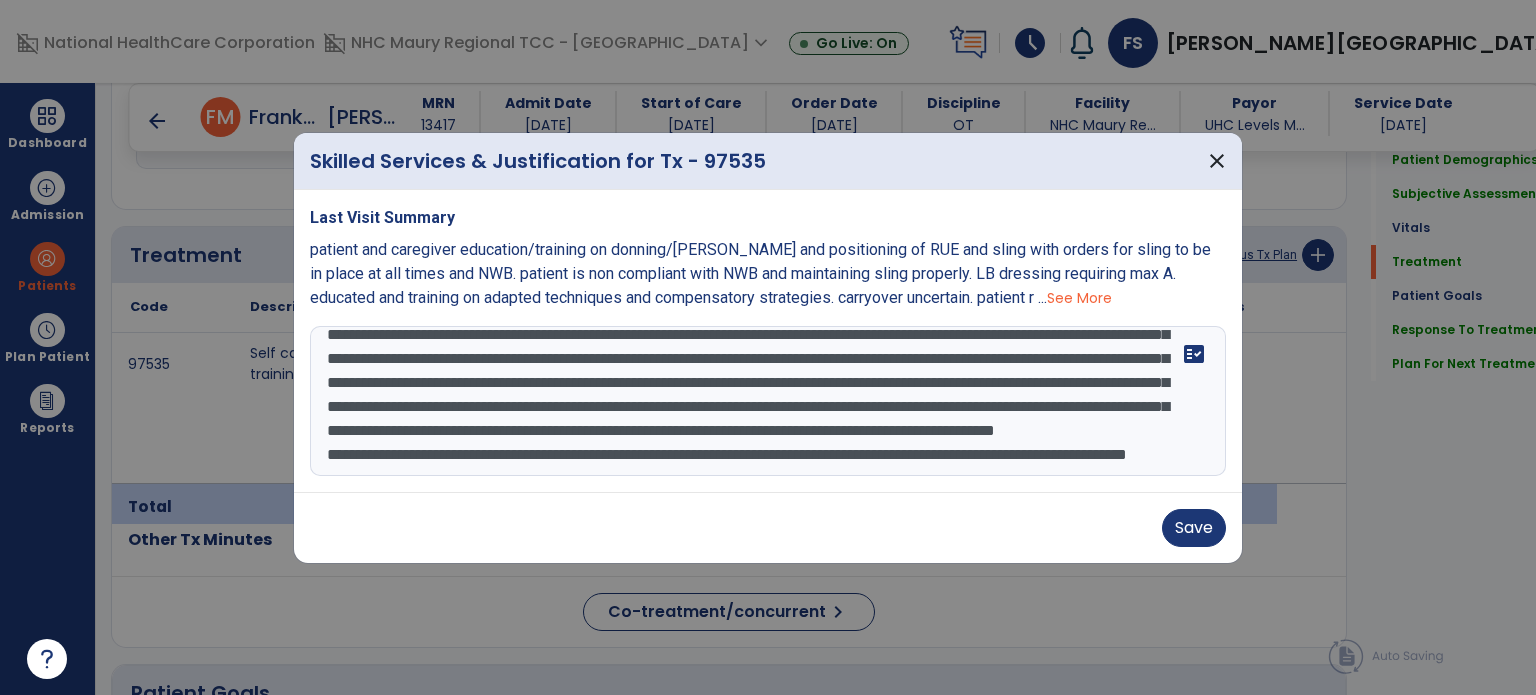 click at bounding box center [768, 401] 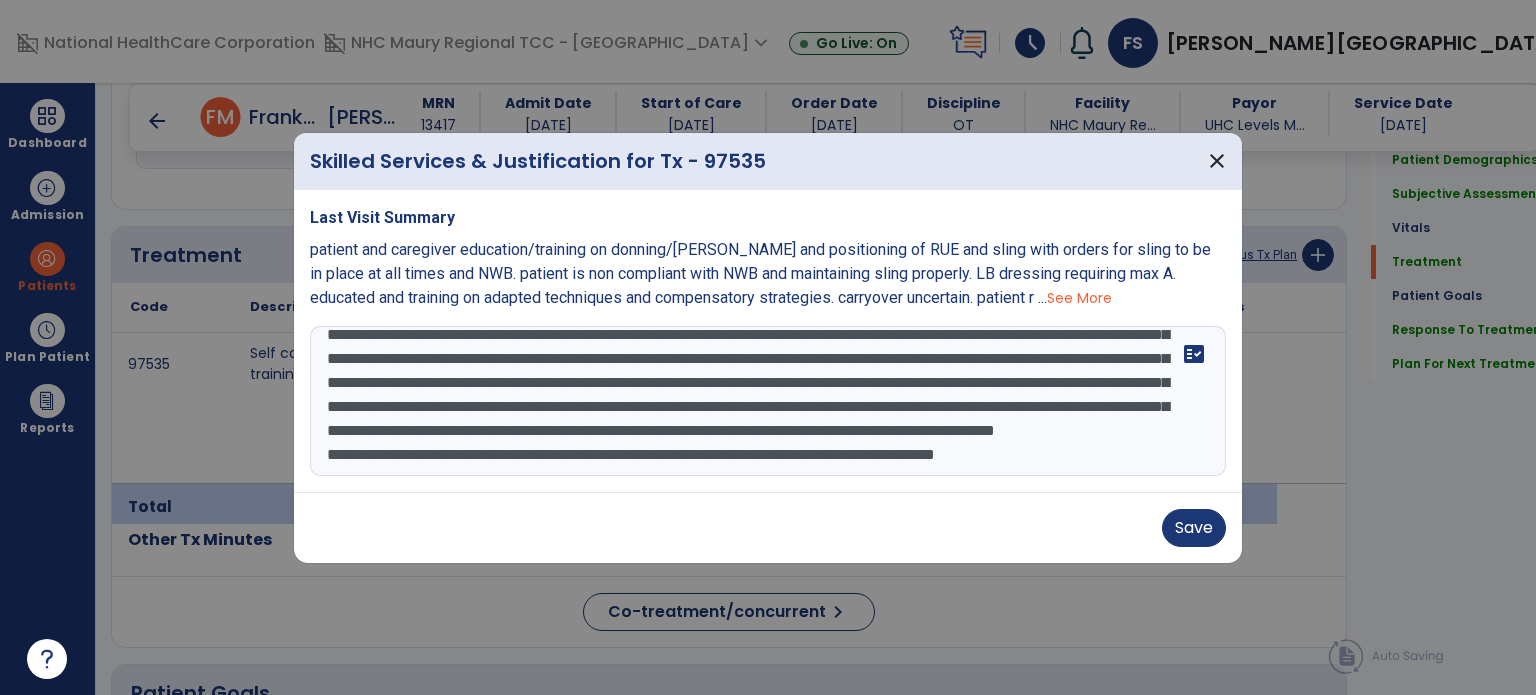 scroll, scrollTop: 168, scrollLeft: 0, axis: vertical 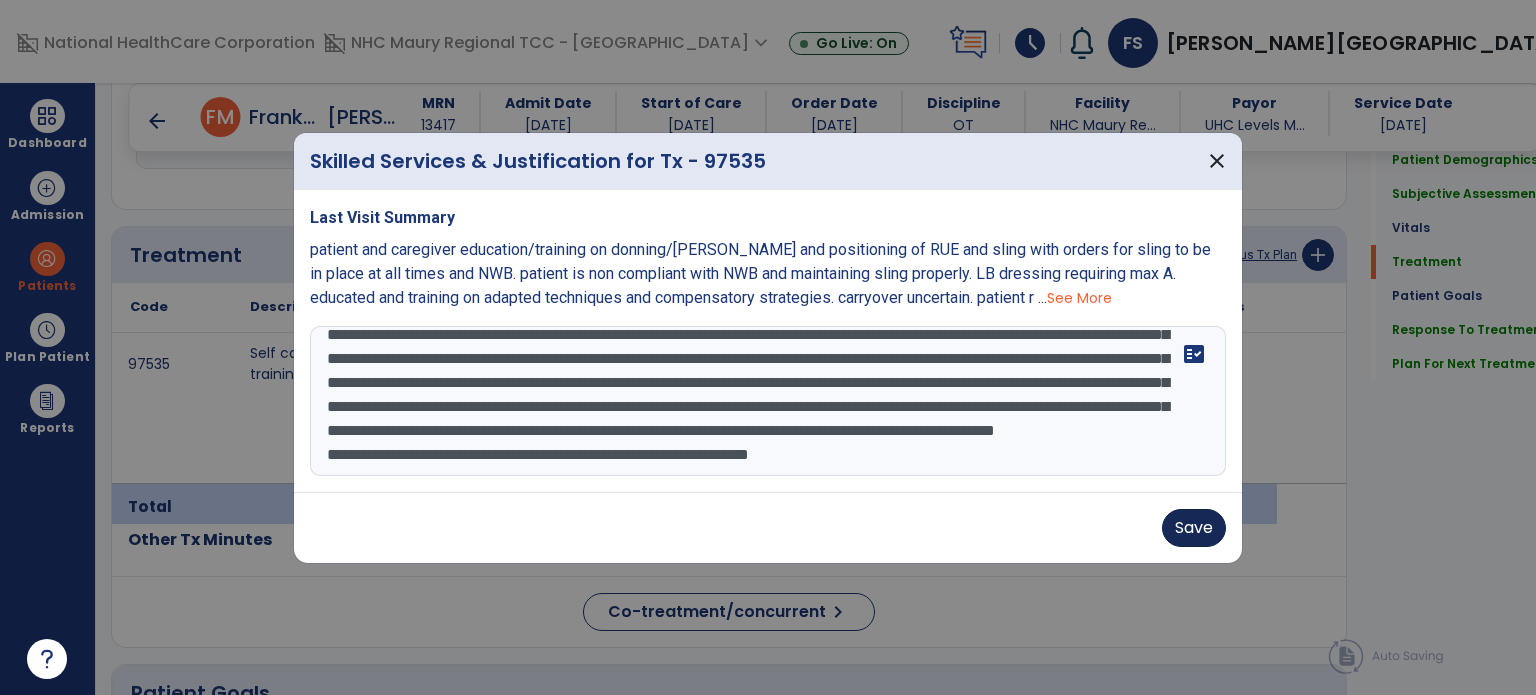 type on "**********" 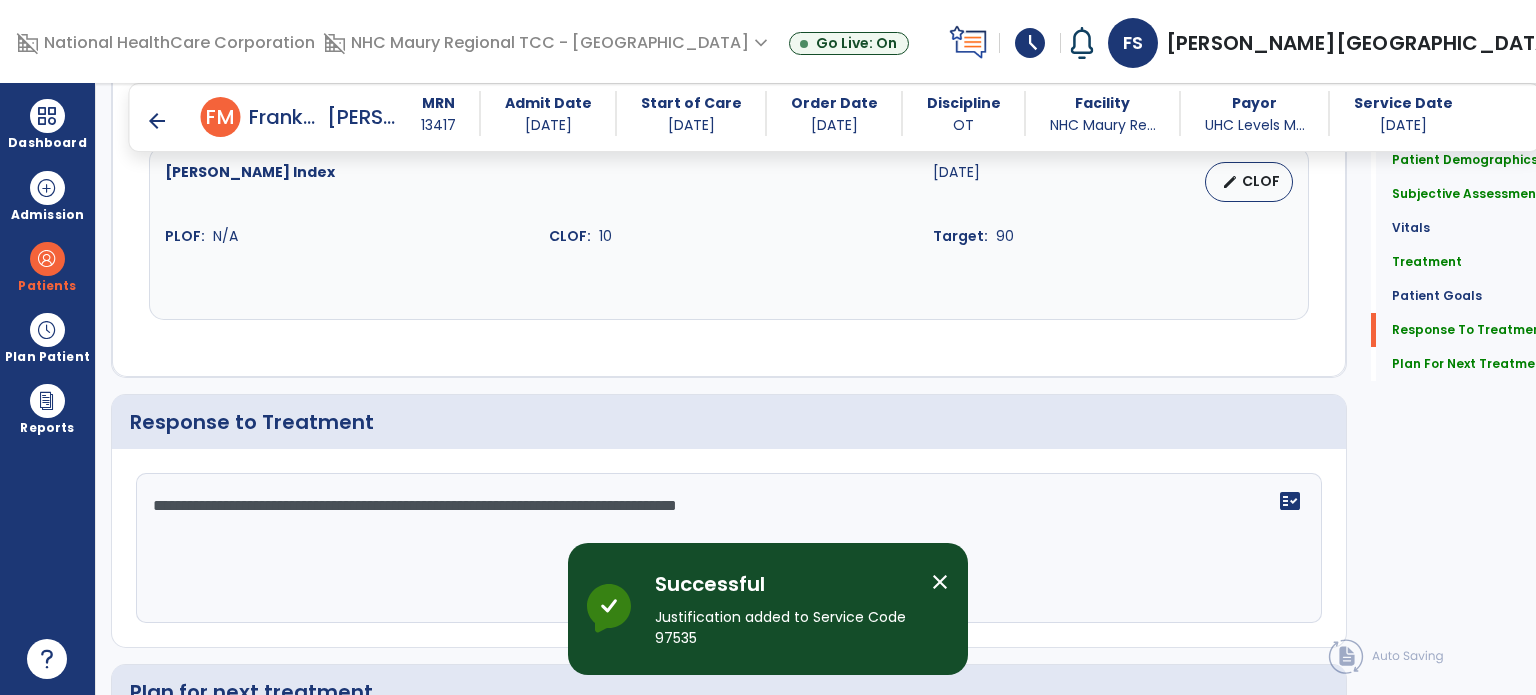 scroll, scrollTop: 3587, scrollLeft: 0, axis: vertical 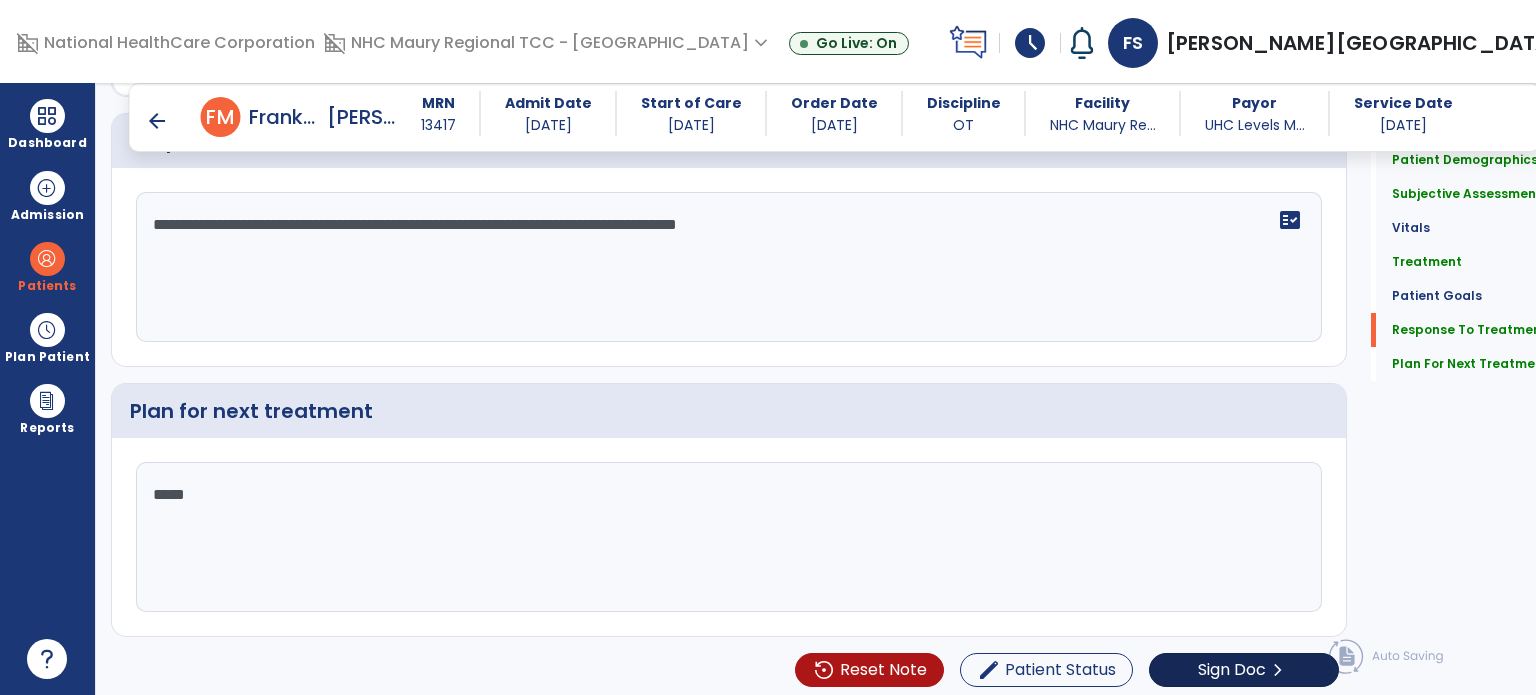click on "Sign Doc" 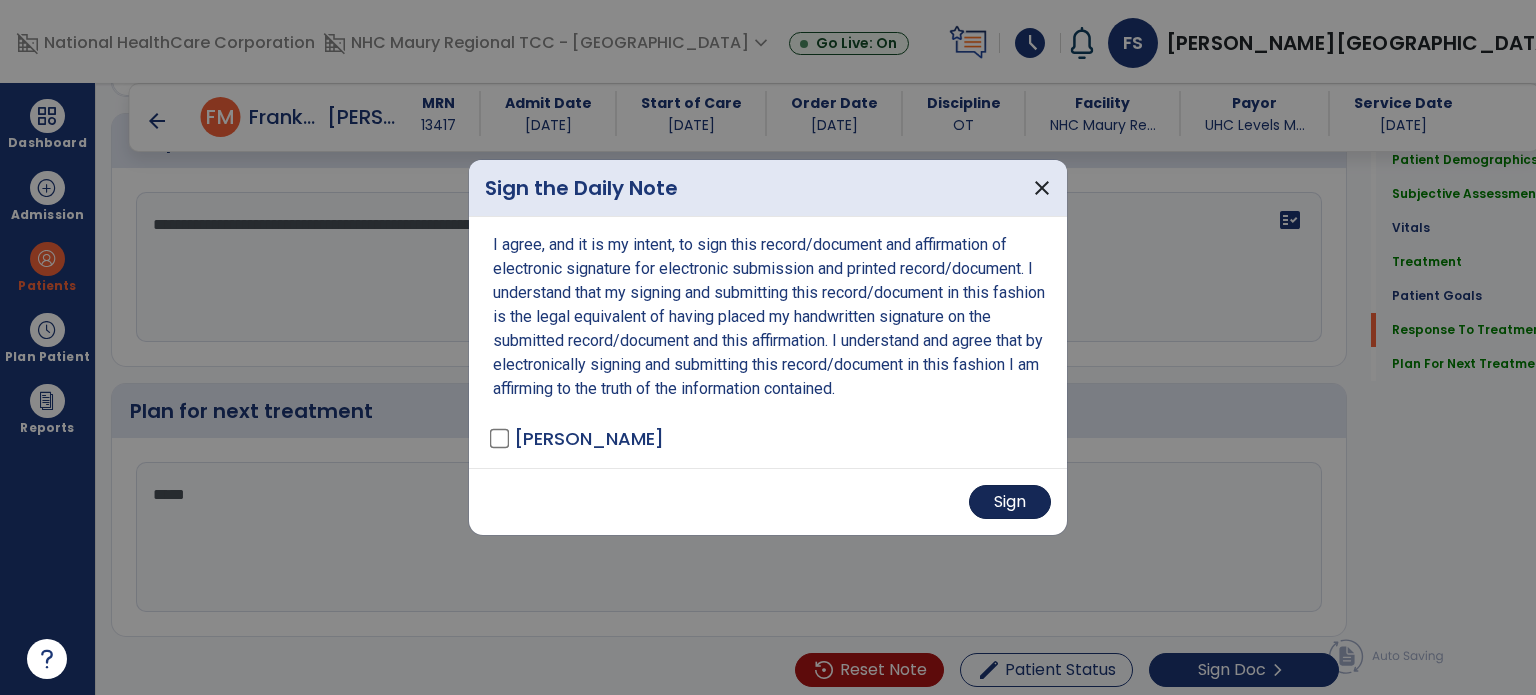 click on "Sign" at bounding box center (1010, 502) 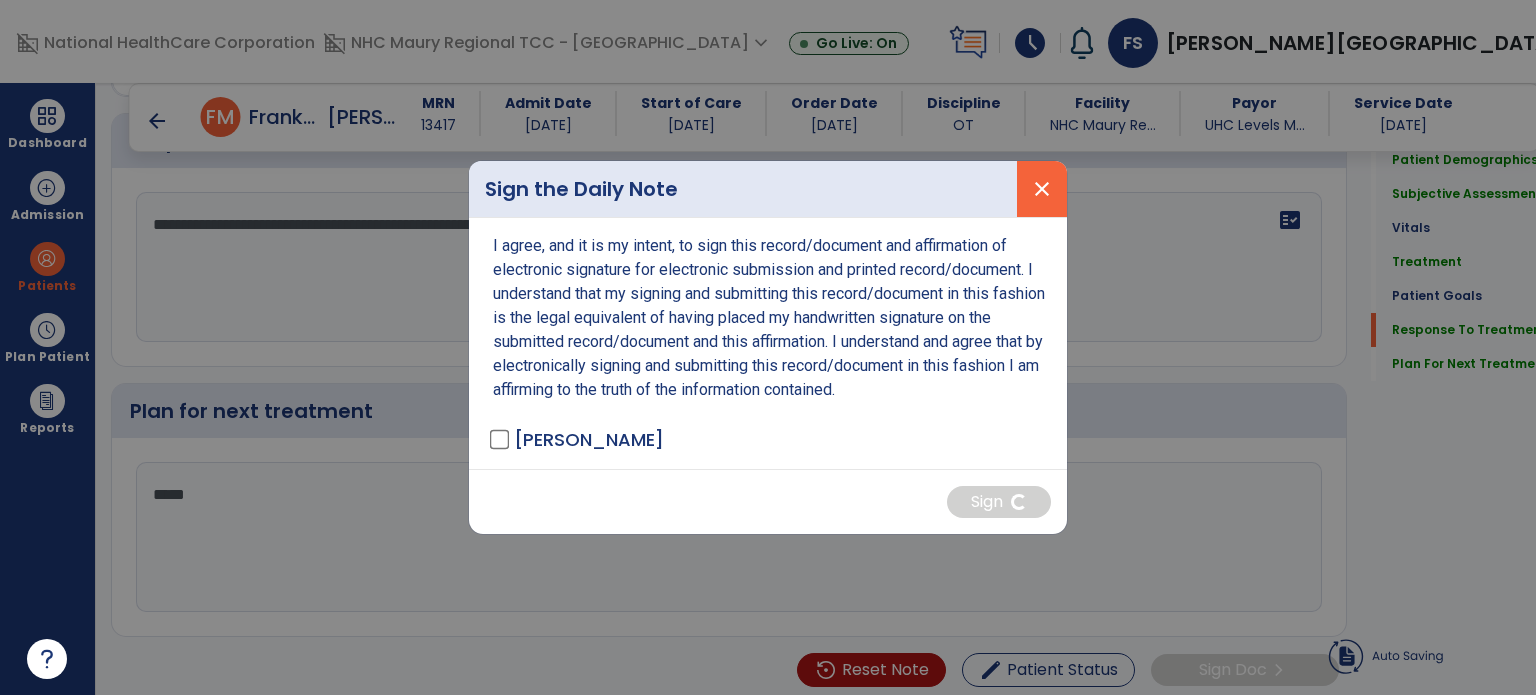click on "close" at bounding box center (1042, 189) 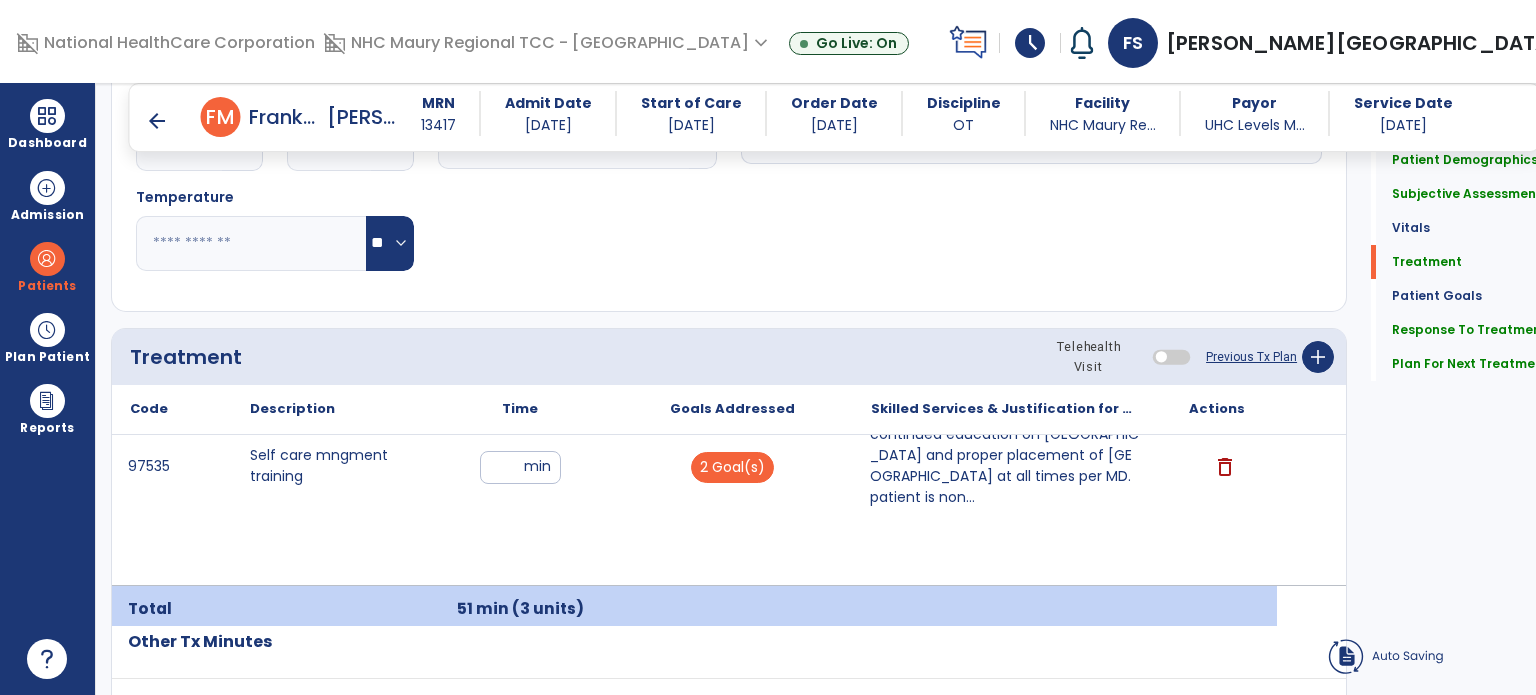 scroll, scrollTop: 1028, scrollLeft: 0, axis: vertical 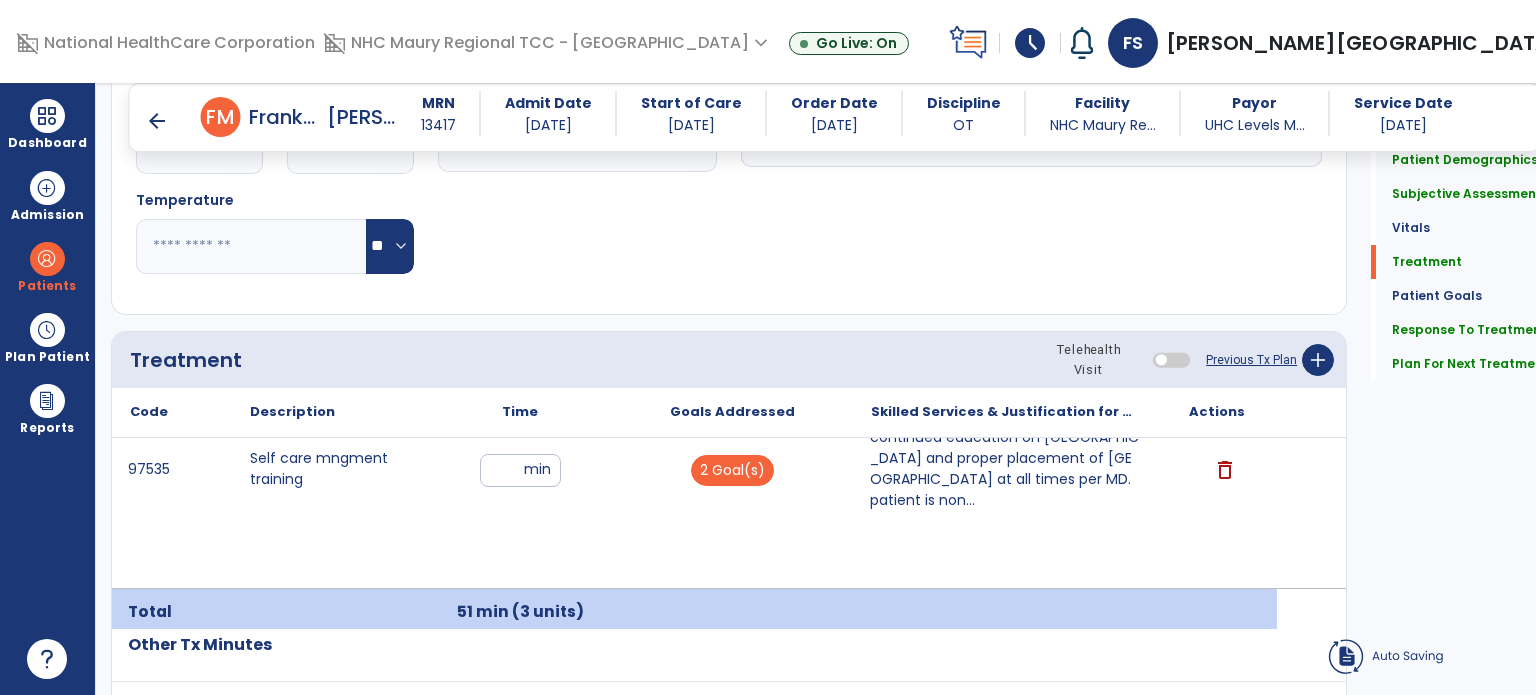 click on "continued education on NWB RUE and proper placement of RUE Sling at all times per MD. patient is non..." at bounding box center [1004, 469] 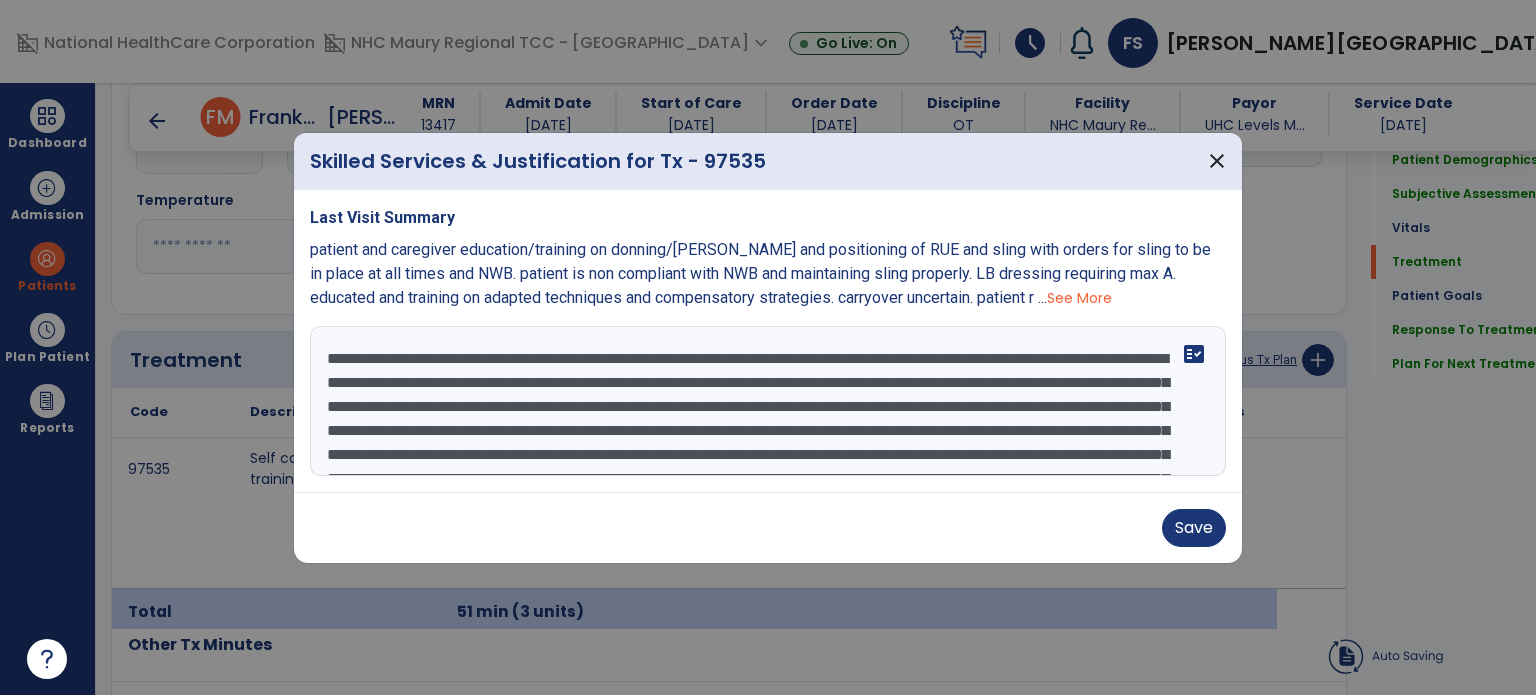 scroll, scrollTop: 44, scrollLeft: 0, axis: vertical 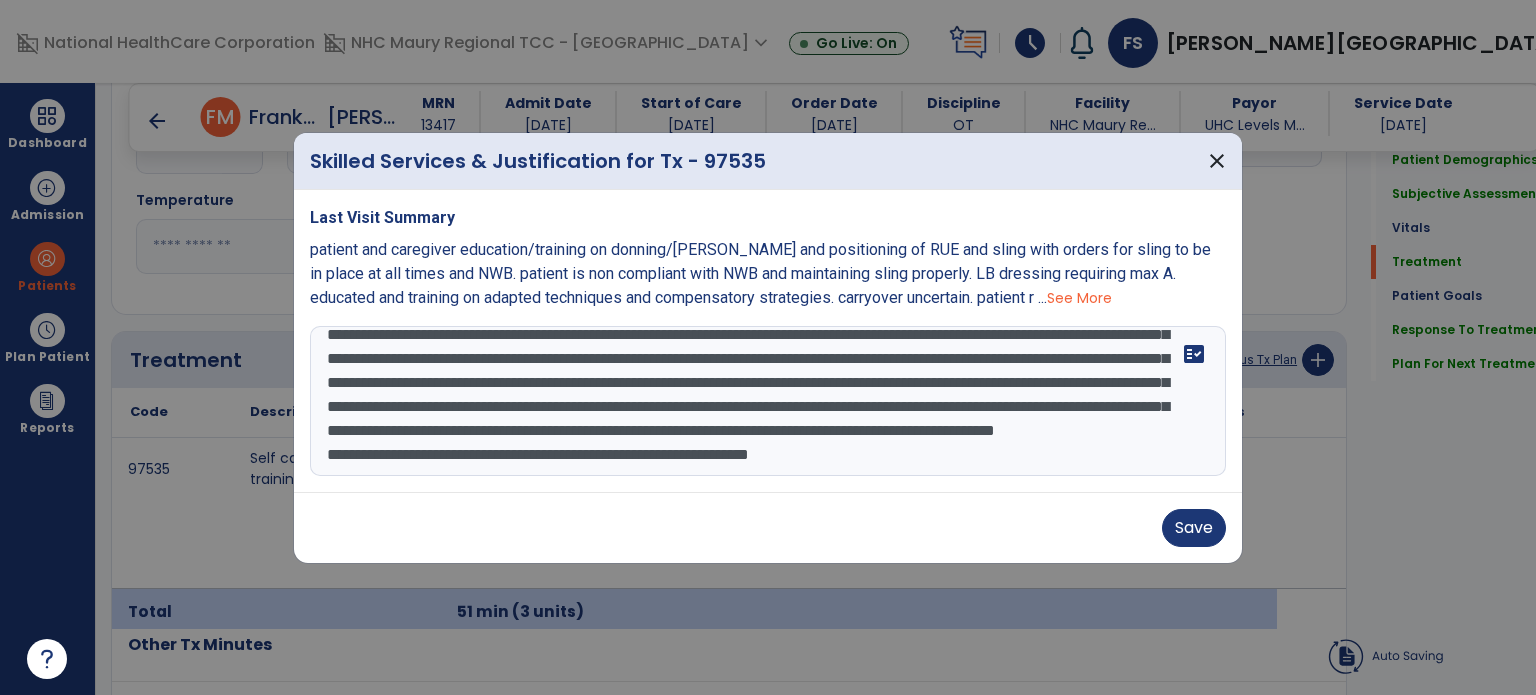drag, startPoint x: 327, startPoint y: 359, endPoint x: 1240, endPoint y: 496, distance: 923.22156 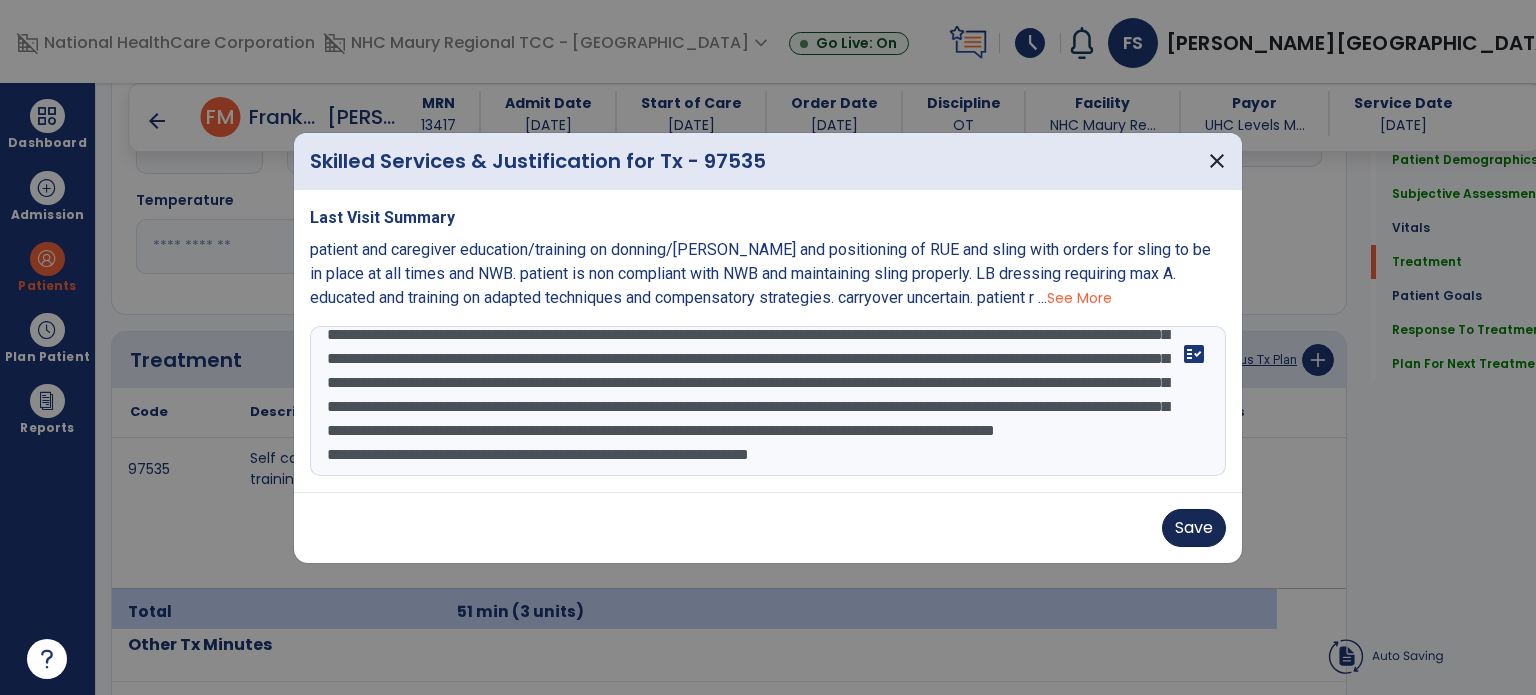 click on "Save" at bounding box center (1194, 528) 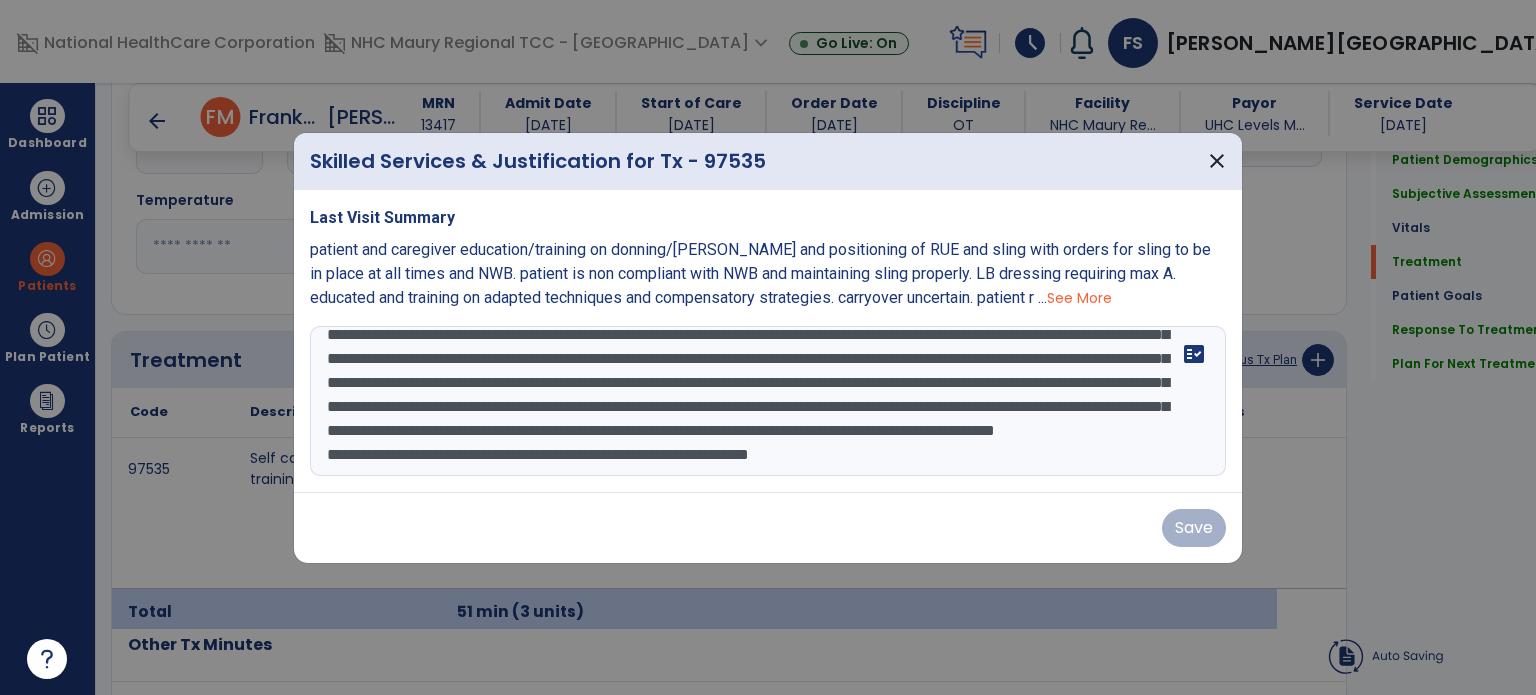click at bounding box center [768, 347] 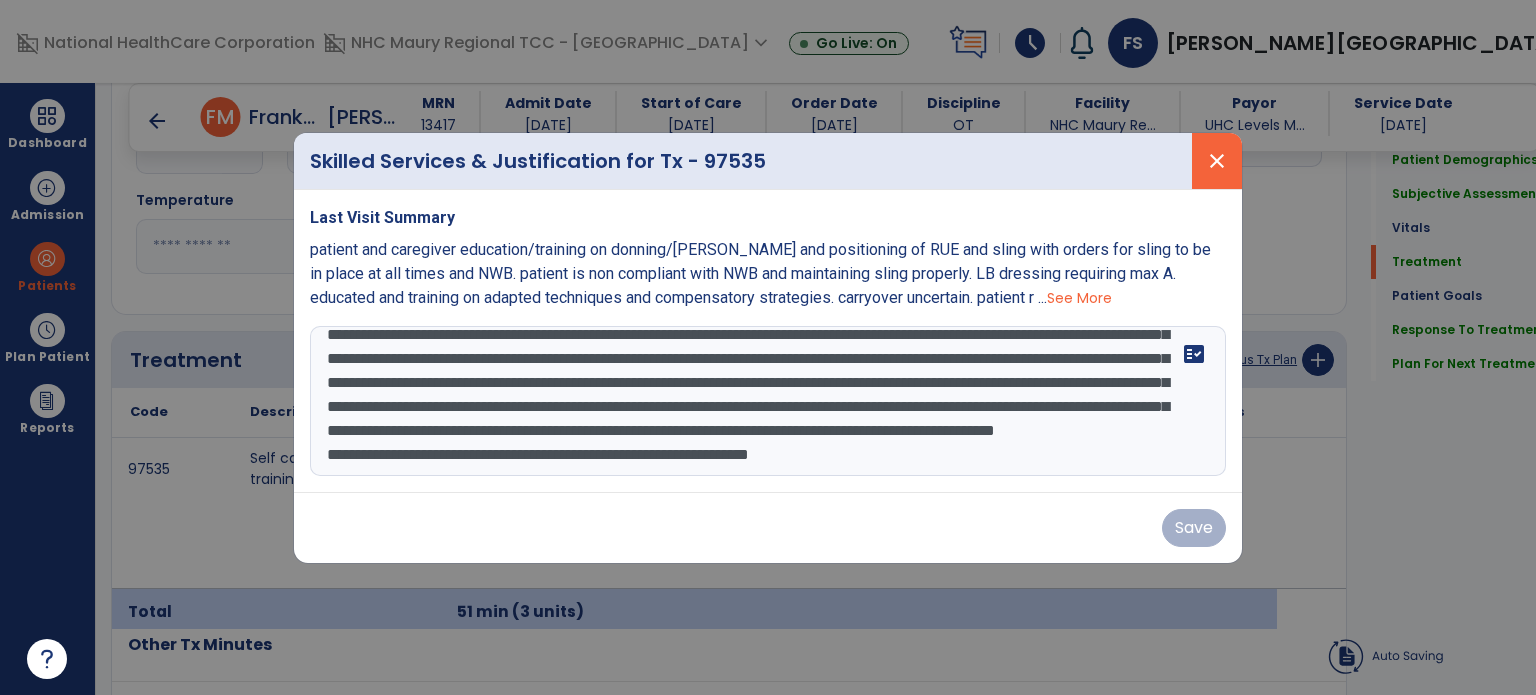 click on "close" at bounding box center [1217, 161] 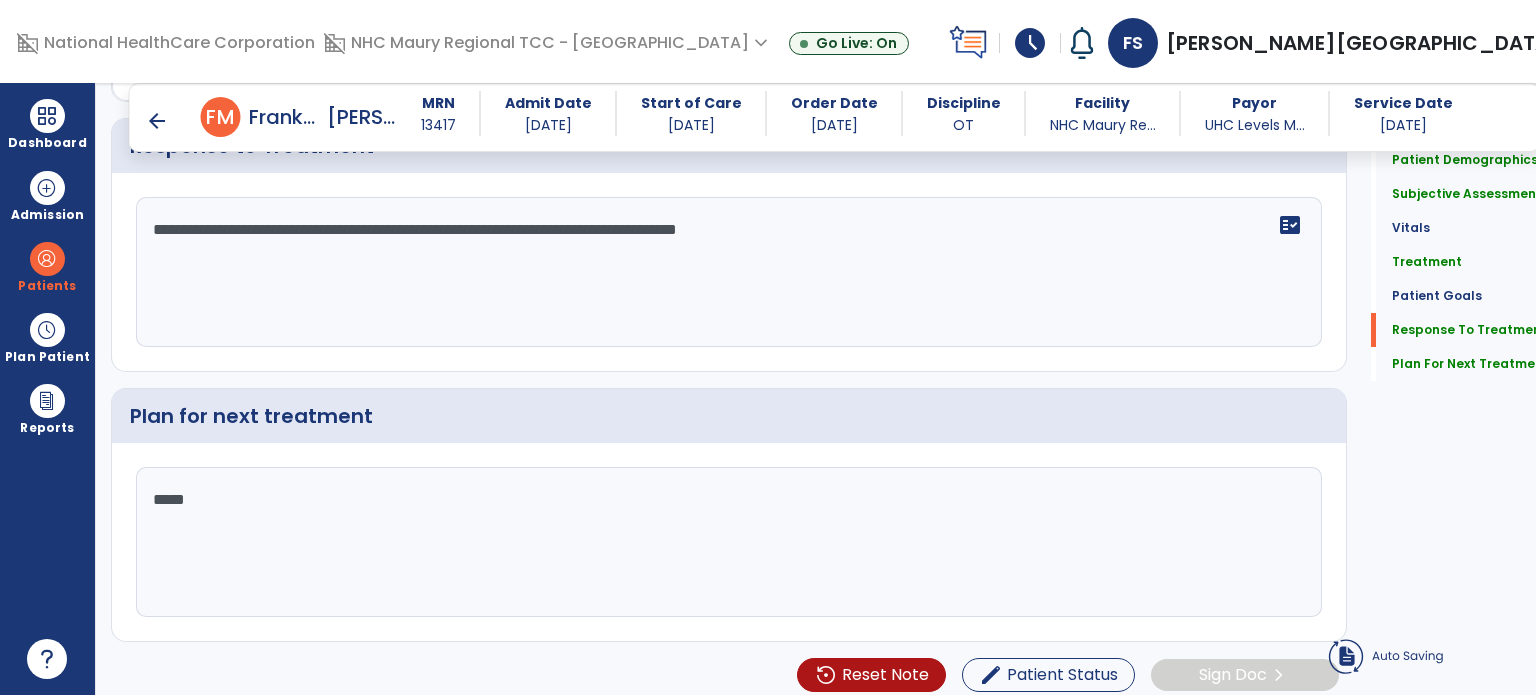 scroll, scrollTop: 3587, scrollLeft: 0, axis: vertical 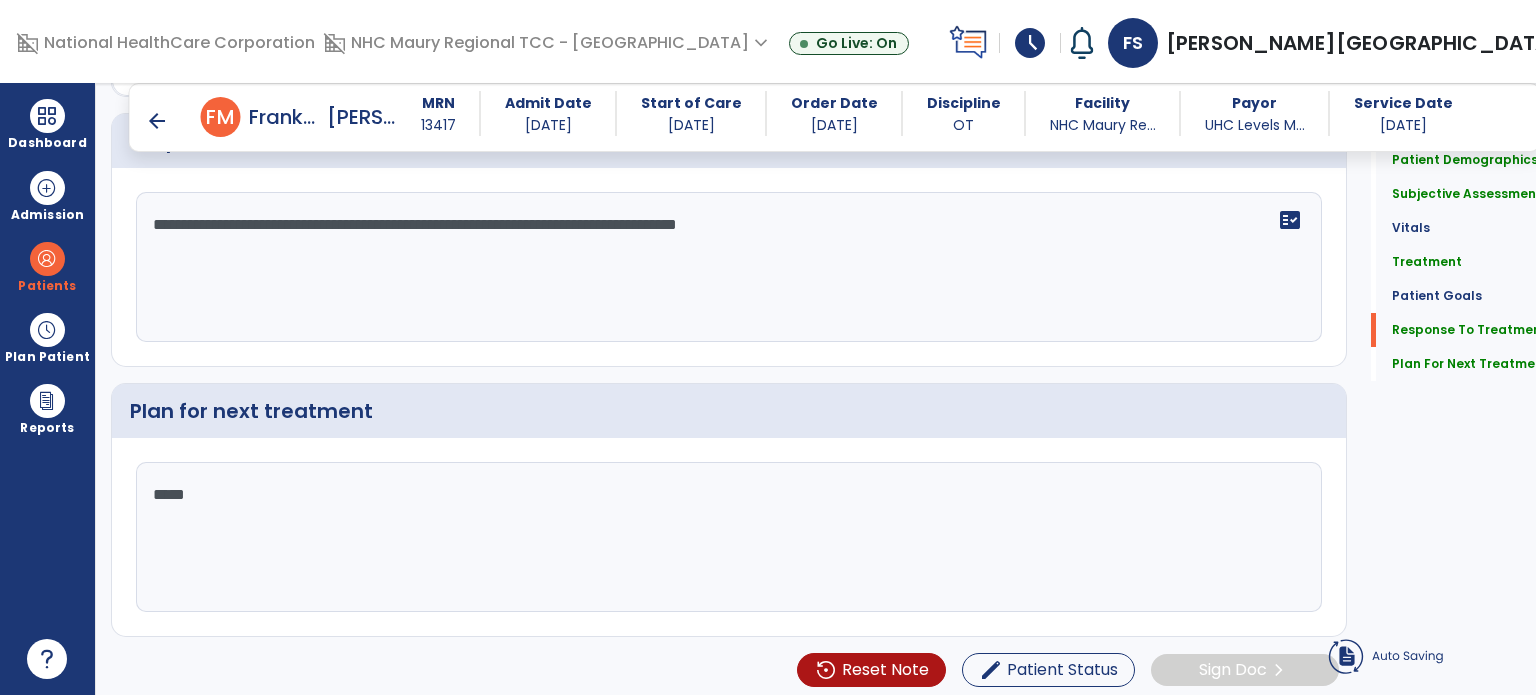 click on "*****" 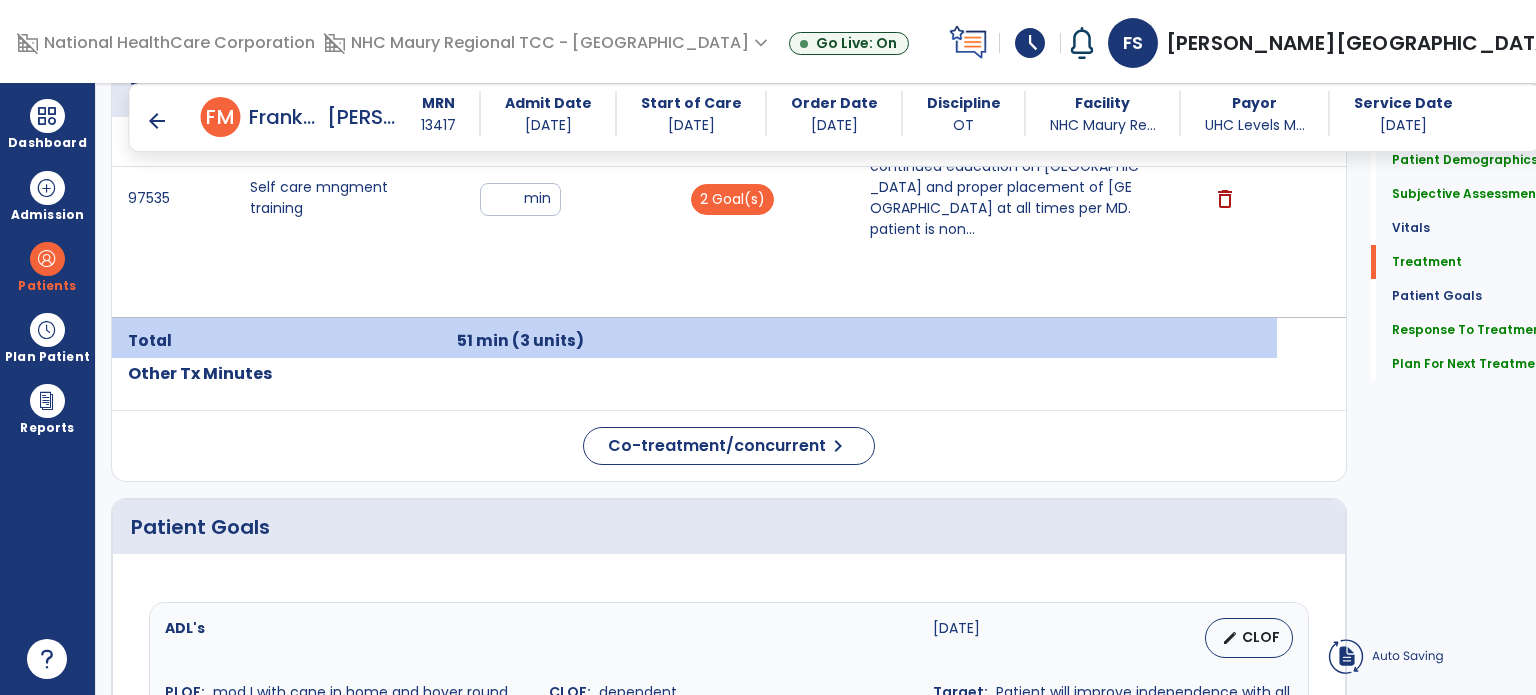 scroll, scrollTop: 1298, scrollLeft: 0, axis: vertical 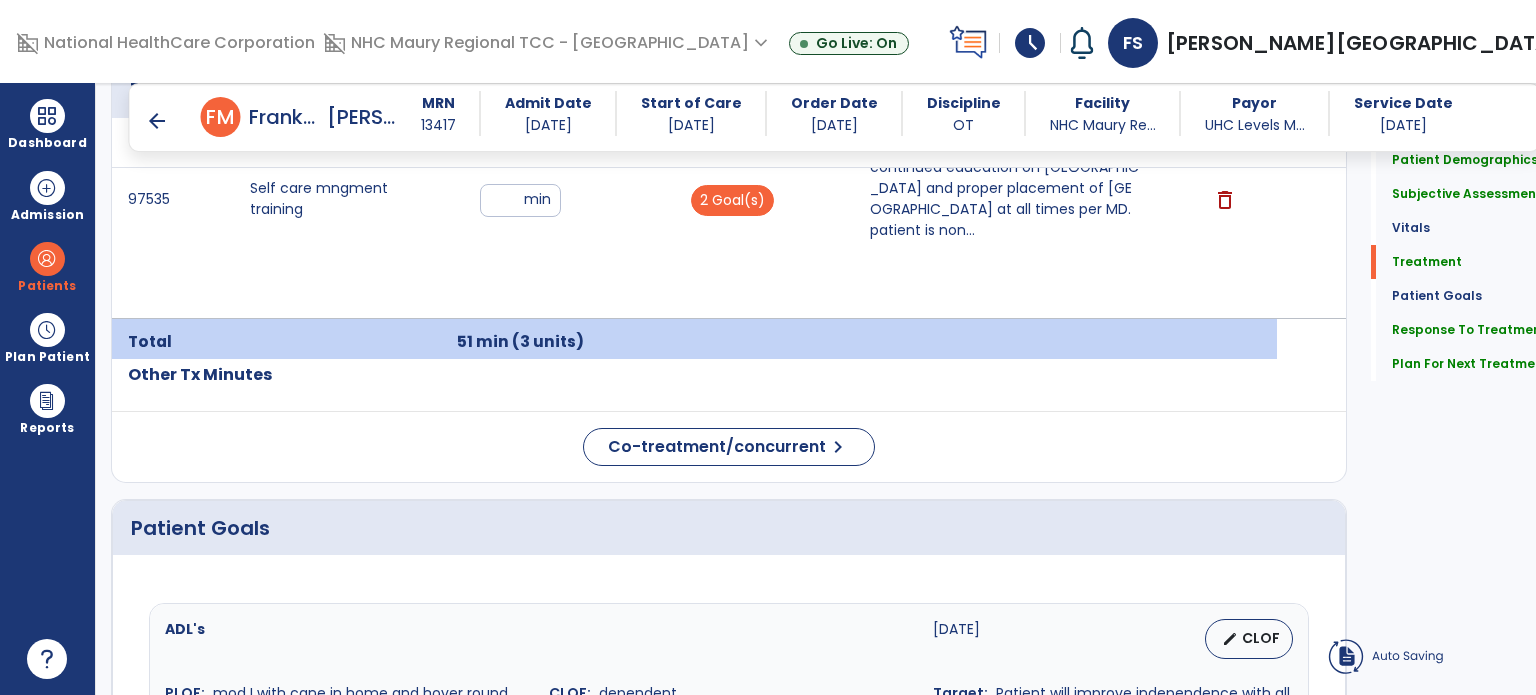 click on "Quick Links  Patient Demographics   Patient Demographics   Subjective Assessment   Subjective Assessment   Vitals   Vitals   Treatment   Treatment   Patient Goals   Patient Goals   Response To Treatment   Response To Treatment   Plan For Next Treatment   Plan For Next Treatment" 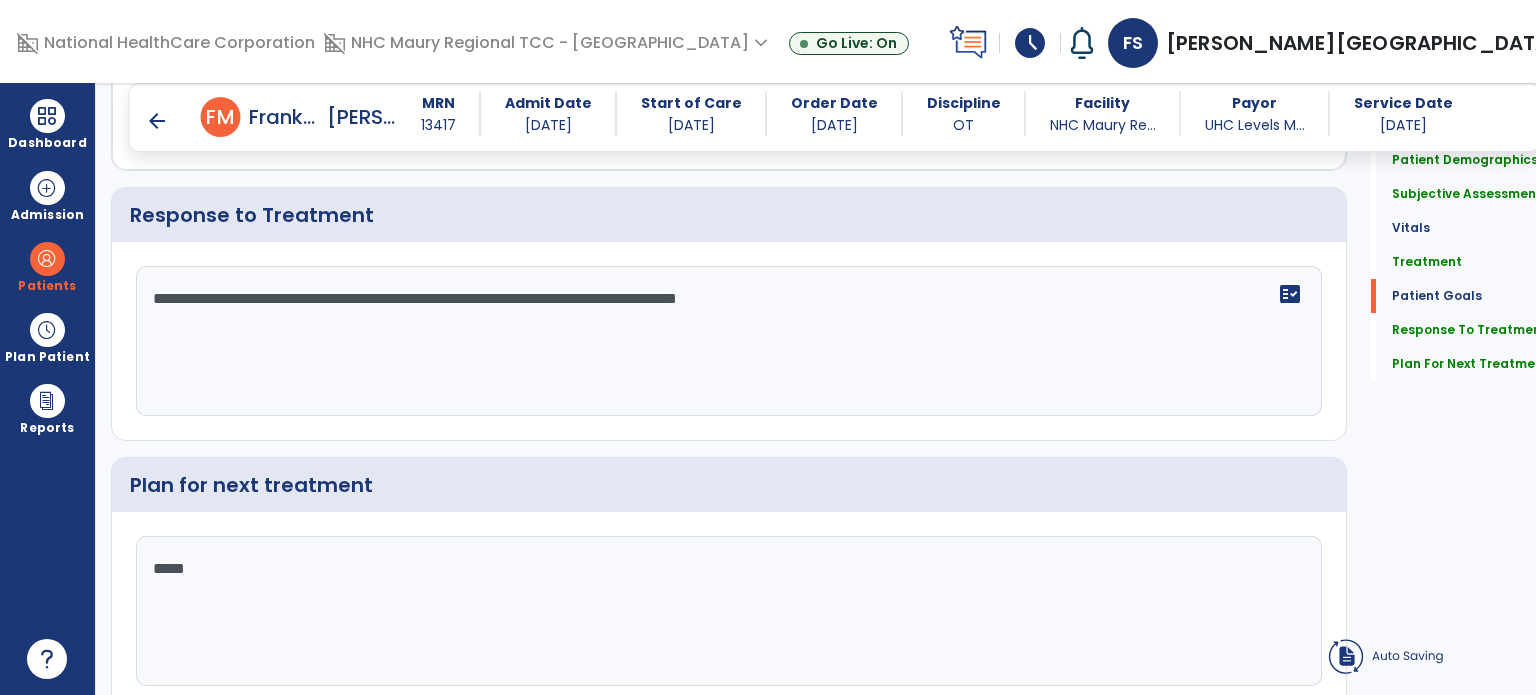 scroll, scrollTop: 3587, scrollLeft: 0, axis: vertical 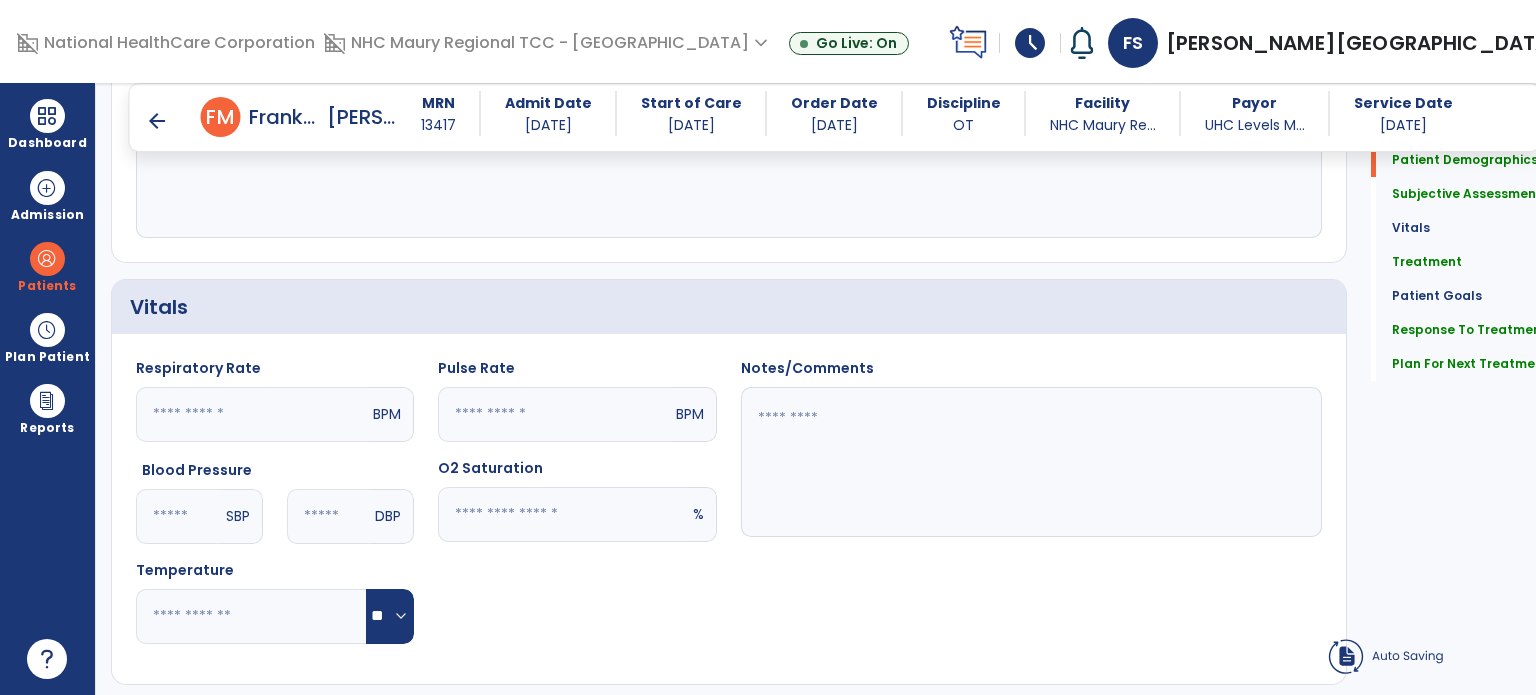 click on "Medical Diagnosis   Treatment Diagnosis   Precautions   Contraindications
Code
Description
Pdpm Clinical Category
N/A" 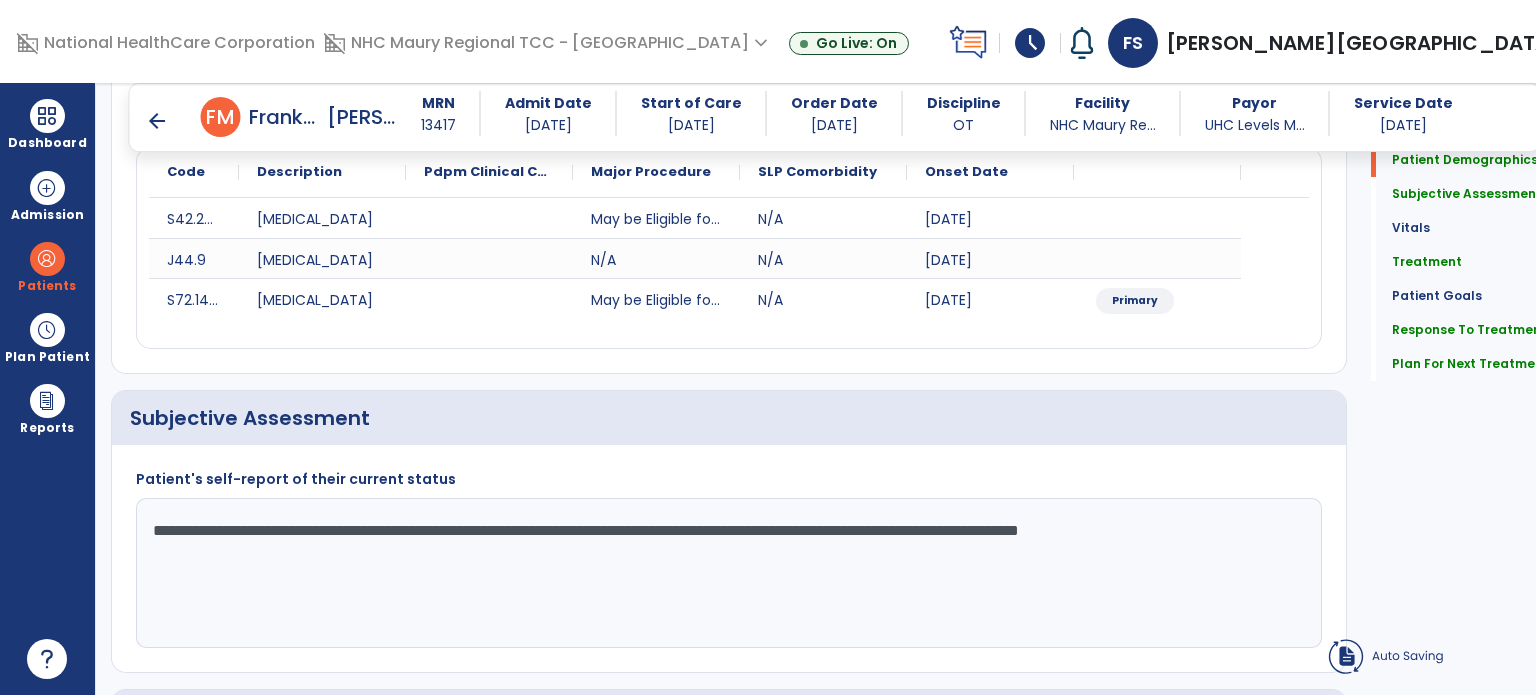 click on "arrow_back" at bounding box center (157, 121) 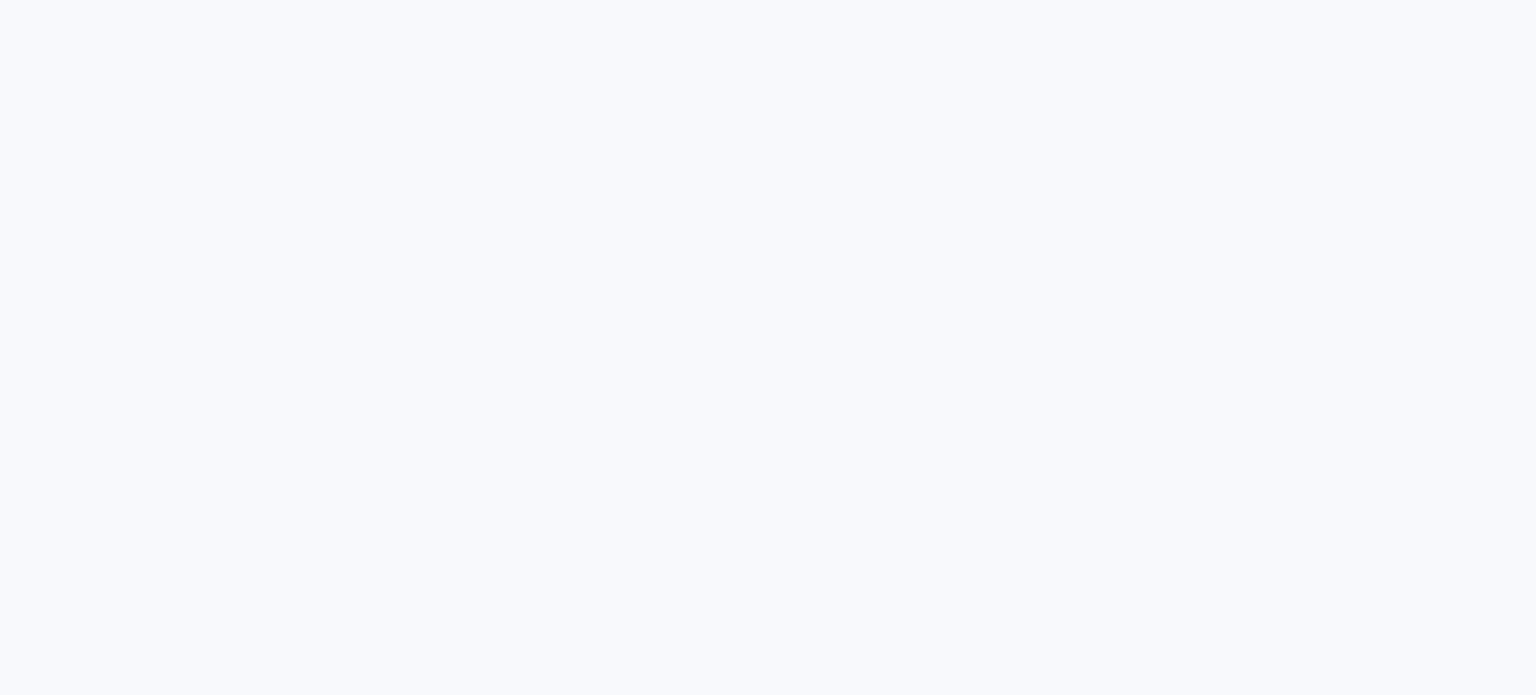 scroll, scrollTop: 0, scrollLeft: 0, axis: both 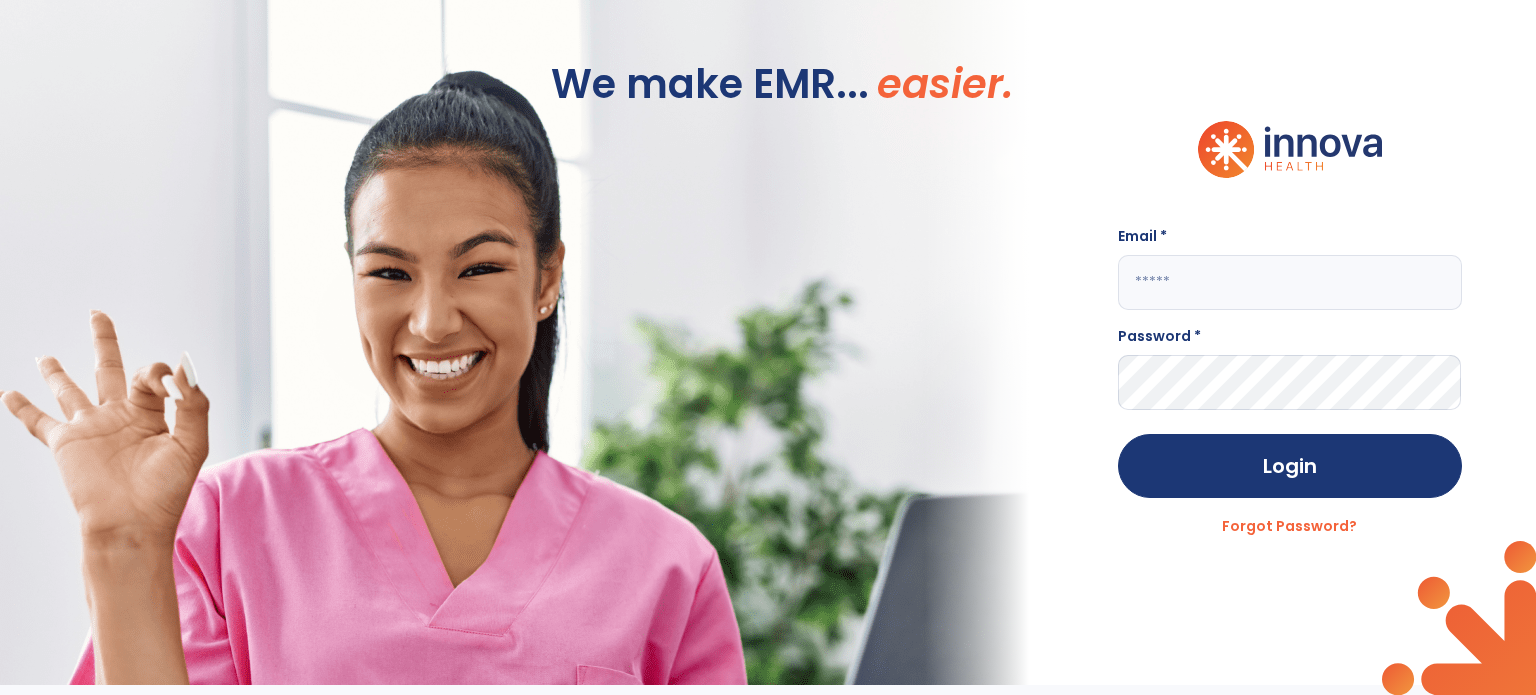 click 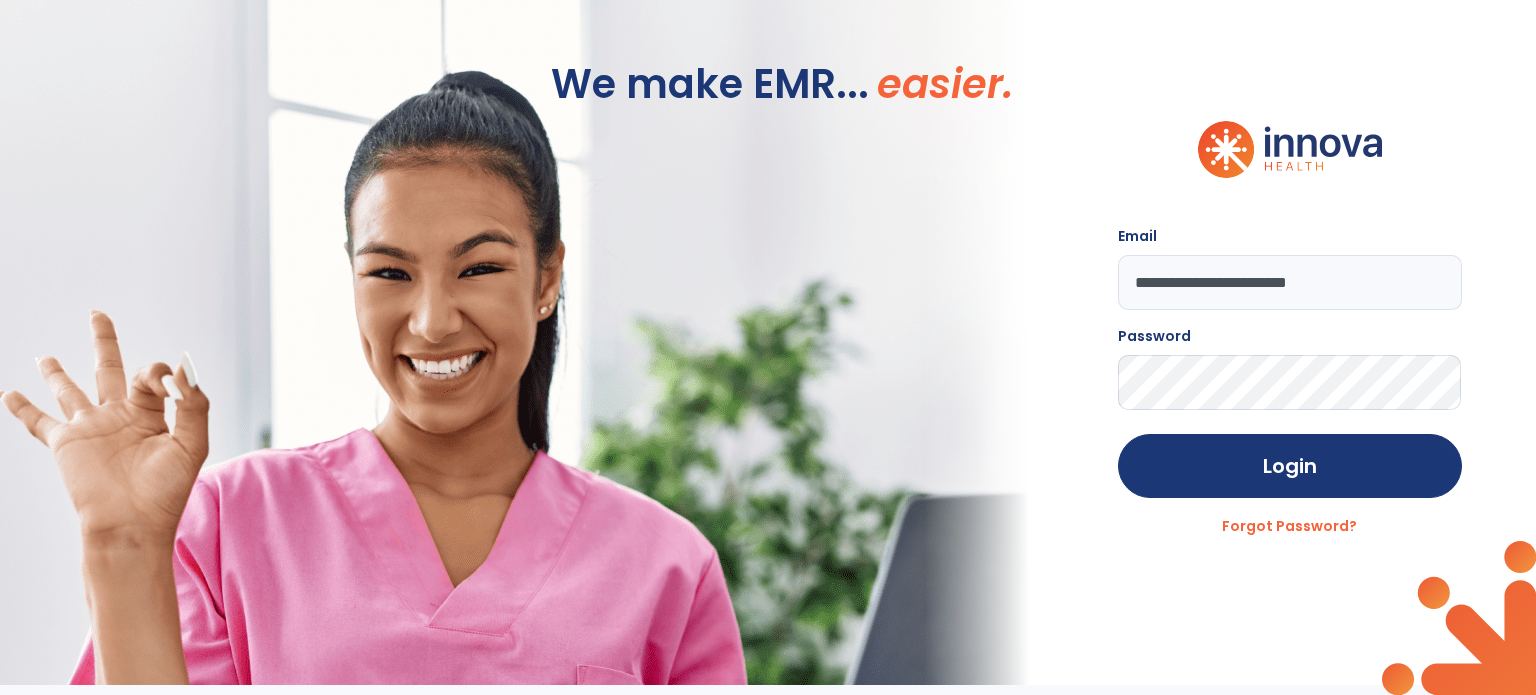 click on "Login" 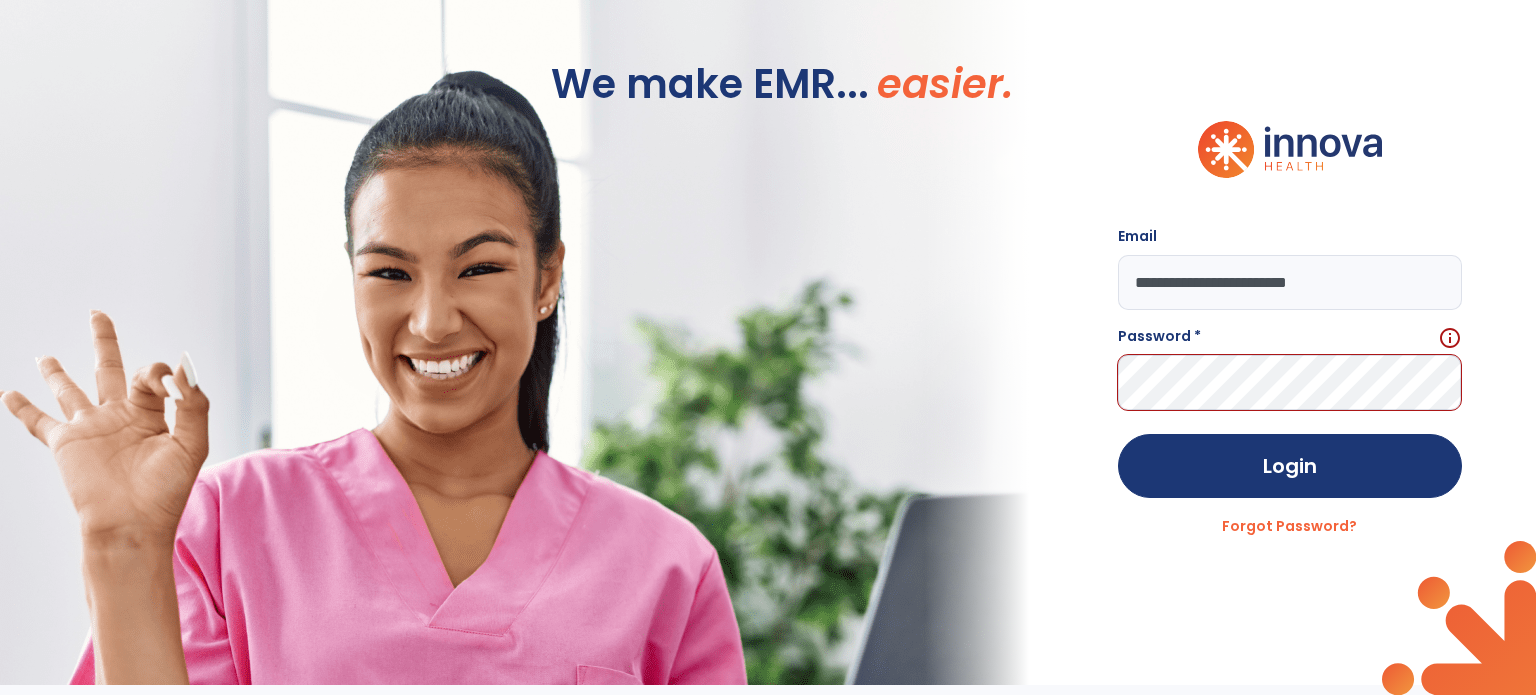 click on "**********" 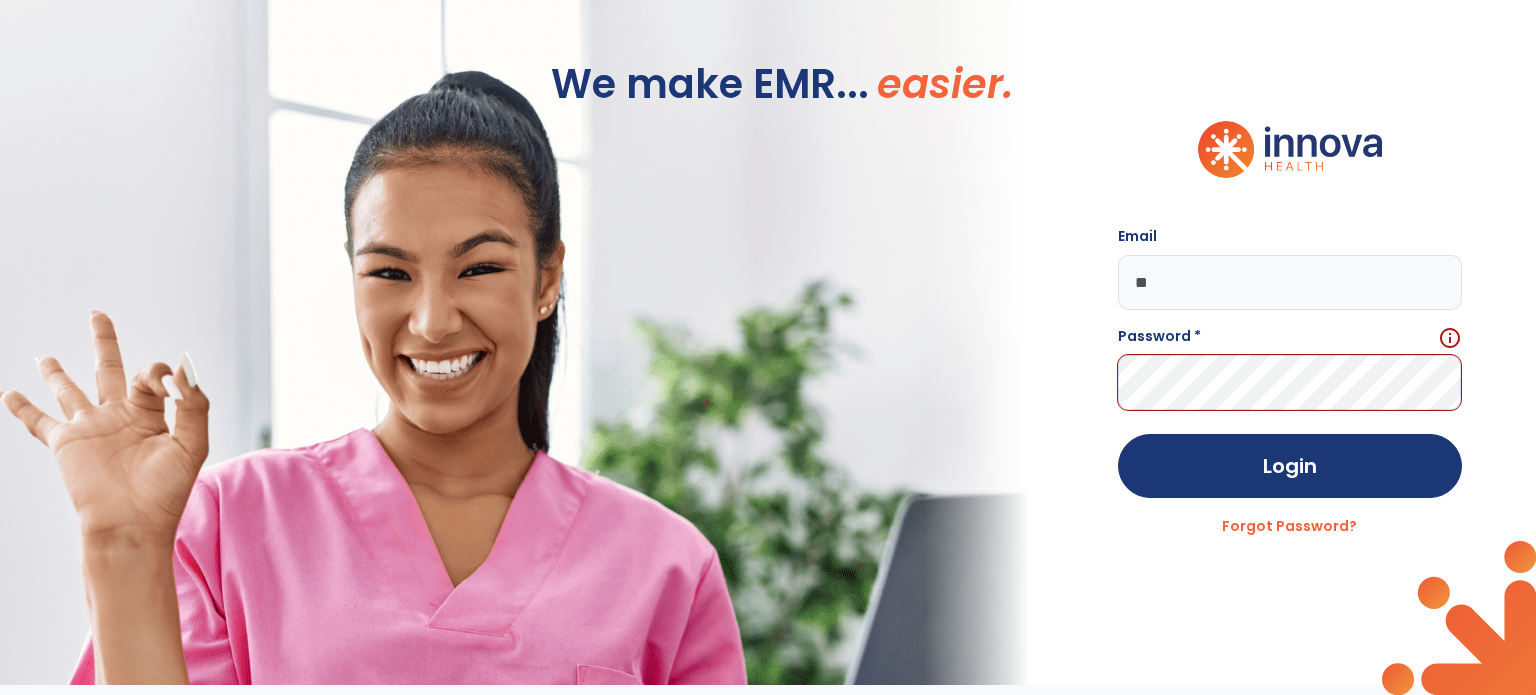 type on "*" 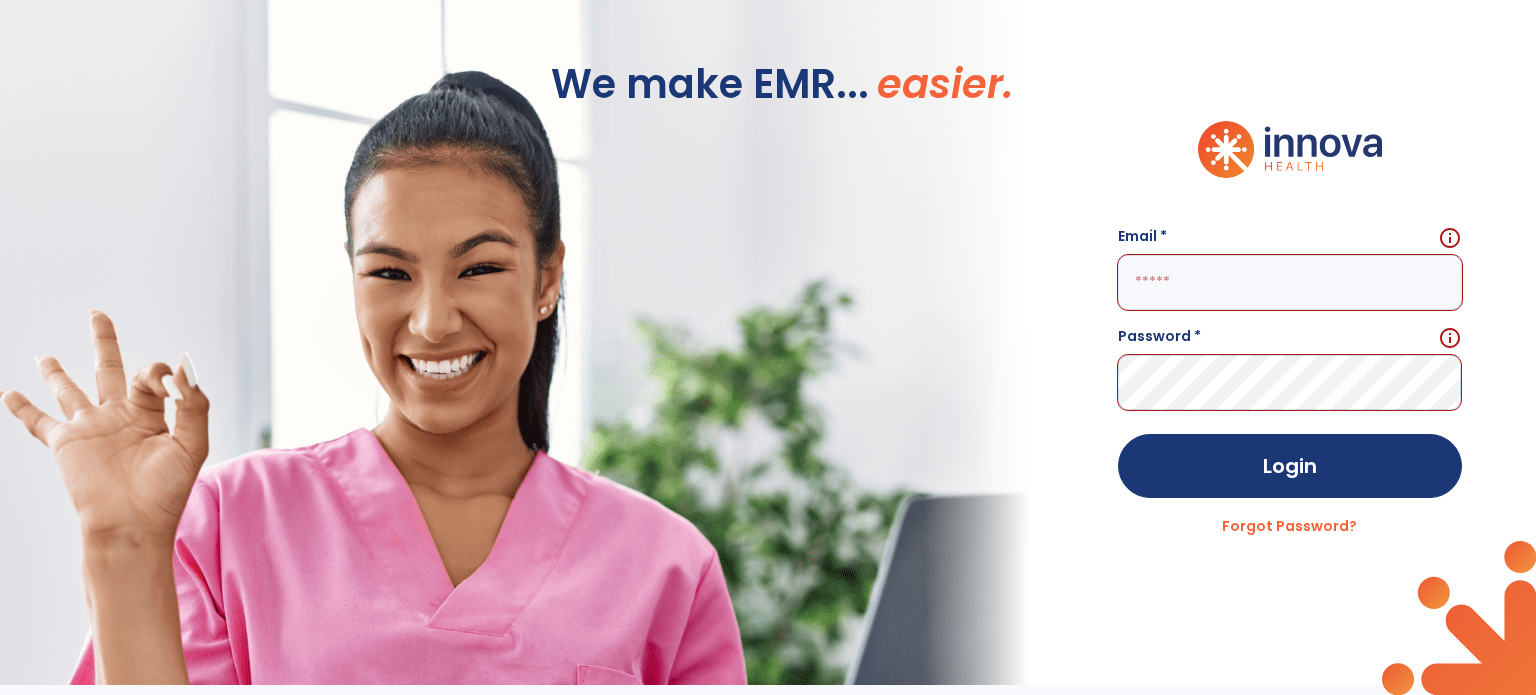 type 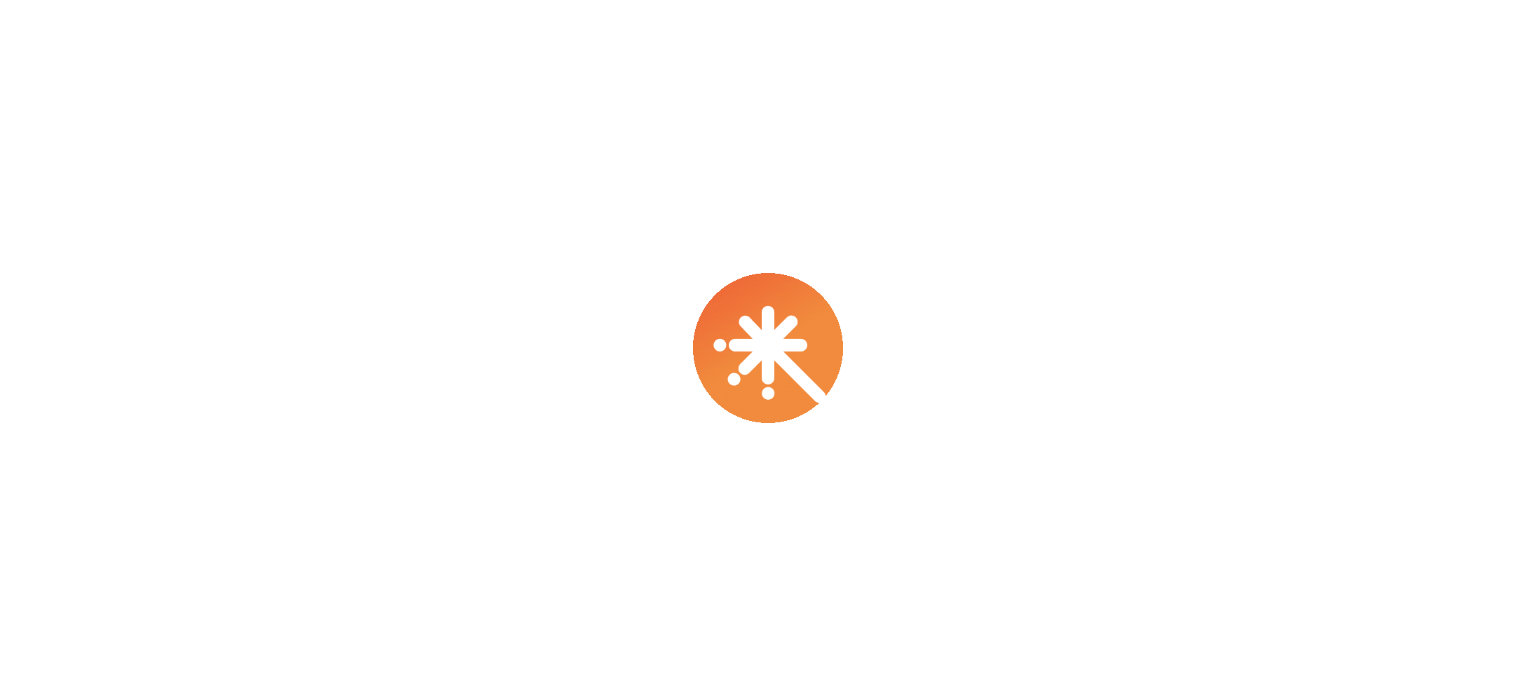 scroll, scrollTop: 0, scrollLeft: 0, axis: both 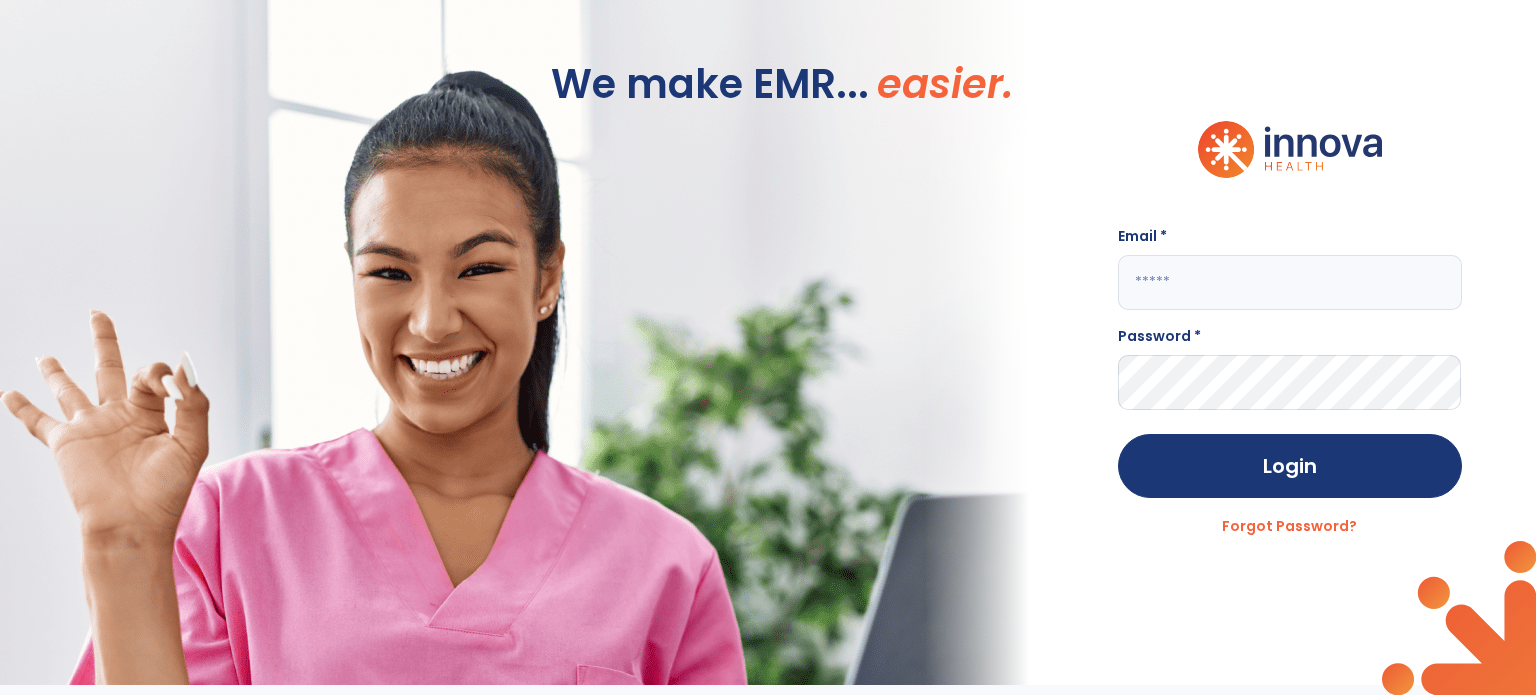click 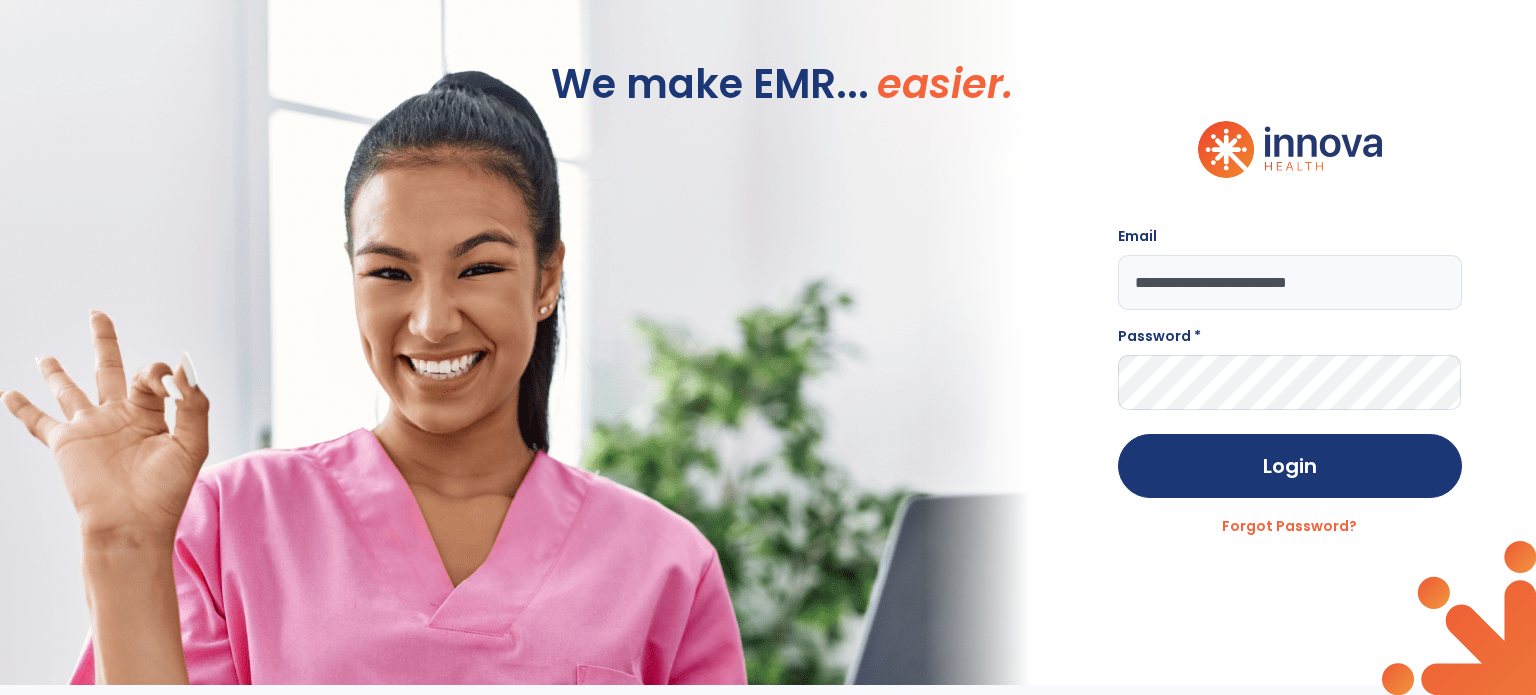type on "**********" 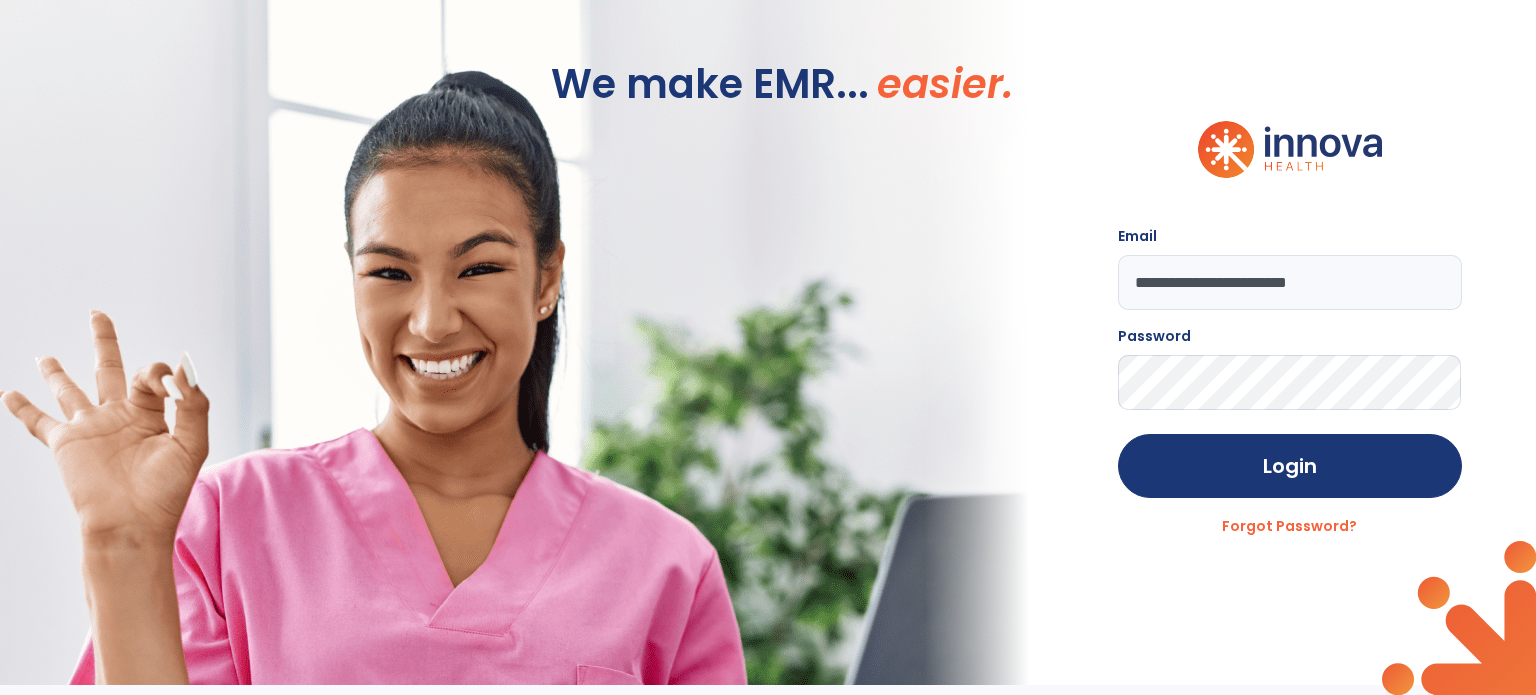 click on "Login" 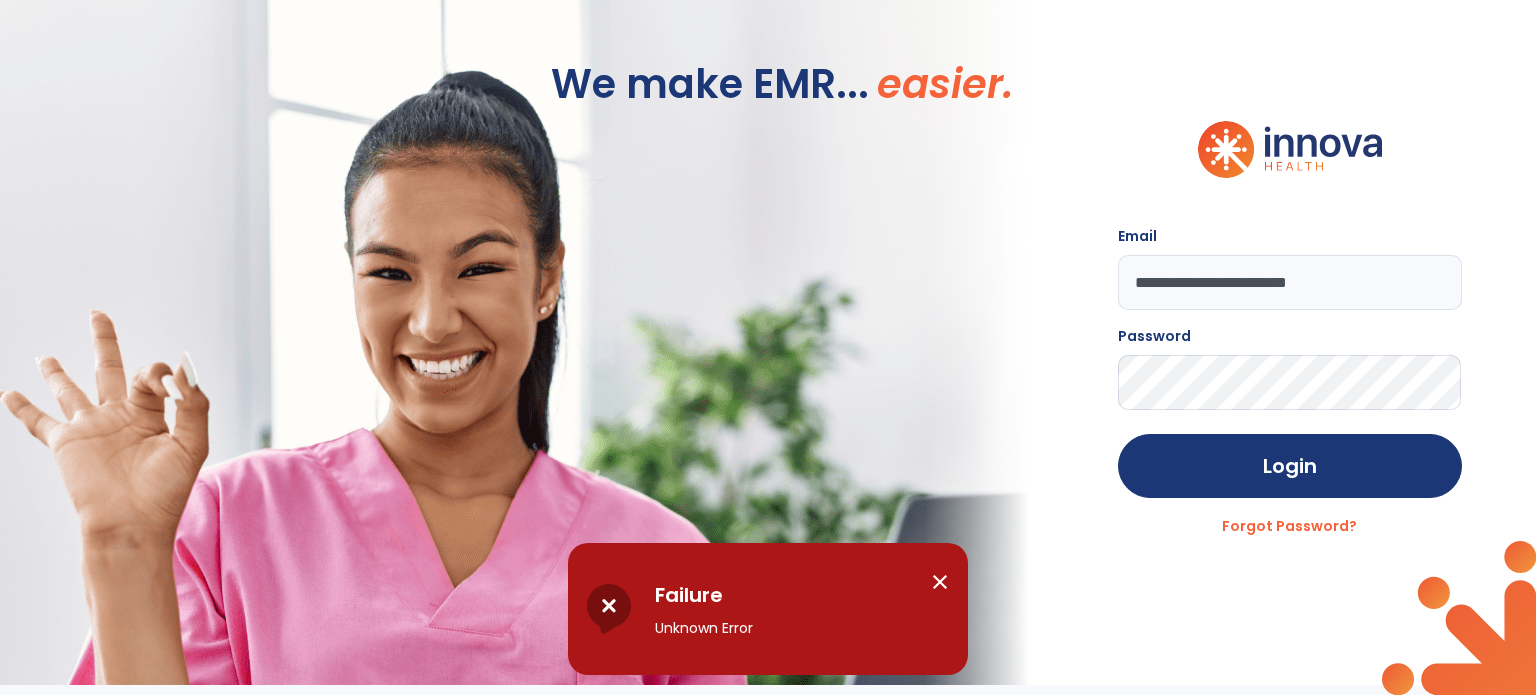 click on "Login" 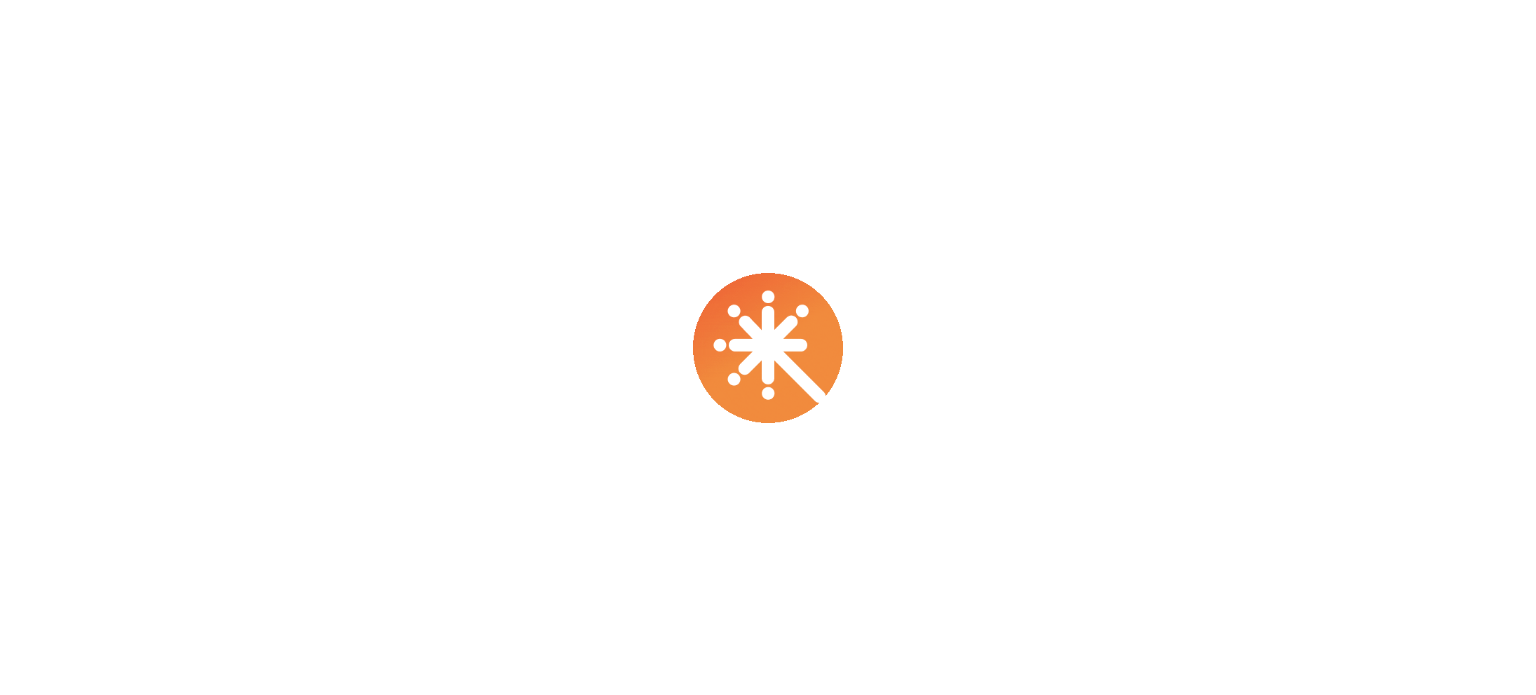scroll, scrollTop: 0, scrollLeft: 0, axis: both 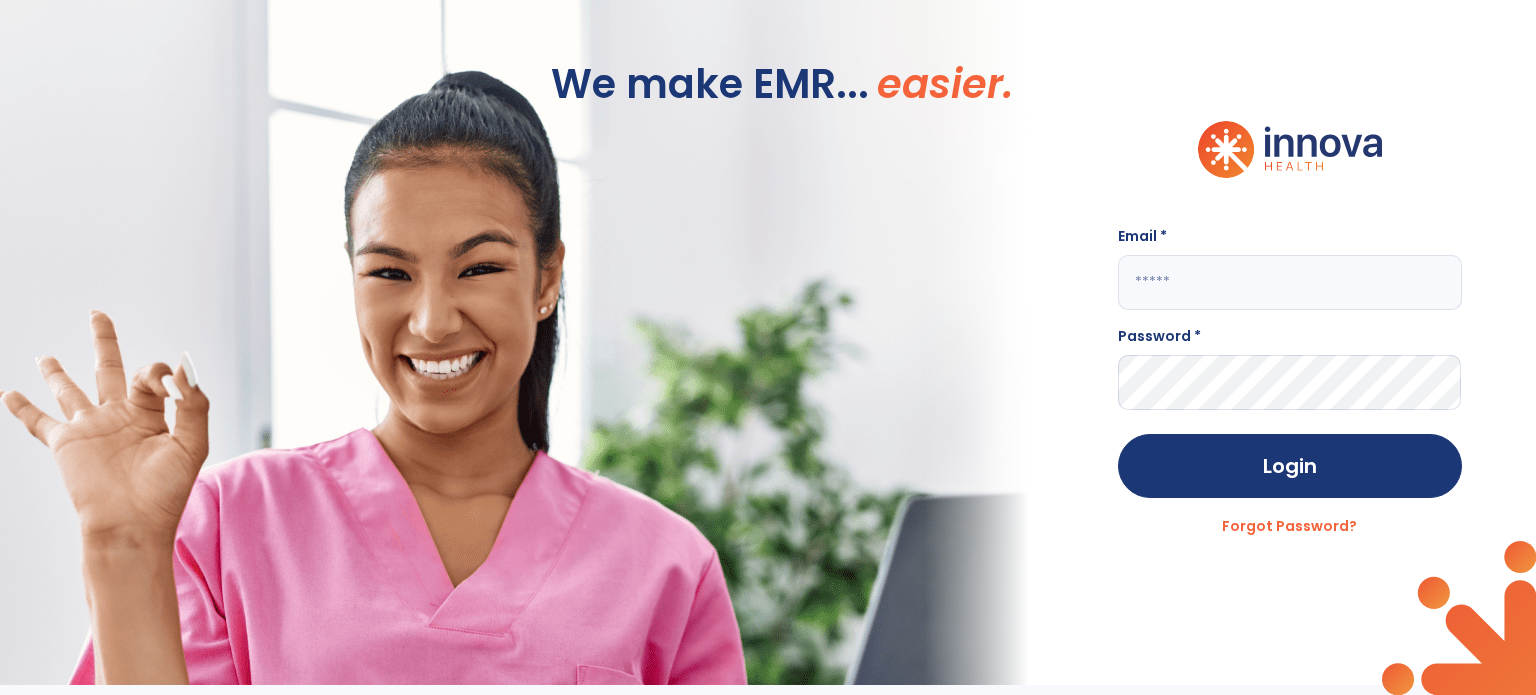 click 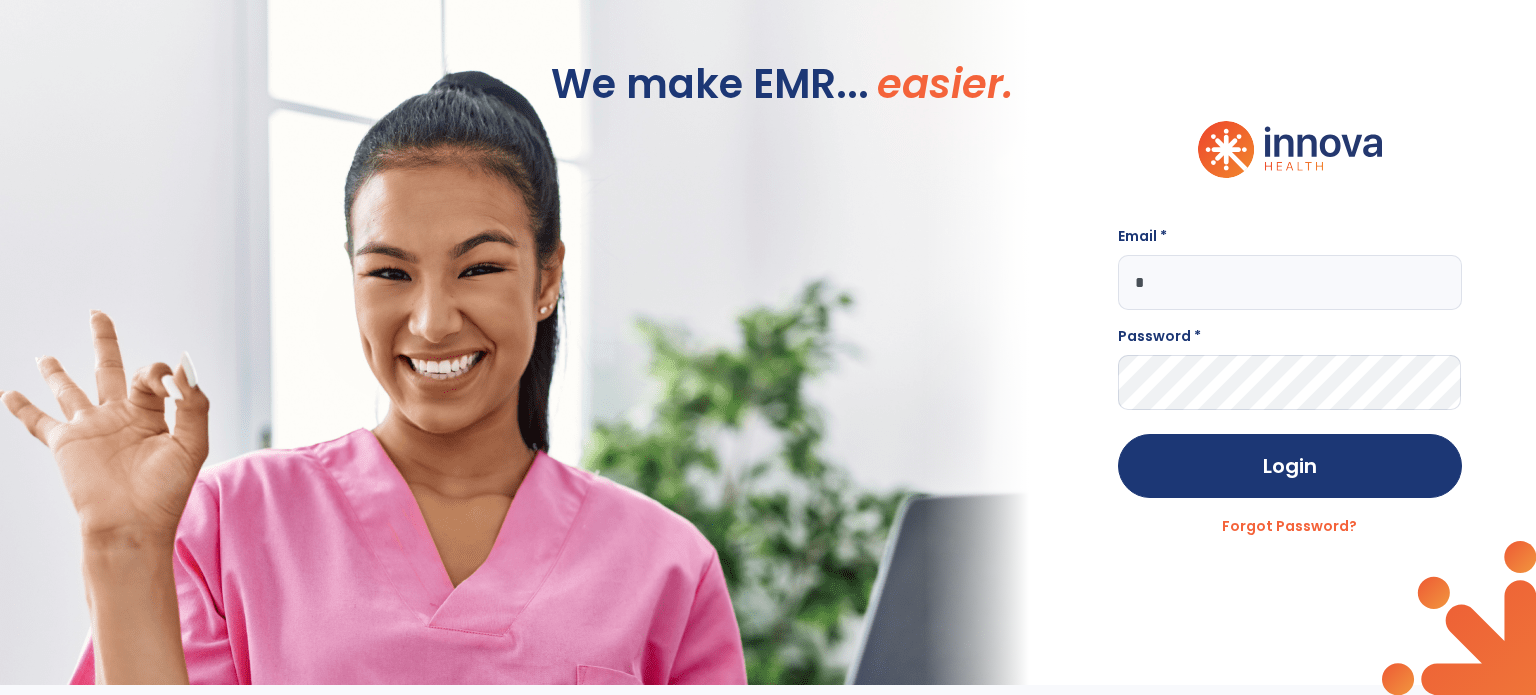 click on "*" 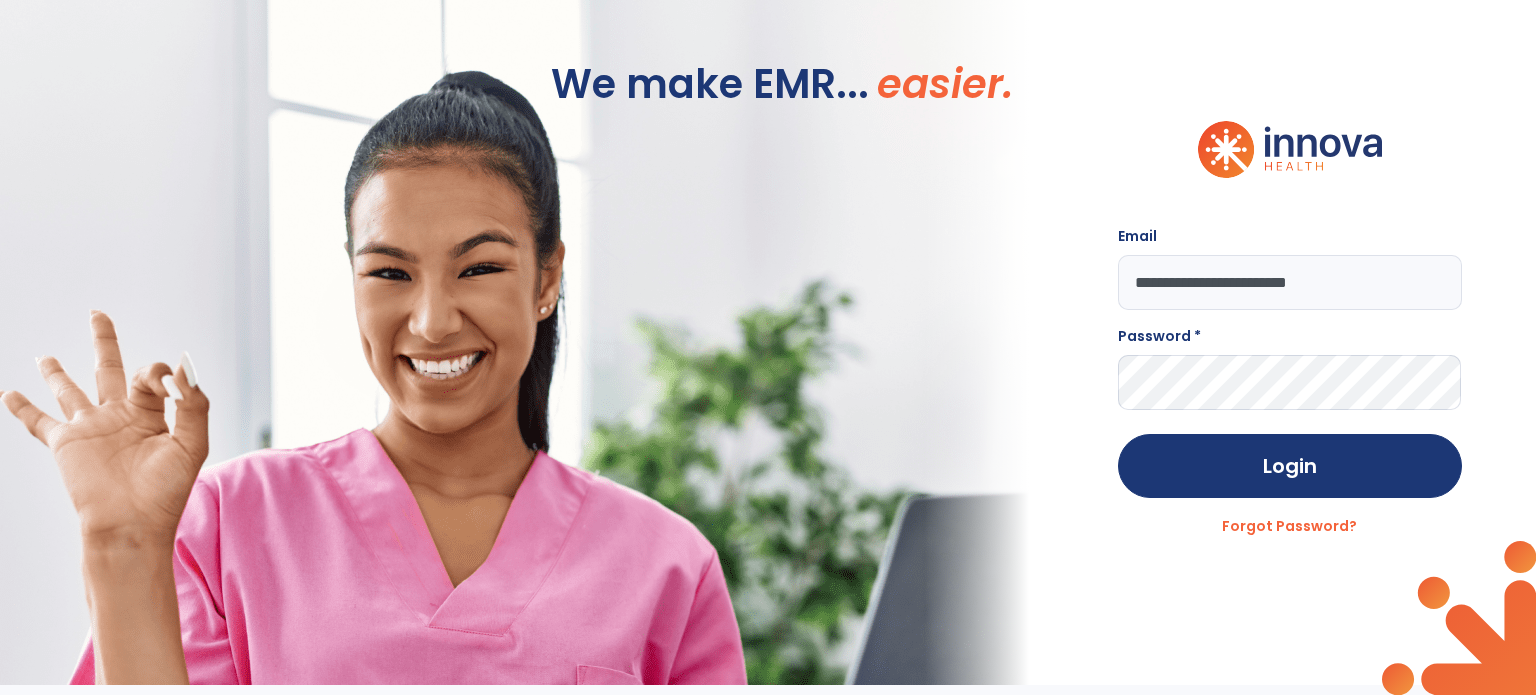 type on "**********" 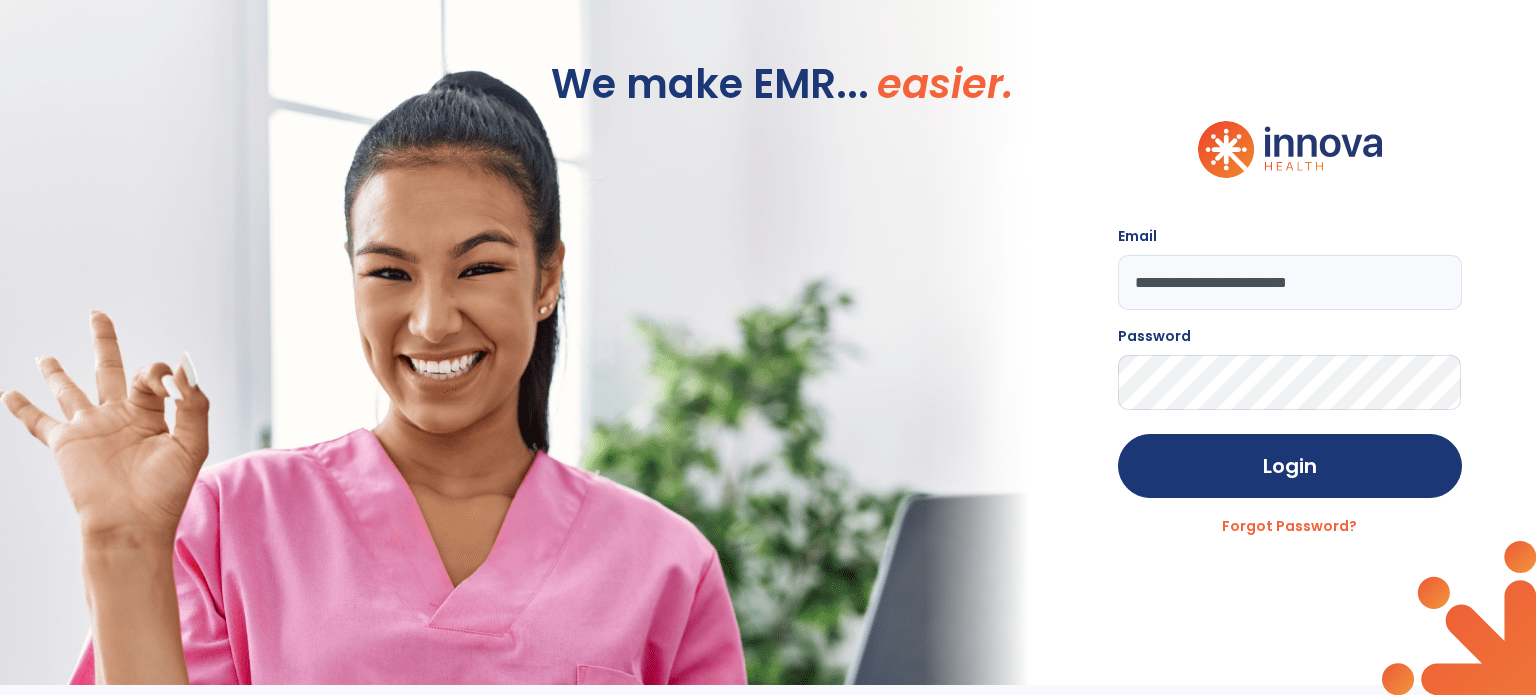 click on "Login" 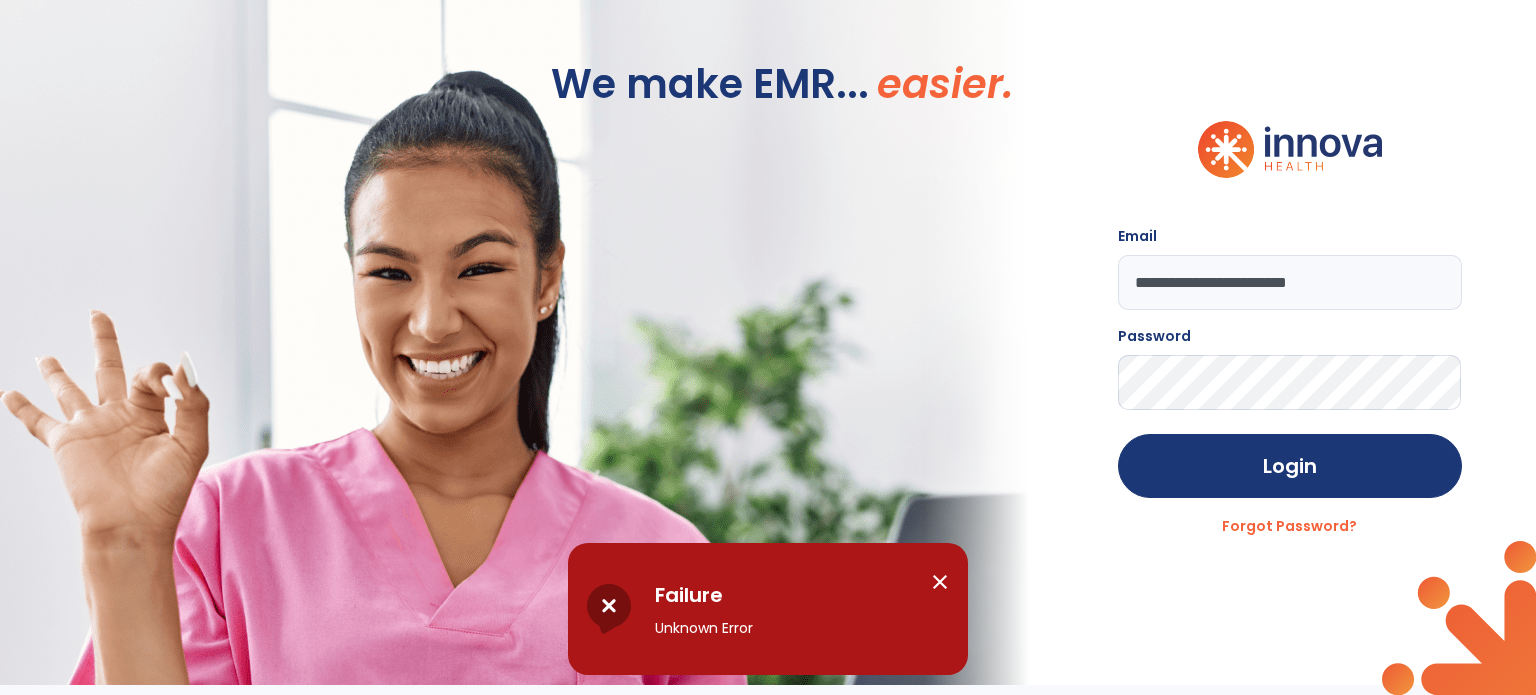 click on "close" at bounding box center (940, 582) 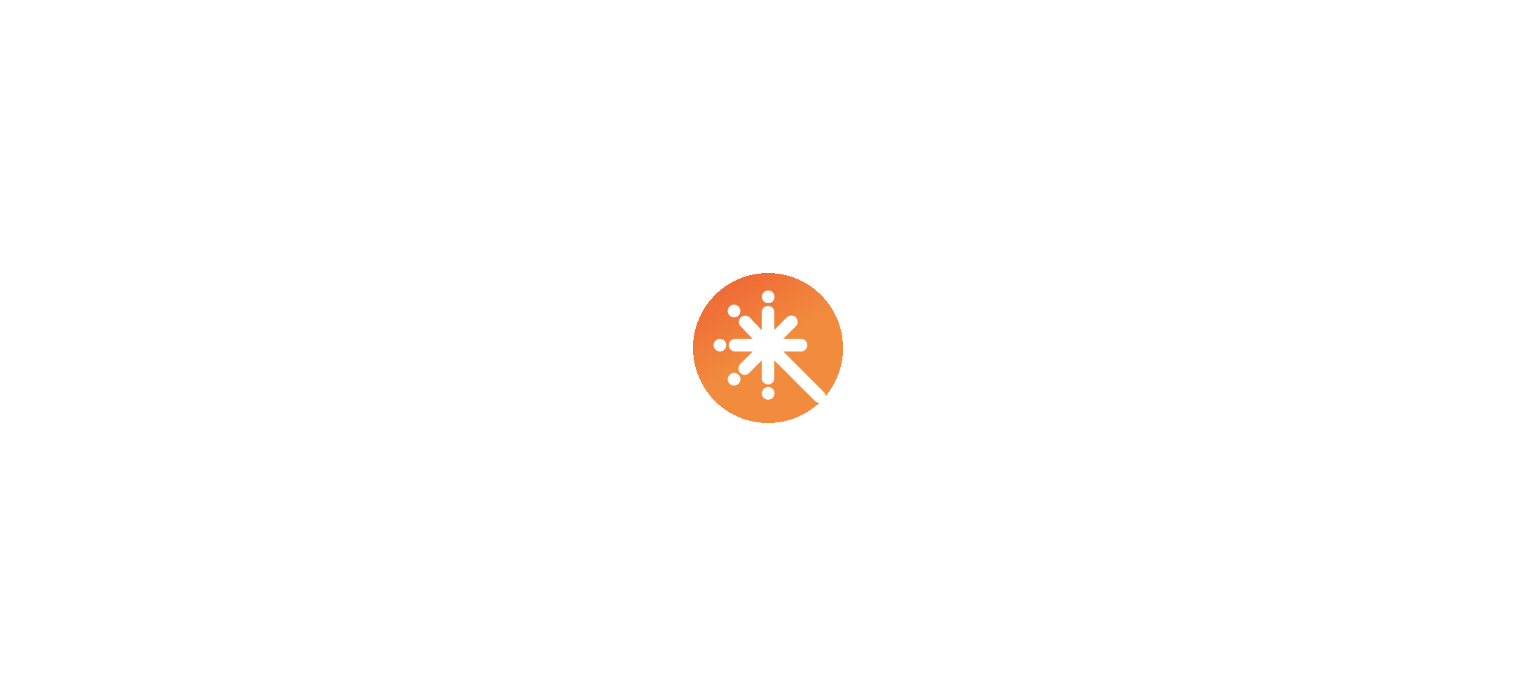 scroll, scrollTop: 0, scrollLeft: 0, axis: both 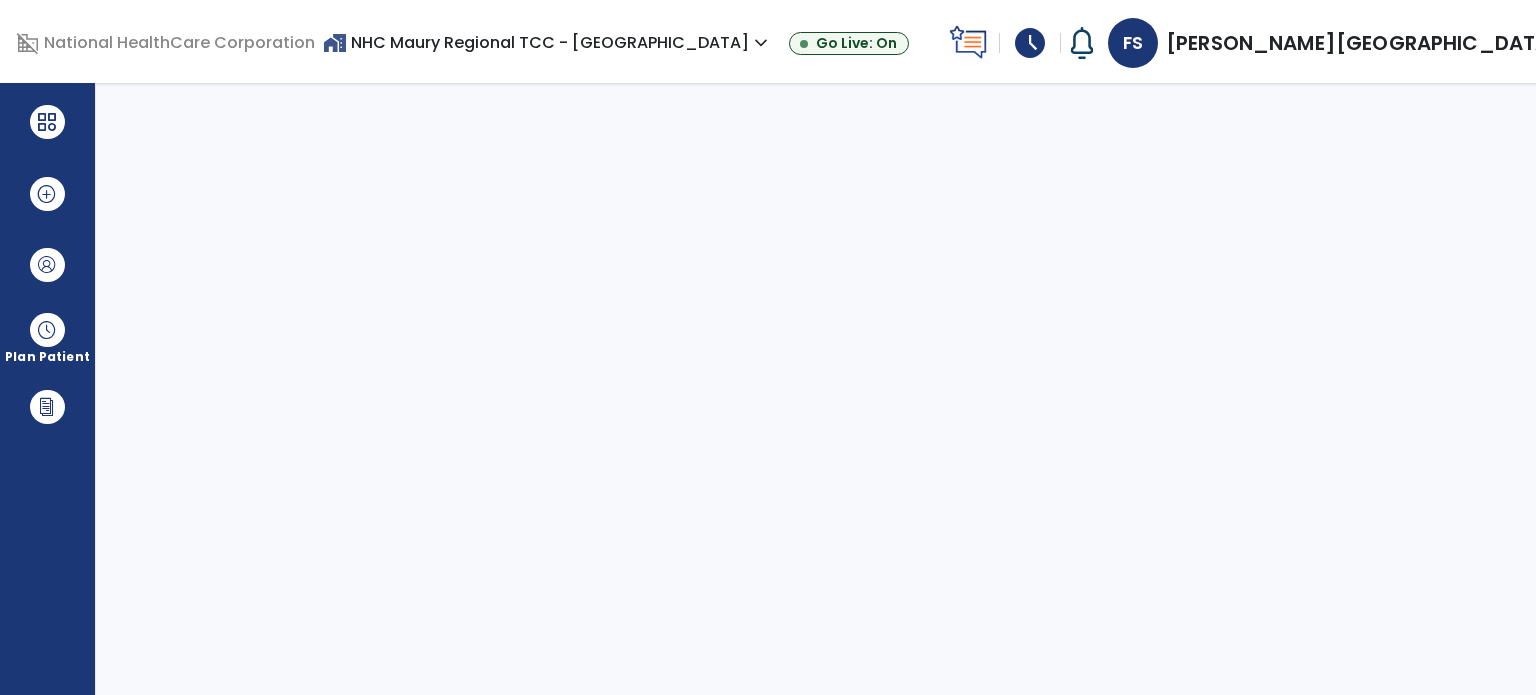 select on "****" 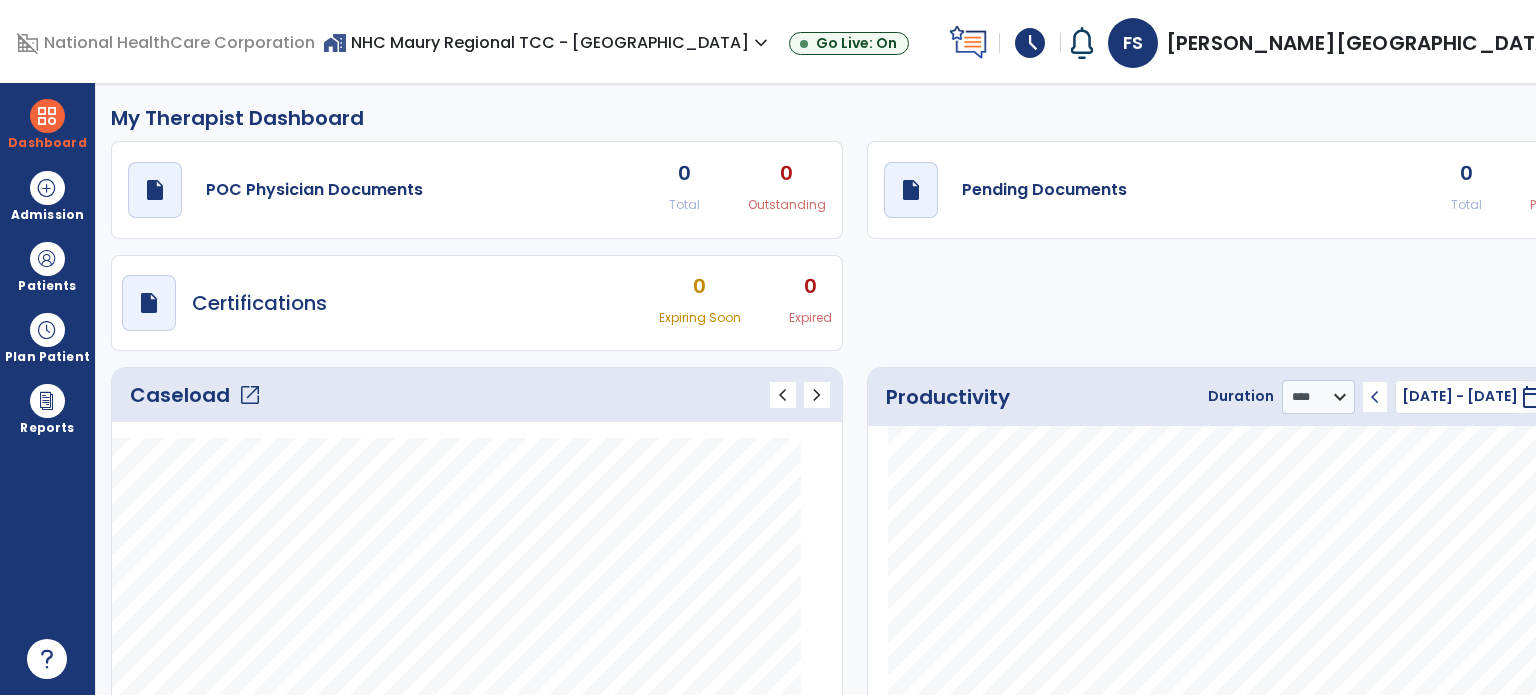 click on "draft   open_in_new  POC Physician Documents 0 Total 0 Outstanding  draft   open_in_new  Pending Documents 0 Total 0 Past Due  draft   open_in_new  Certifications 0 Expiring Soon 0 Expired" 